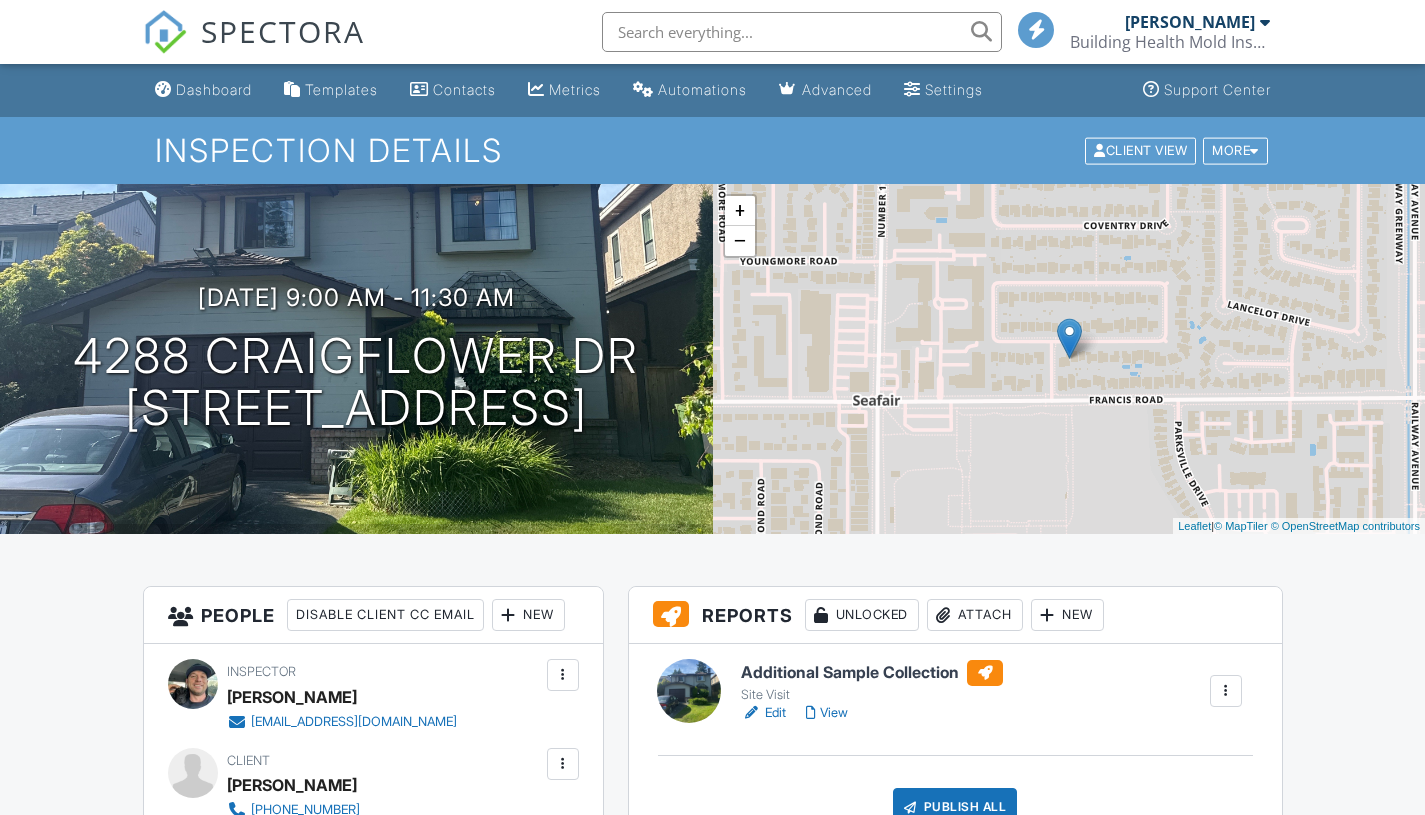 scroll, scrollTop: 307, scrollLeft: 0, axis: vertical 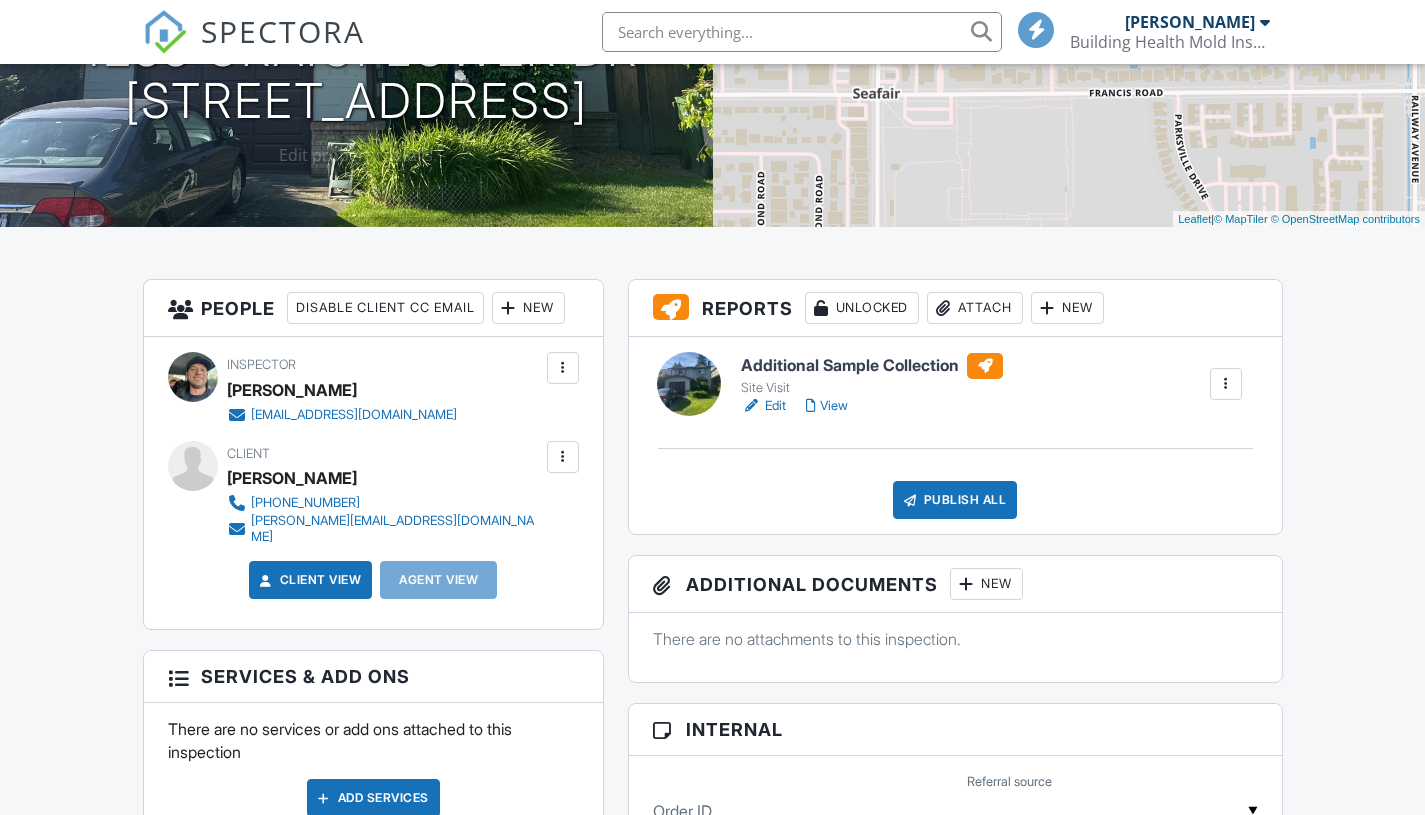 click on "View" at bounding box center (827, 406) 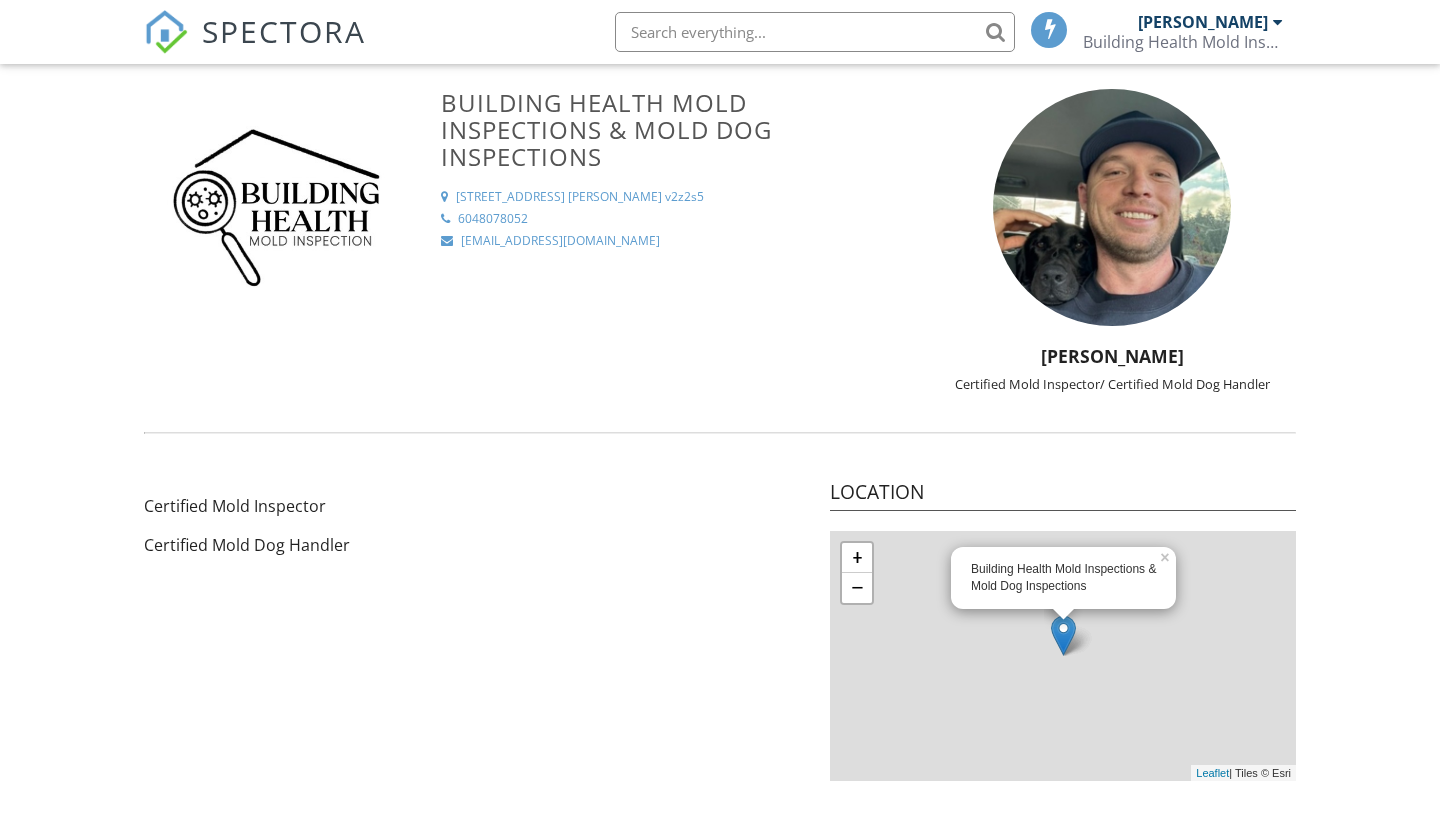 scroll, scrollTop: 0, scrollLeft: 0, axis: both 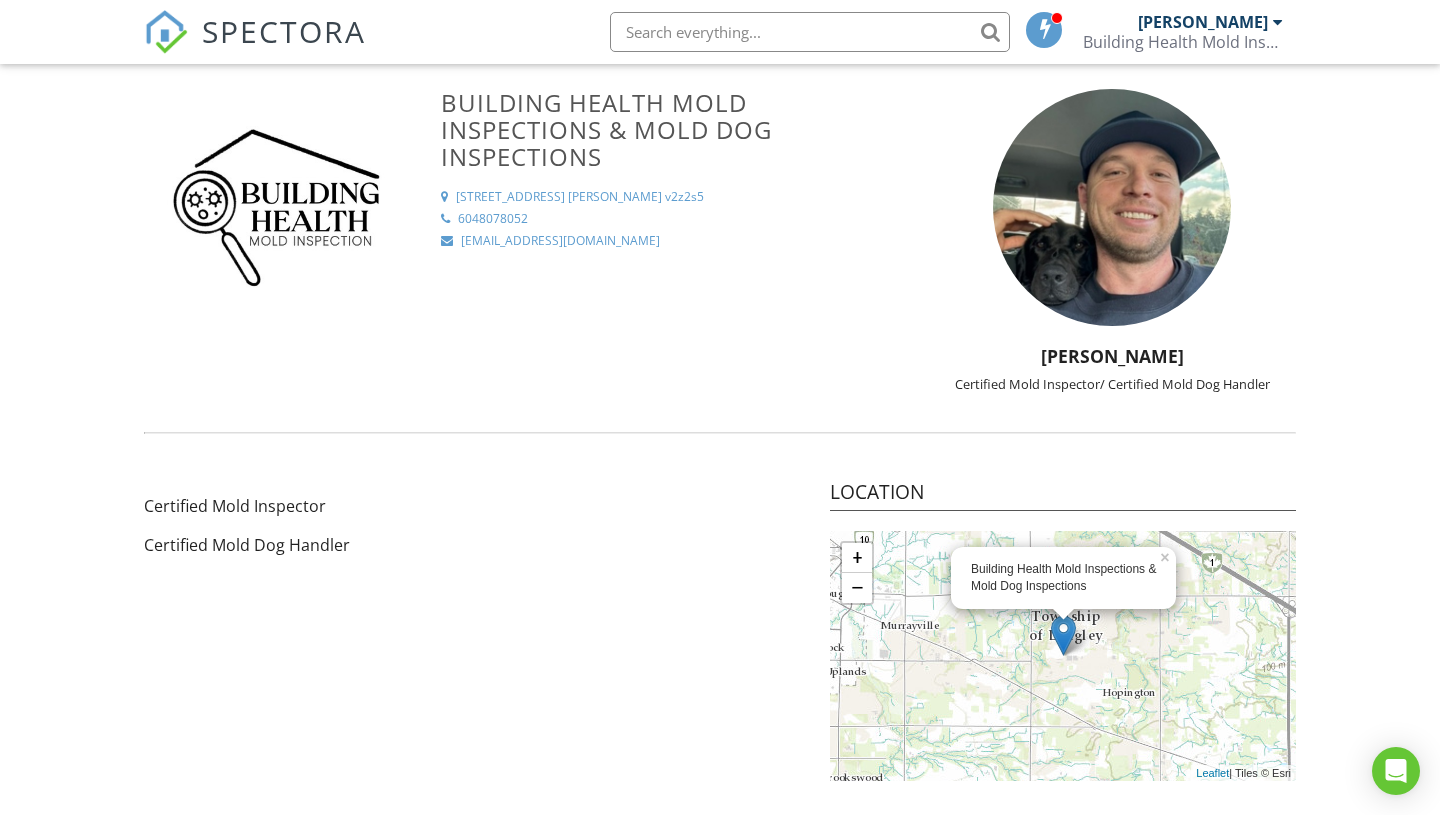 click on "SPECTORA" at bounding box center [284, 31] 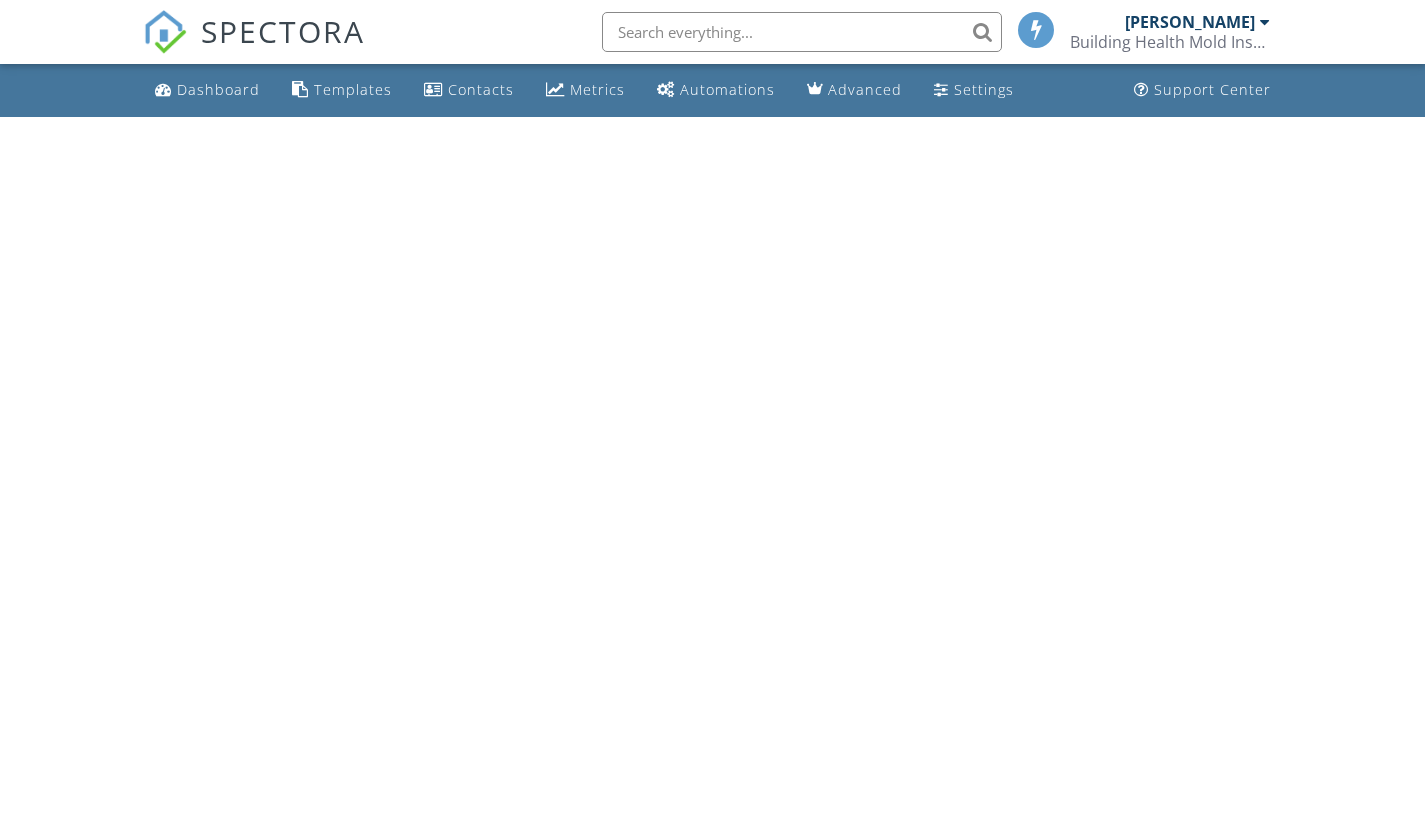 scroll, scrollTop: 0, scrollLeft: 0, axis: both 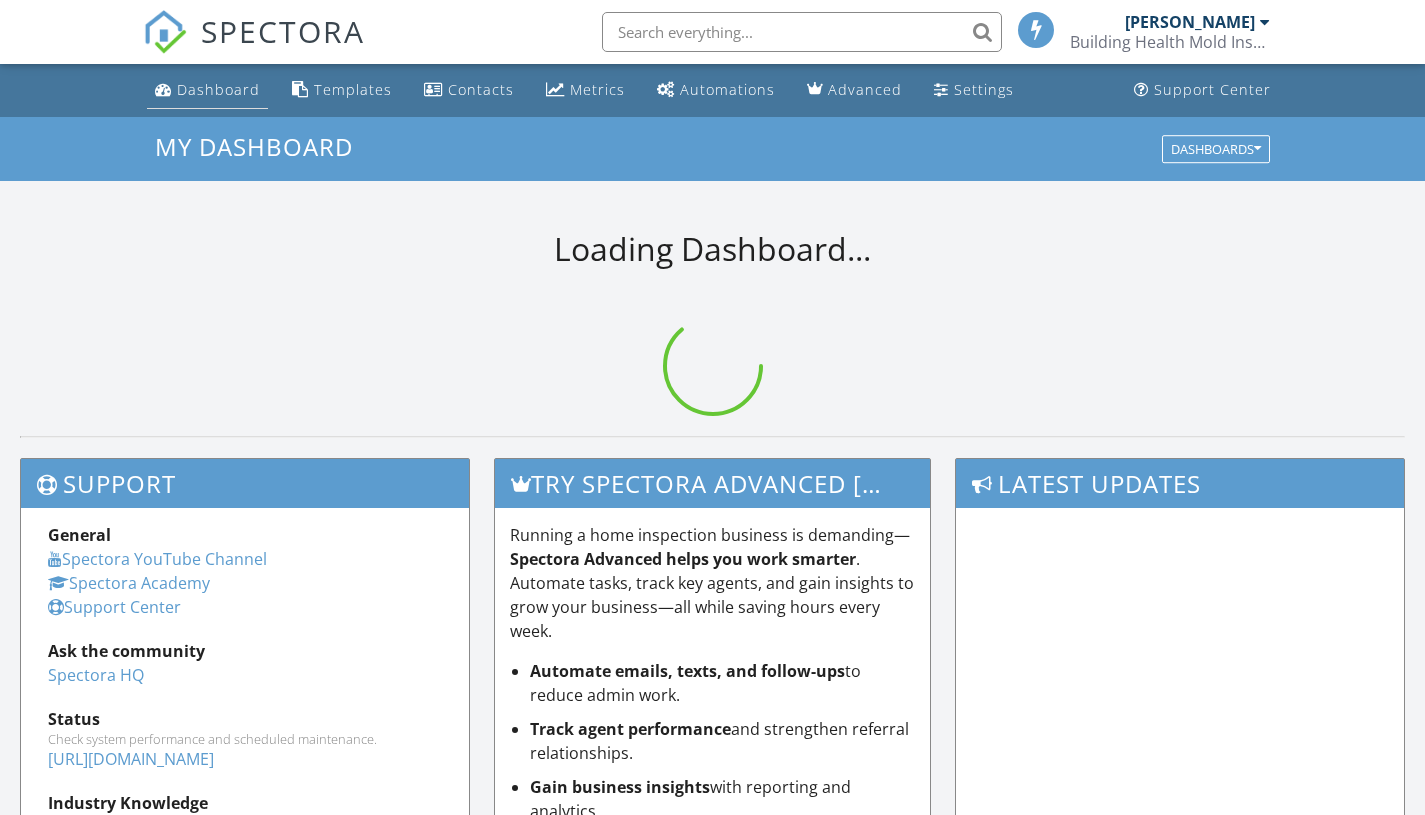 click on "Dashboard" at bounding box center (218, 89) 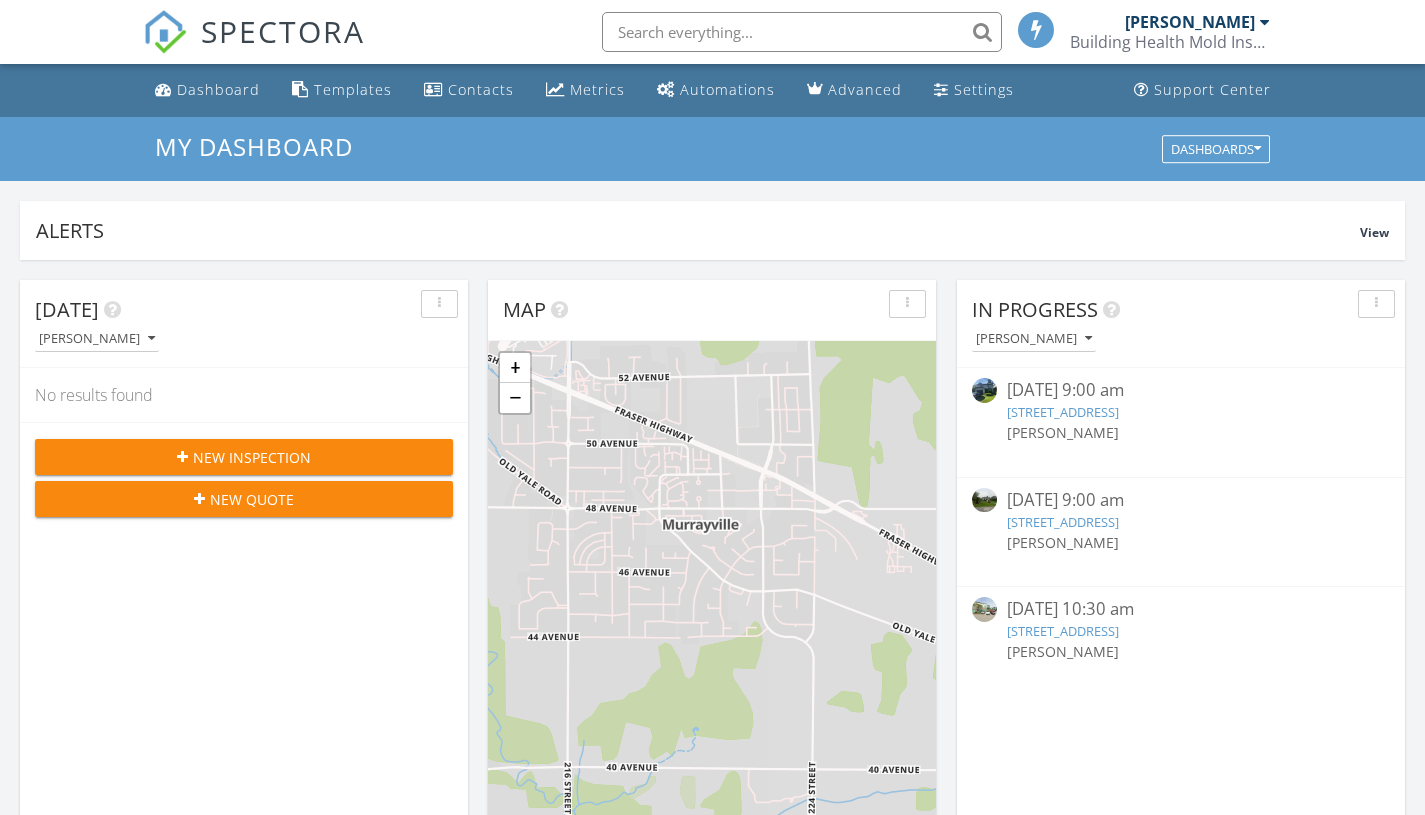 scroll, scrollTop: 10, scrollLeft: 10, axis: both 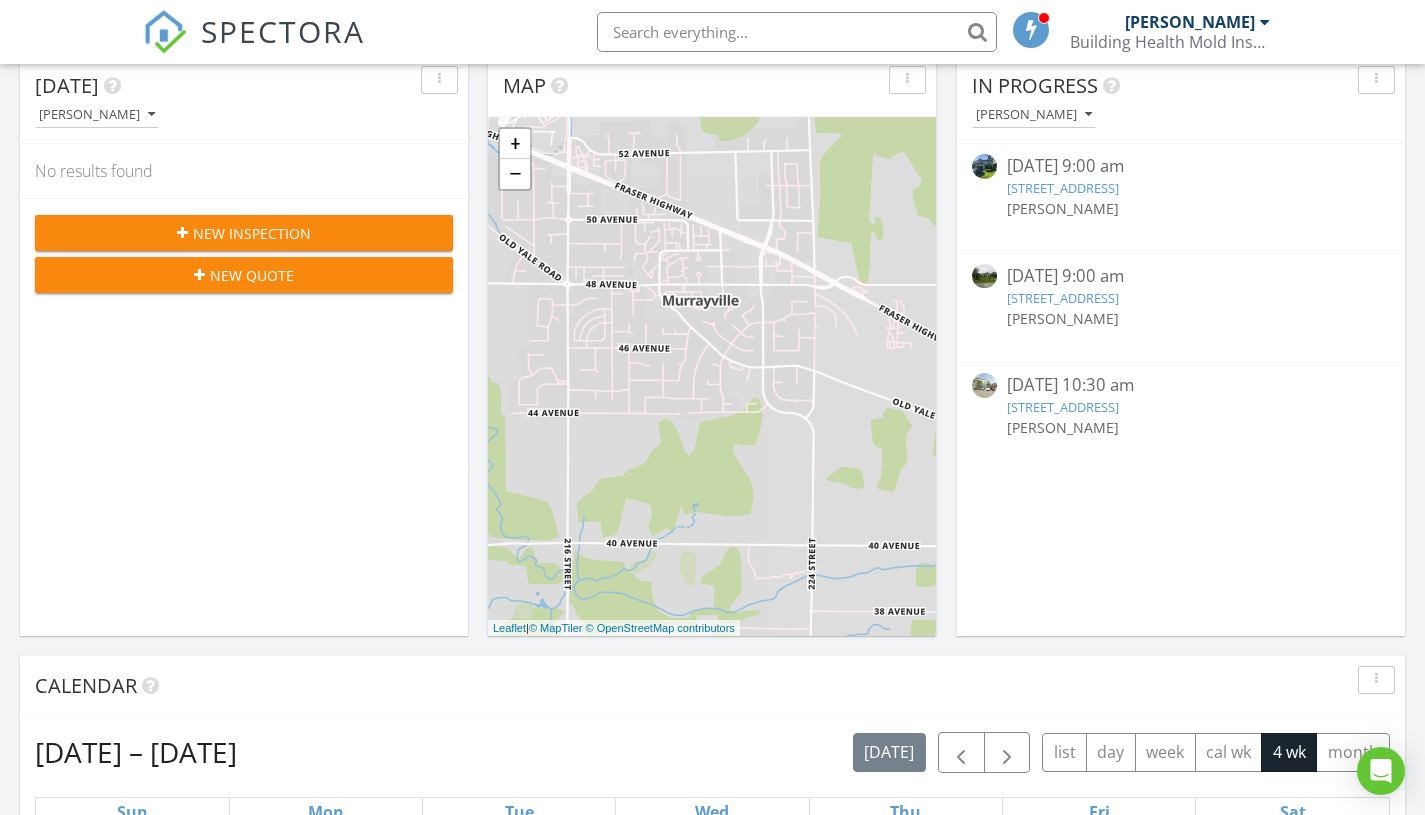 click on "4288 Craigflower Dr, Richmond, BC V7C 4W3" at bounding box center [1063, 188] 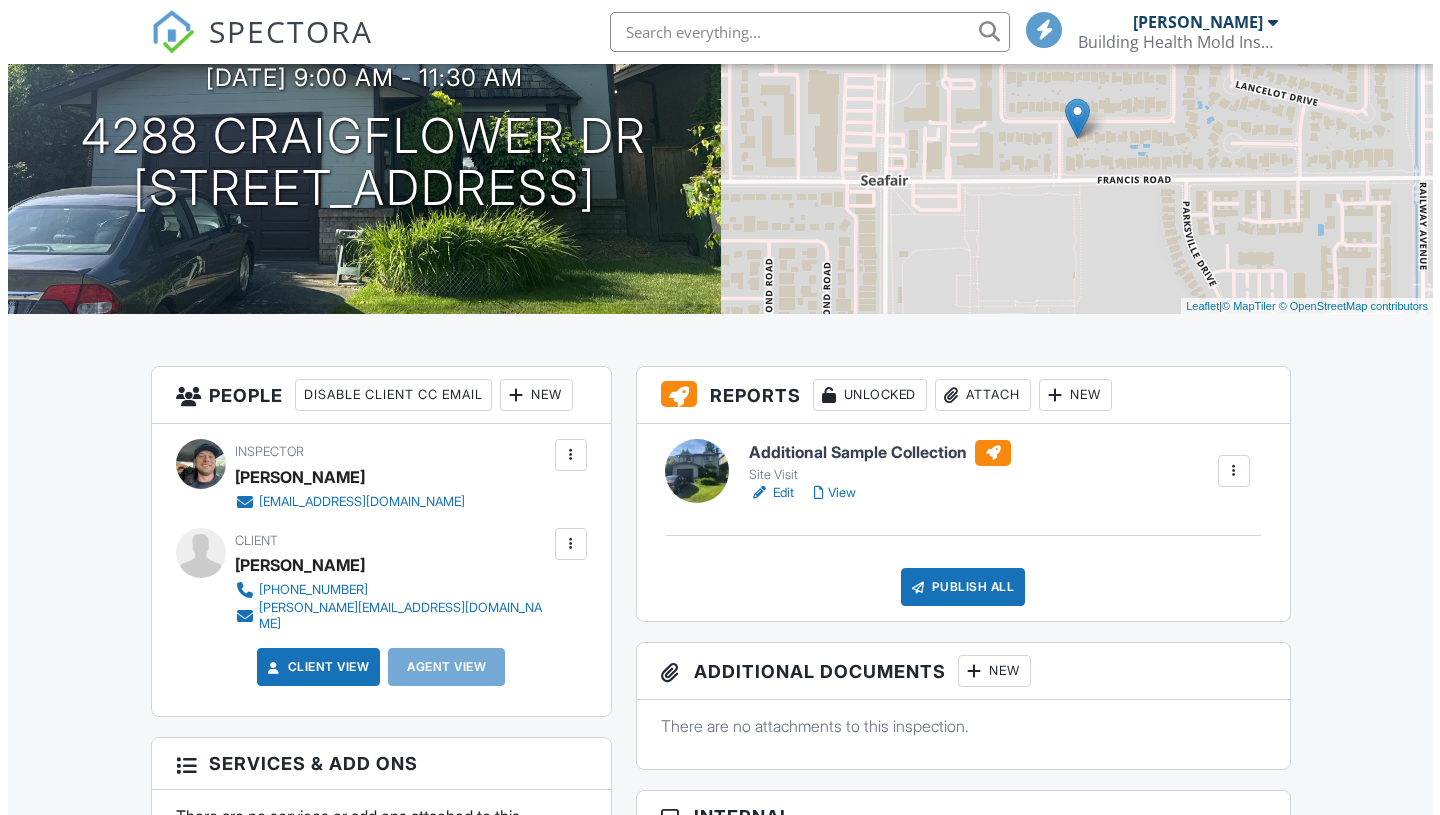scroll, scrollTop: 220, scrollLeft: 0, axis: vertical 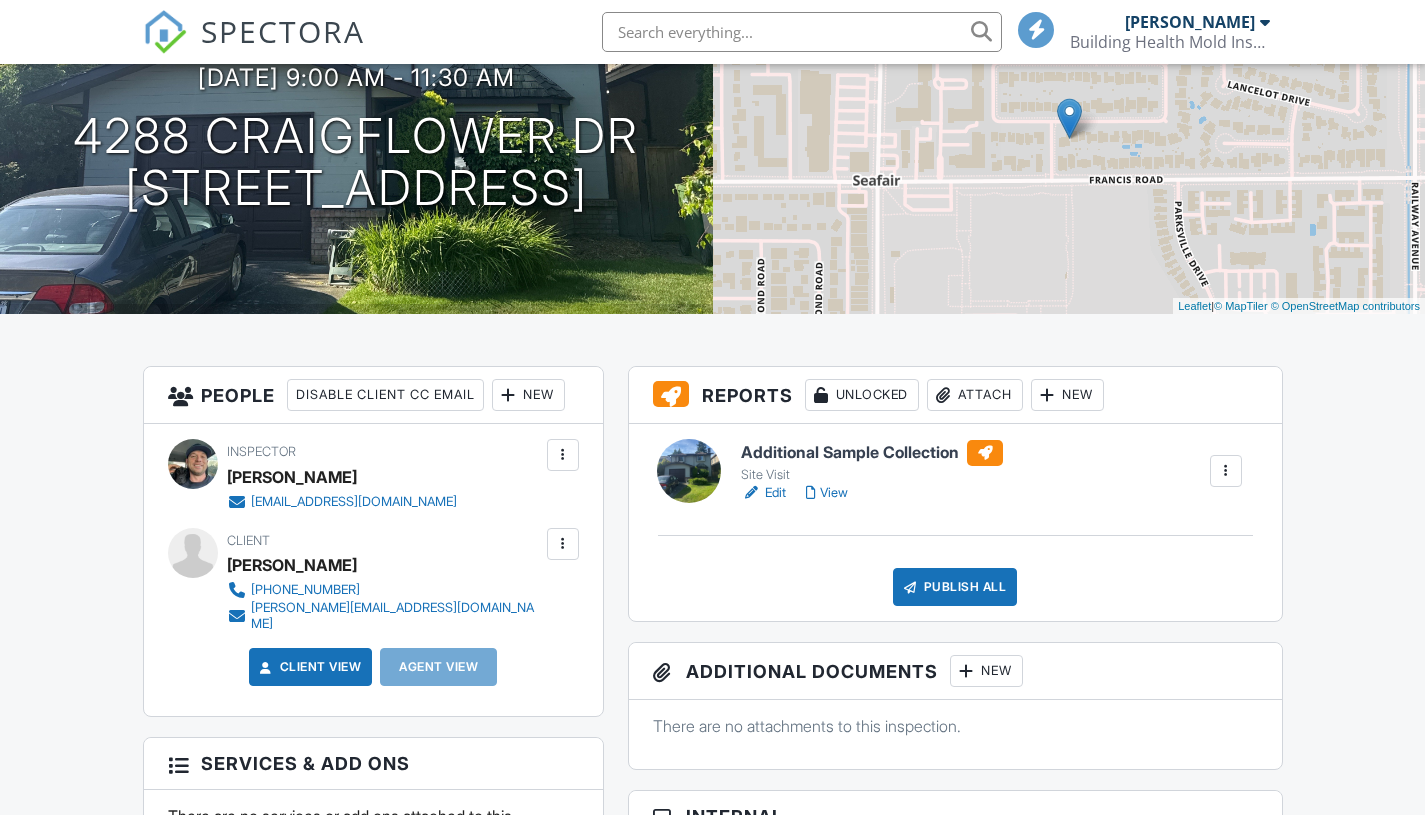 click on "Attach" at bounding box center (975, 395) 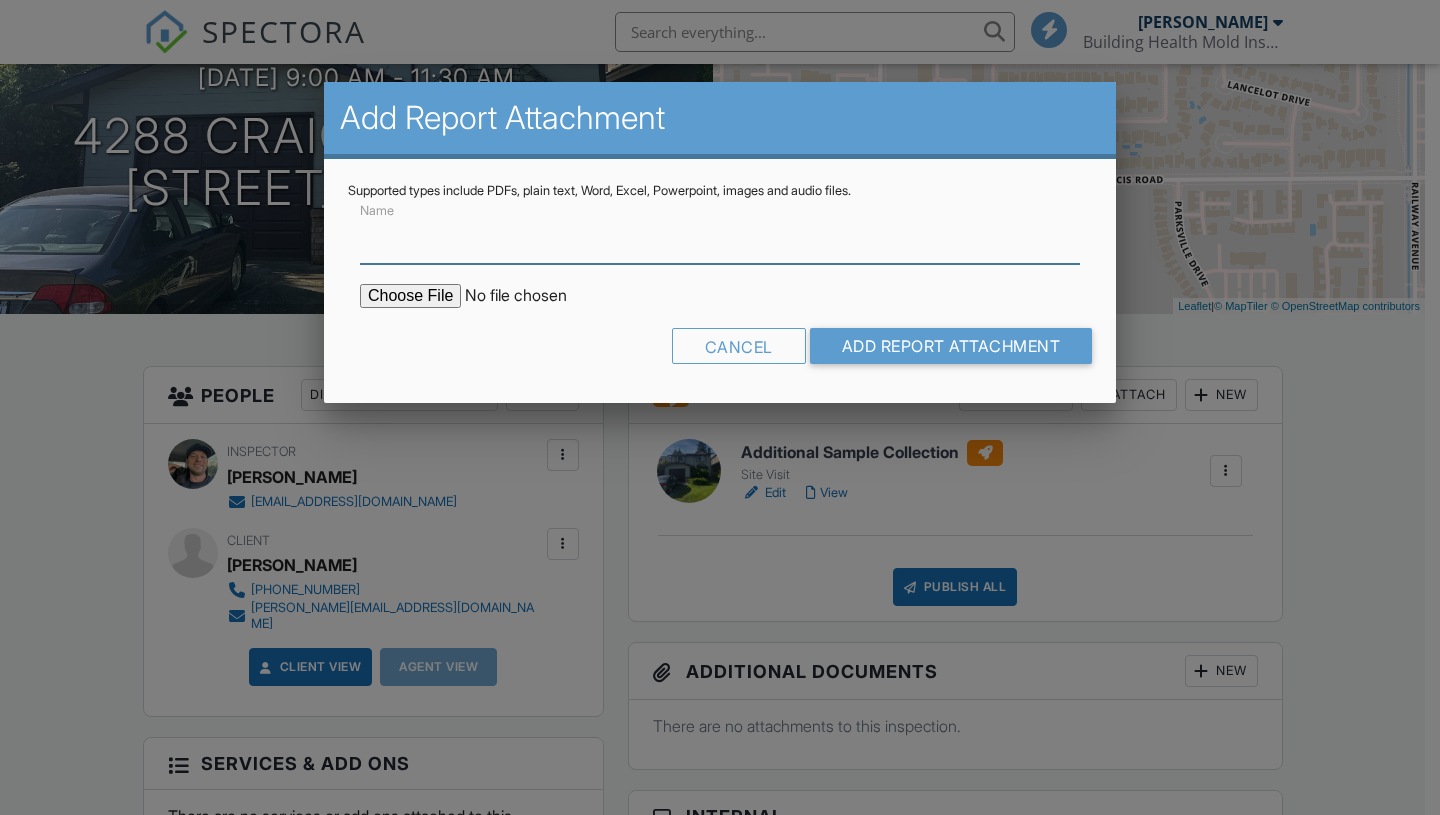 scroll, scrollTop: 0, scrollLeft: 0, axis: both 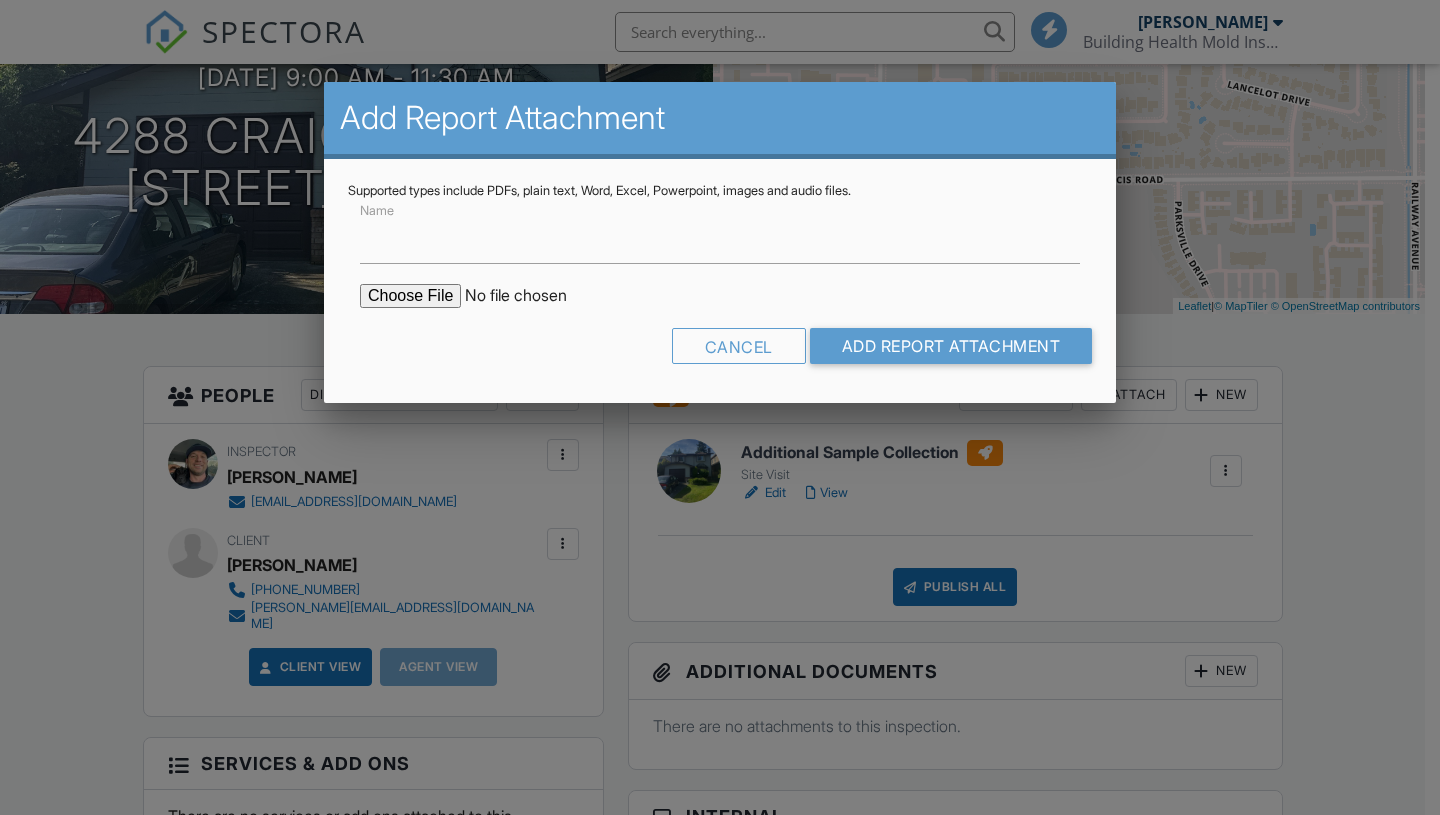 click at bounding box center [530, 296] 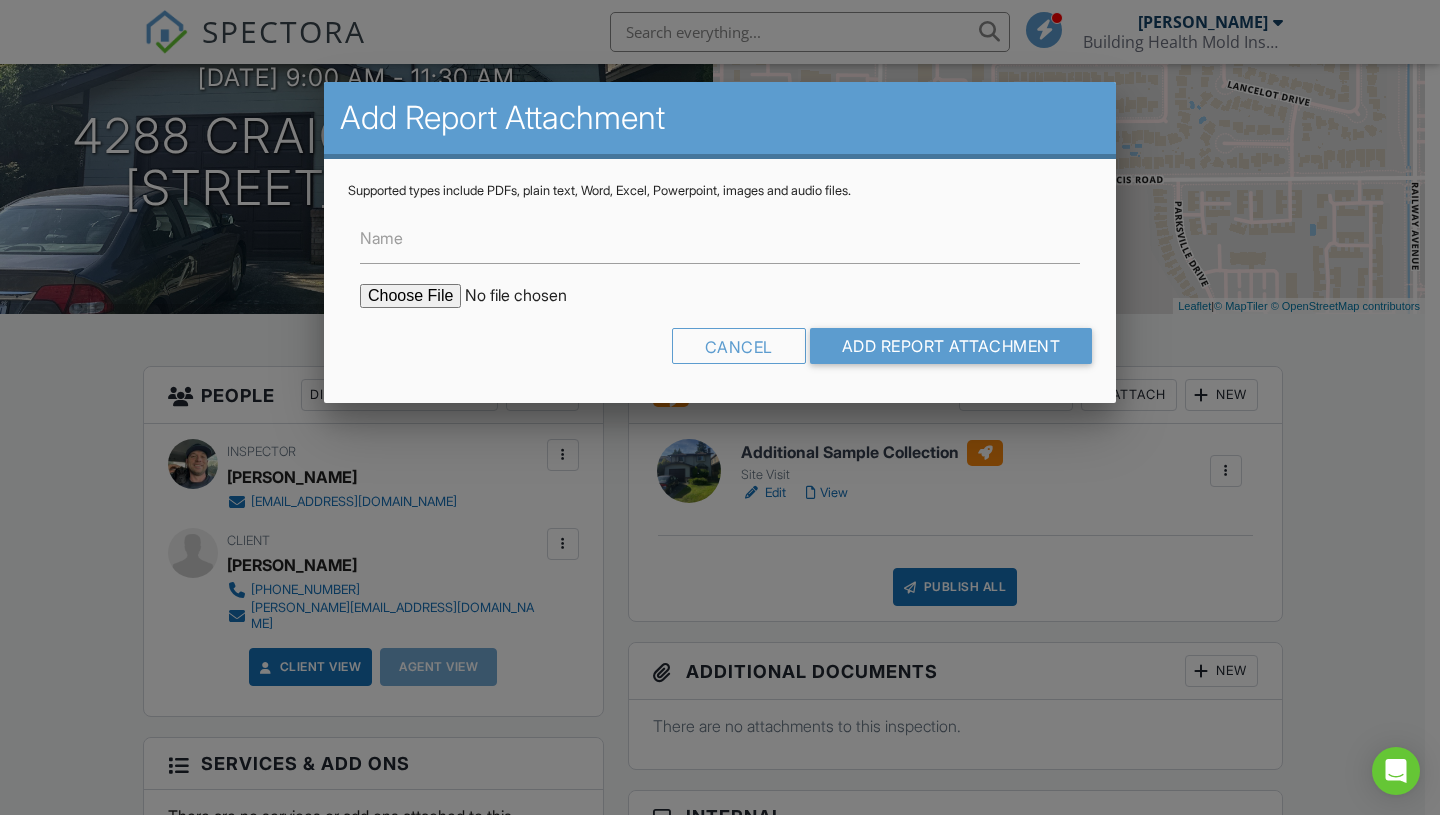 type on "C:\fakepath\Sumida Lab Results July 4 2025 .pdf" 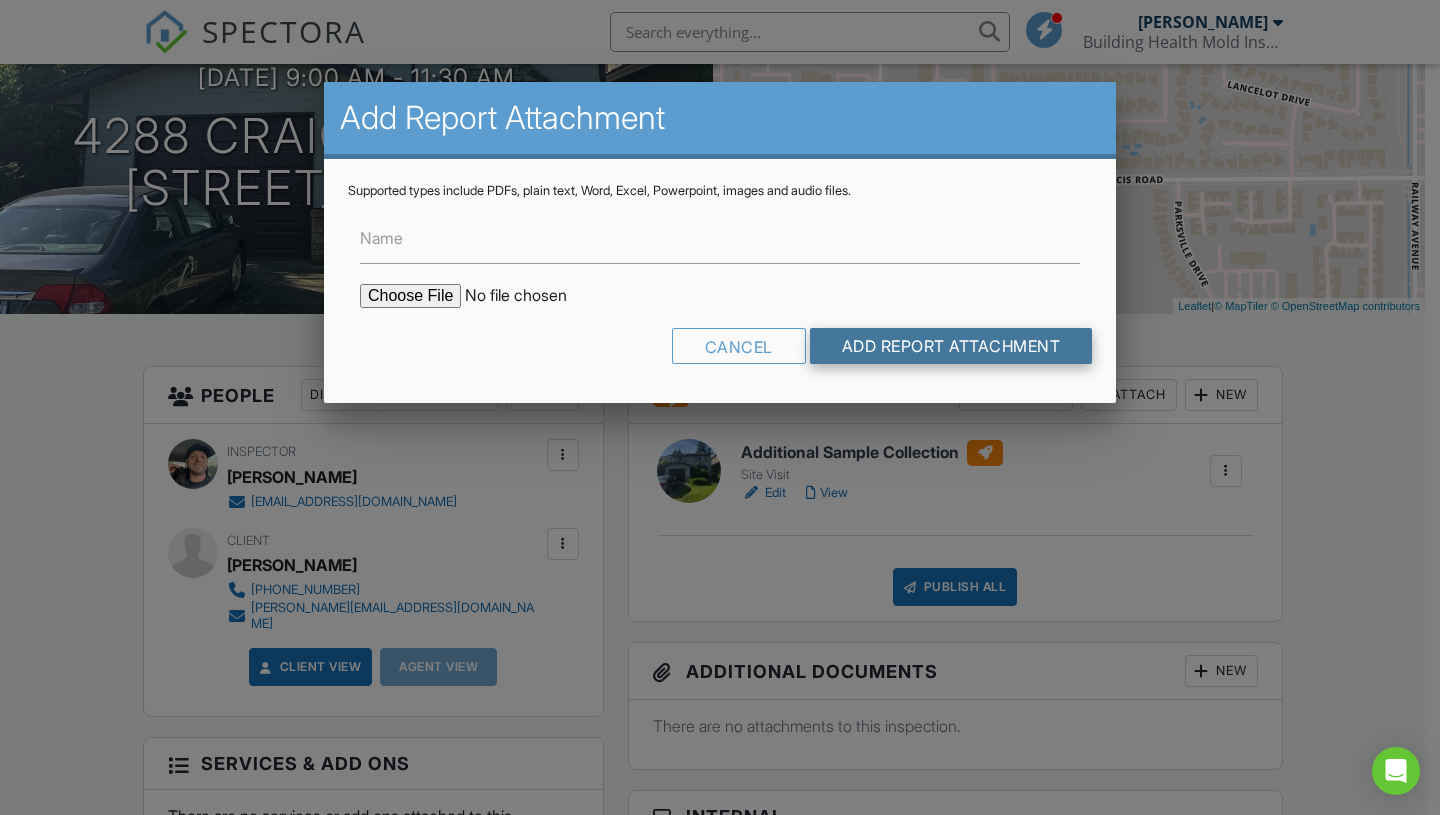 click on "Add Report Attachment" at bounding box center (951, 346) 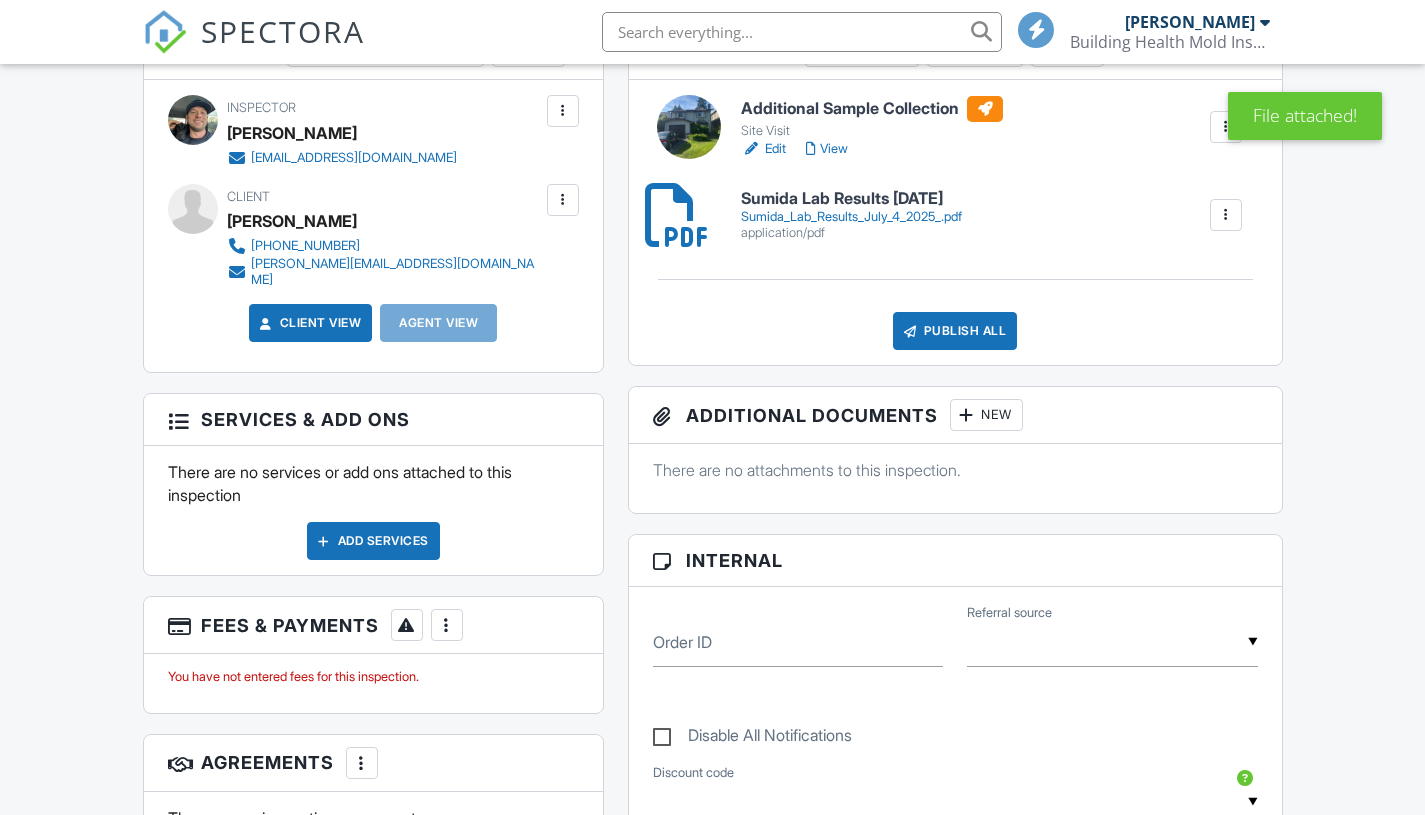 scroll, scrollTop: 564, scrollLeft: 0, axis: vertical 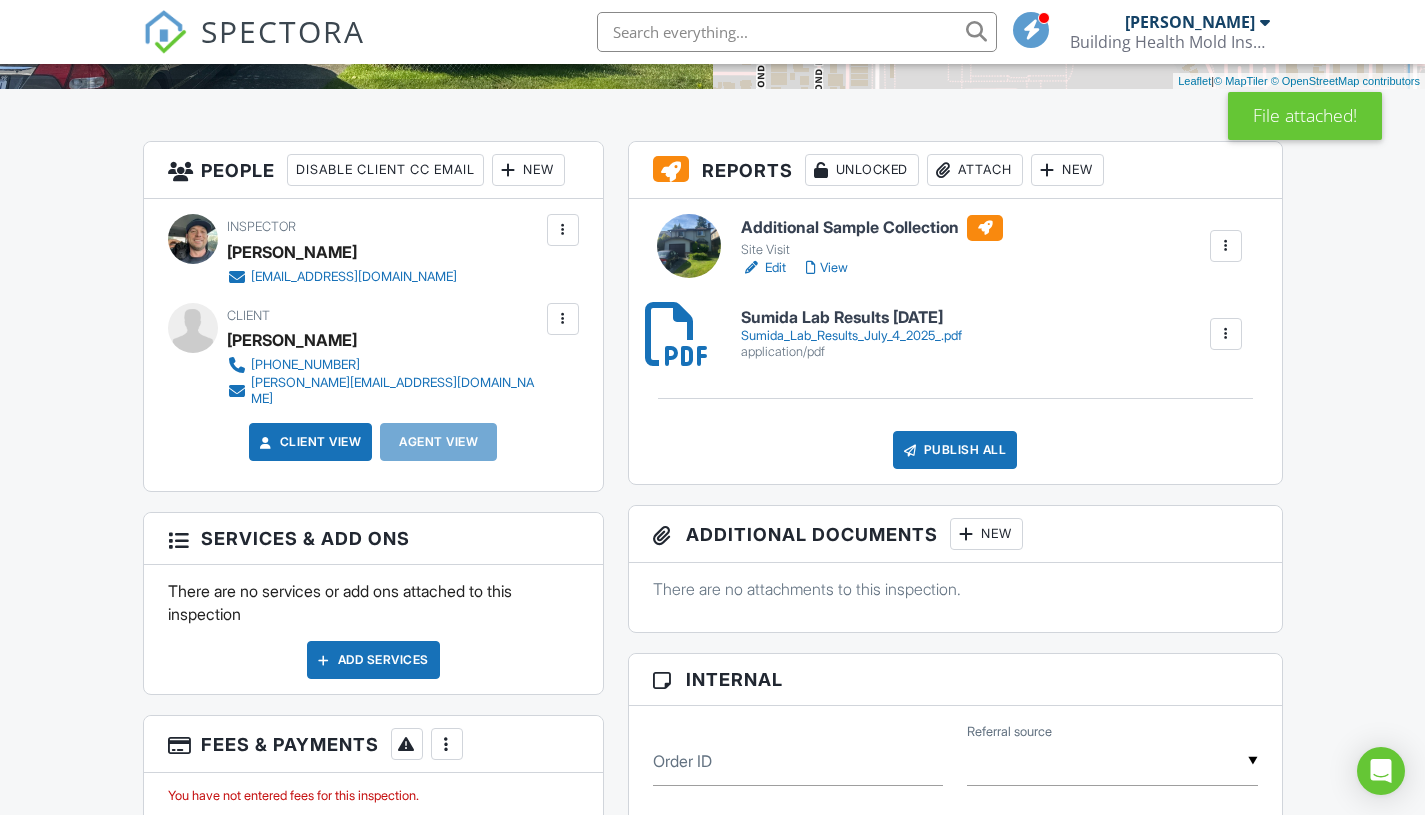 click at bounding box center (509, 170) 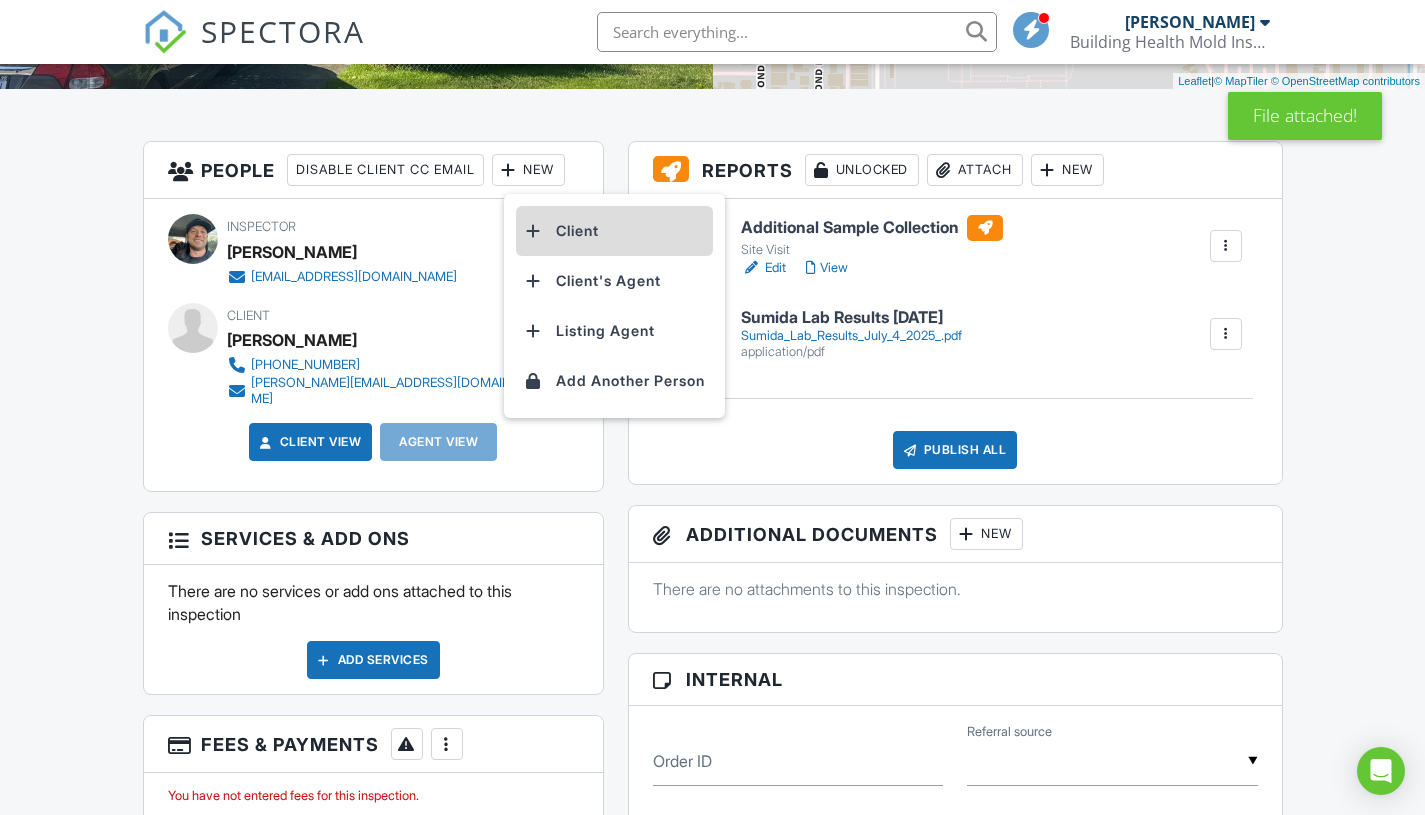 click on "Client" at bounding box center [614, 231] 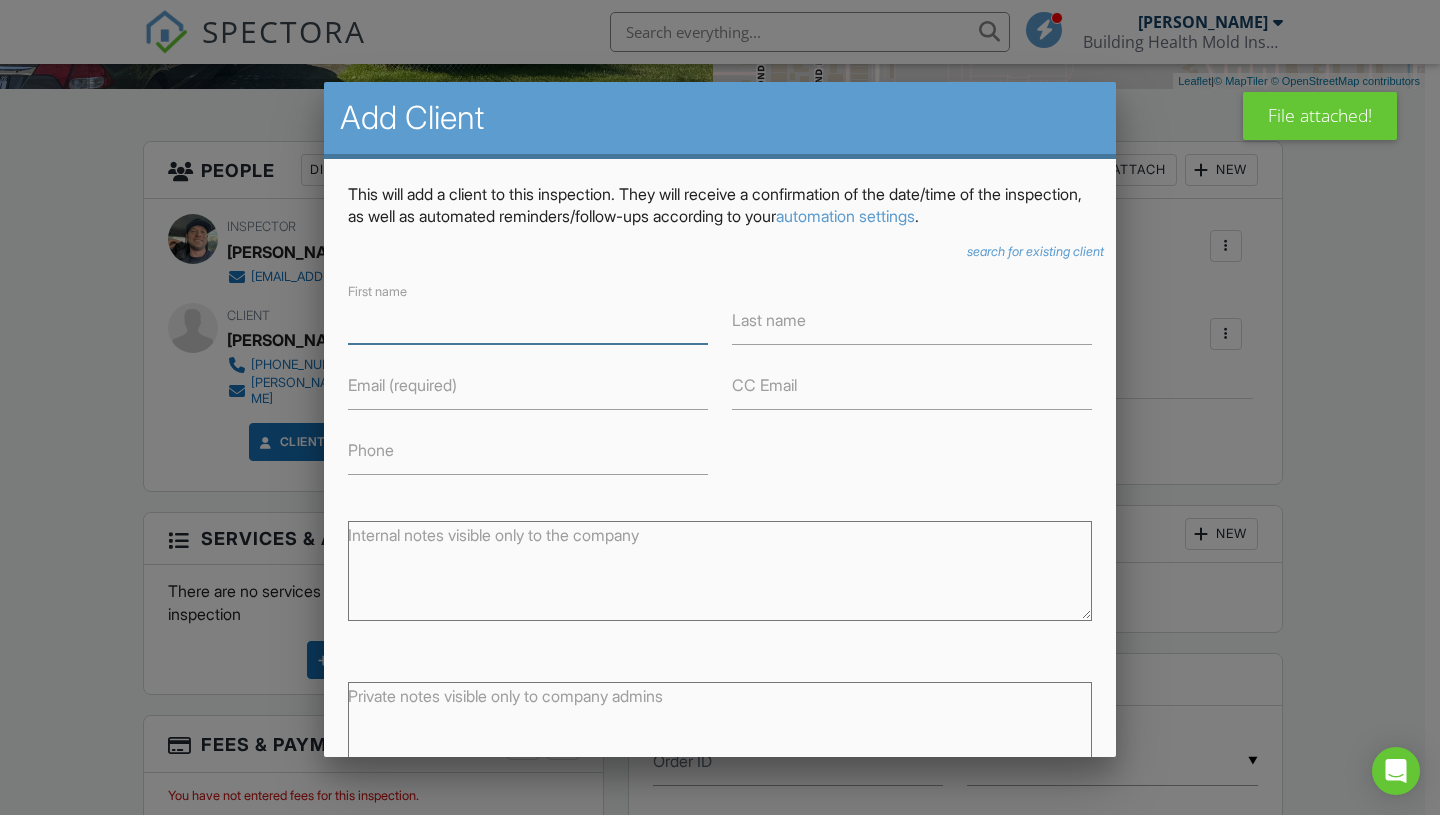 click on "First name" at bounding box center (528, 319) 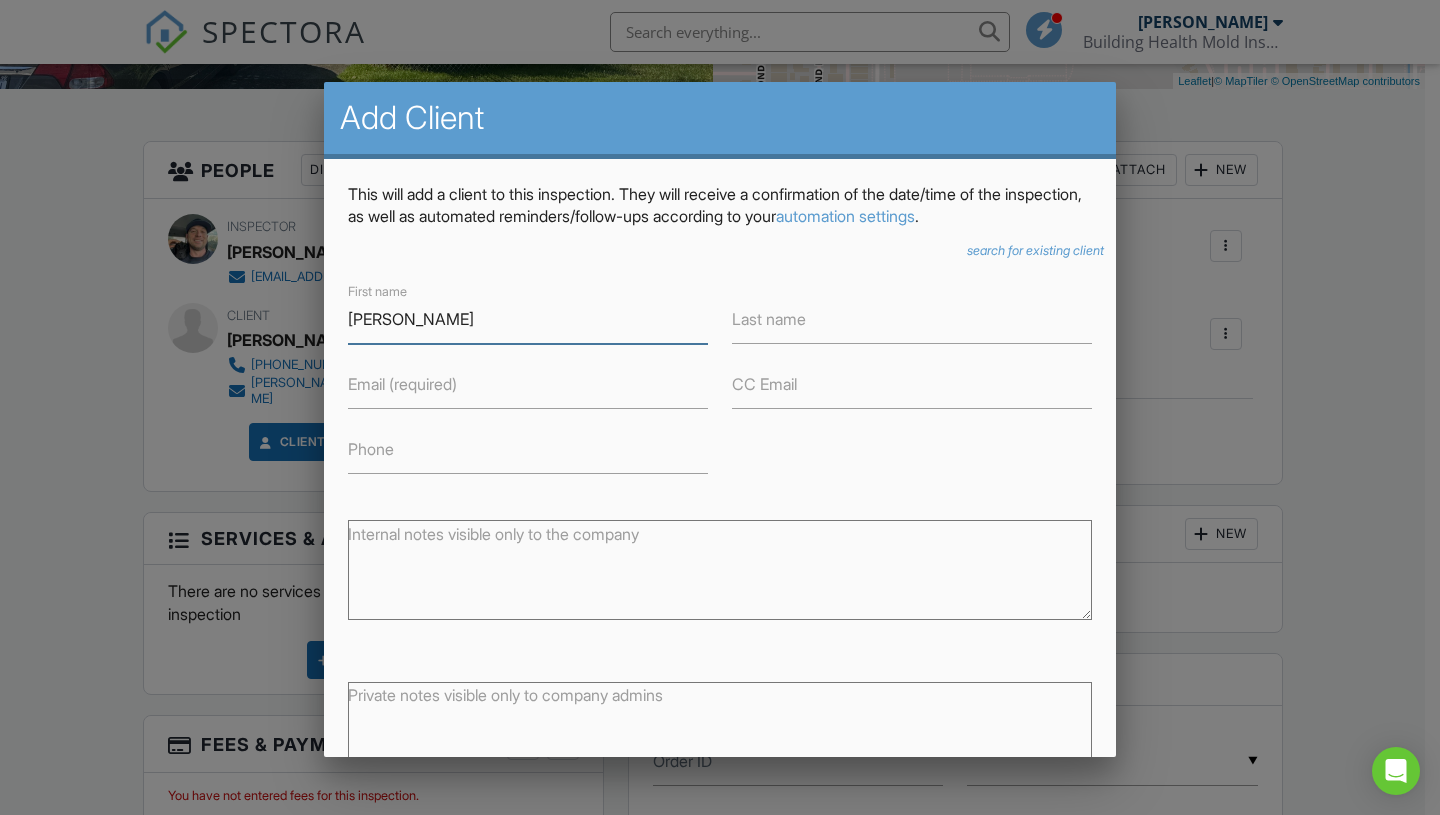 drag, startPoint x: 486, startPoint y: 328, endPoint x: 387, endPoint y: 316, distance: 99.724625 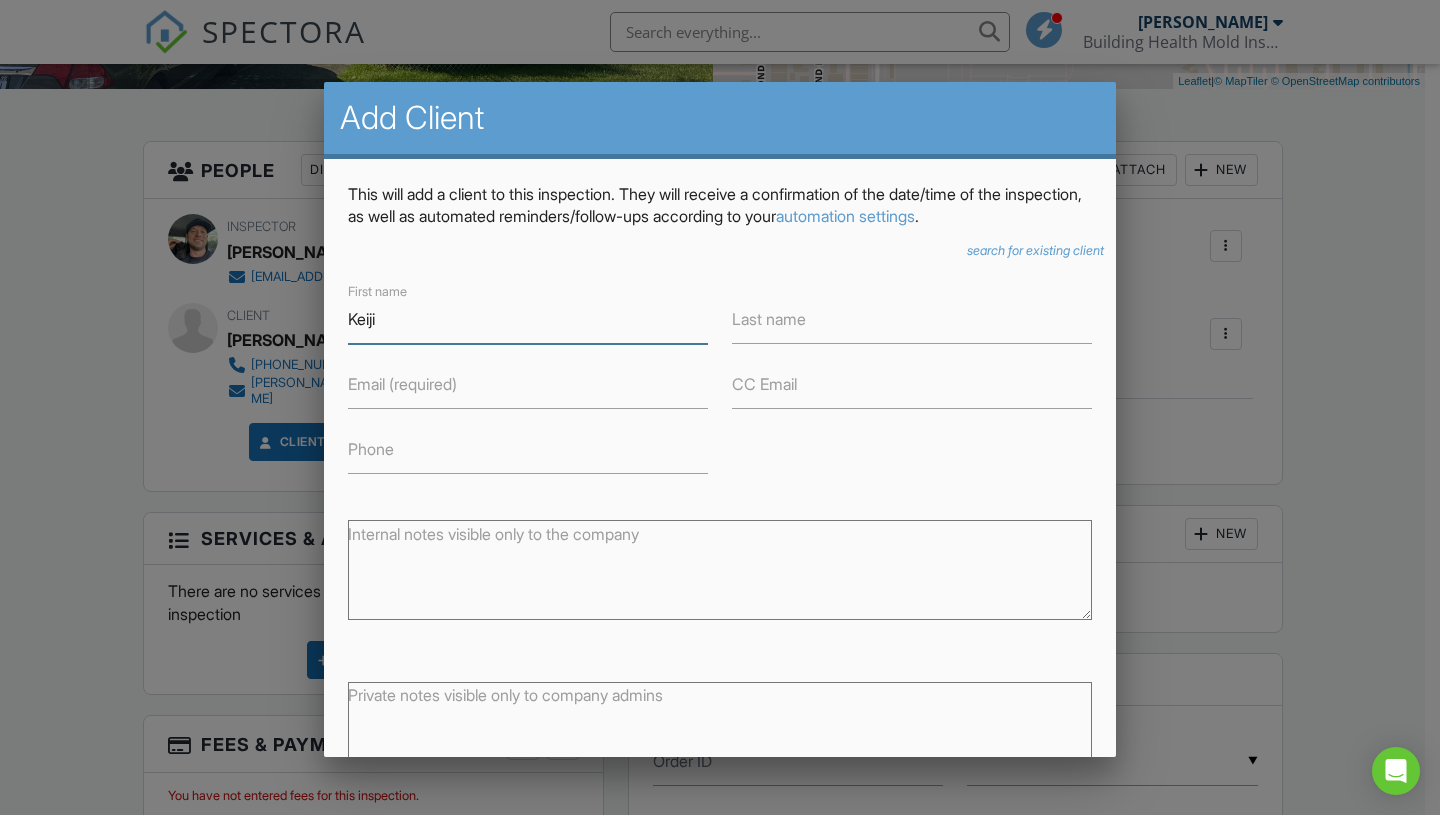 type on "Keiji" 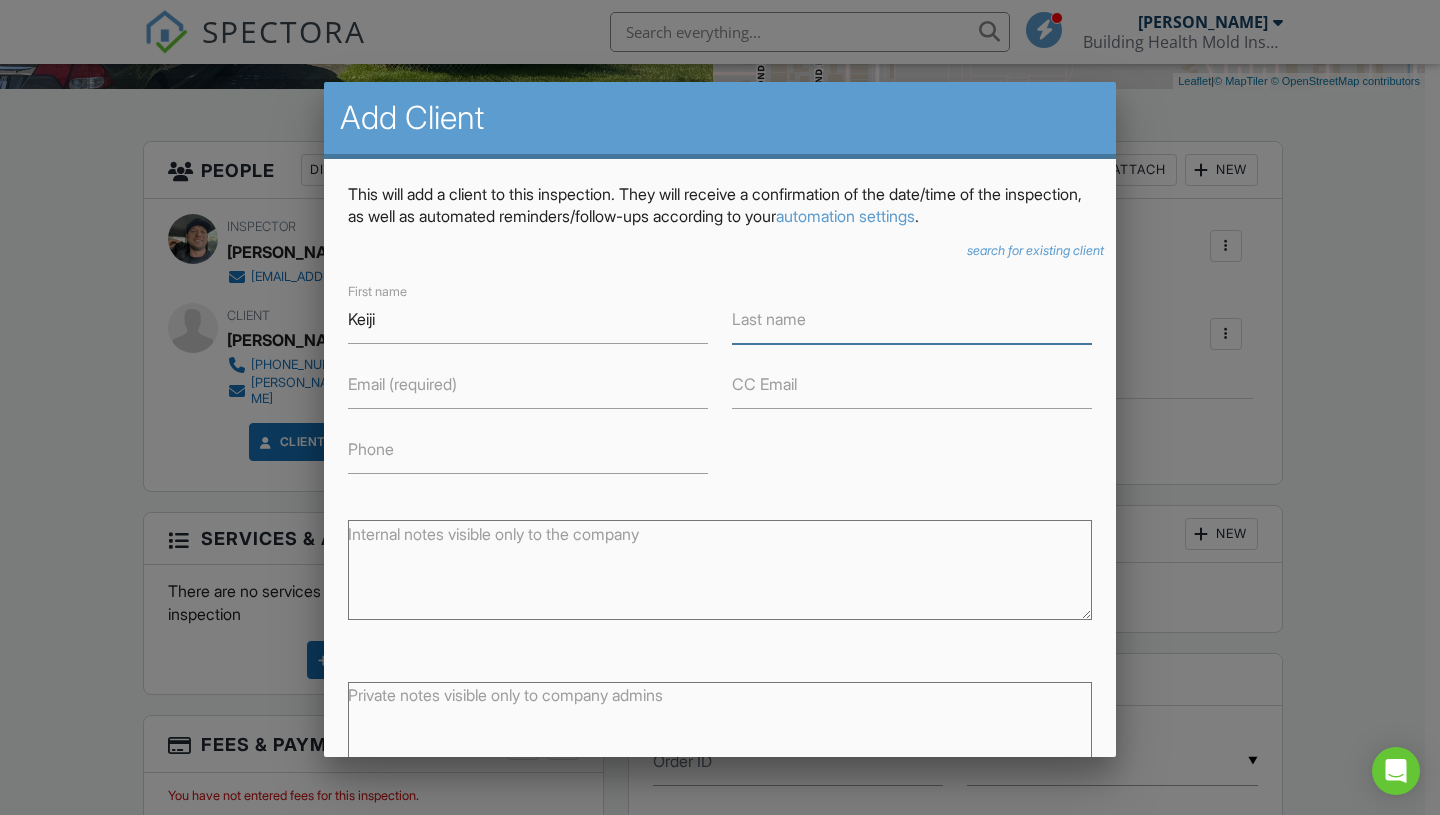 click on "Last name" at bounding box center (912, 319) 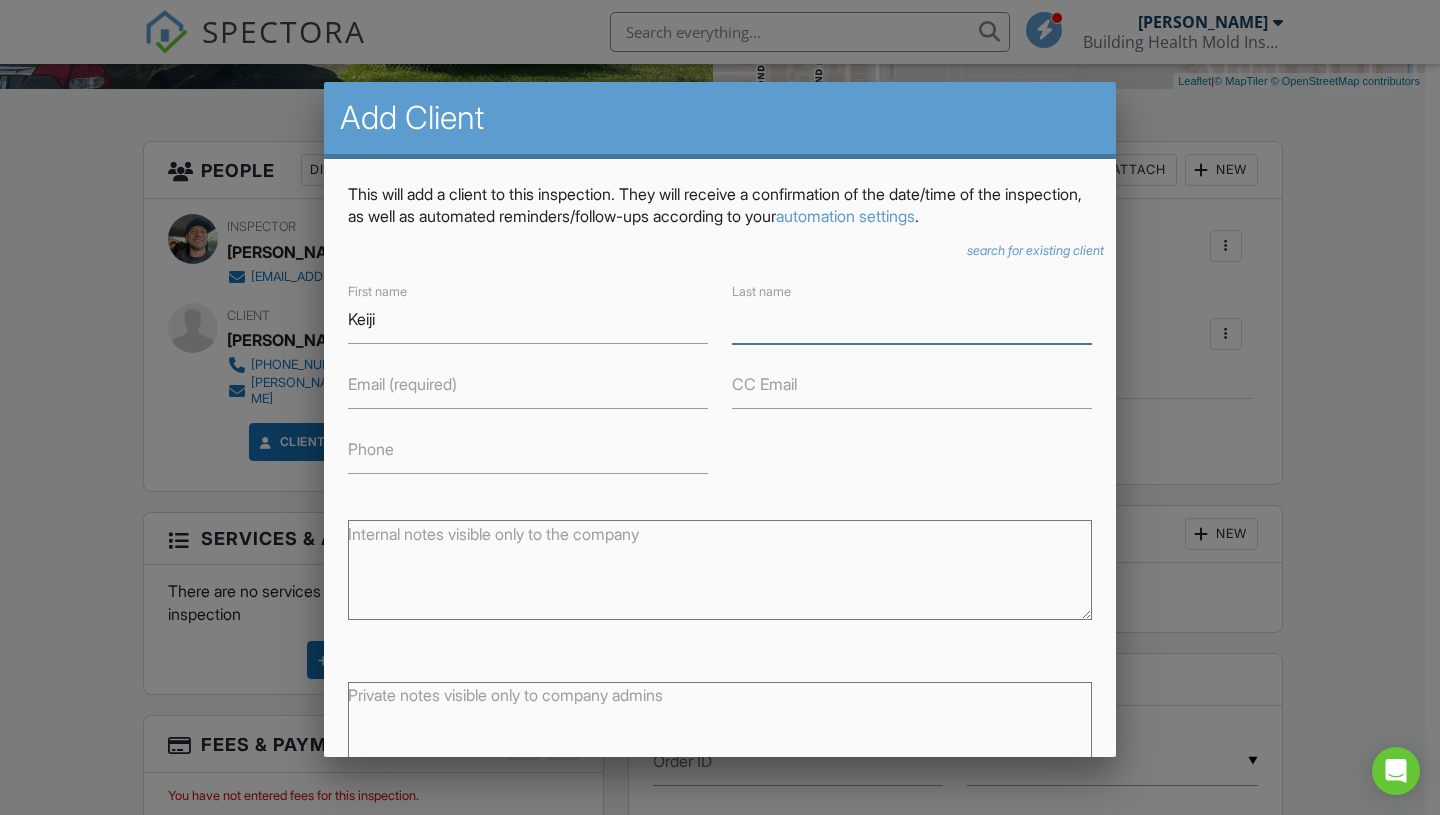 paste on "Sumida" 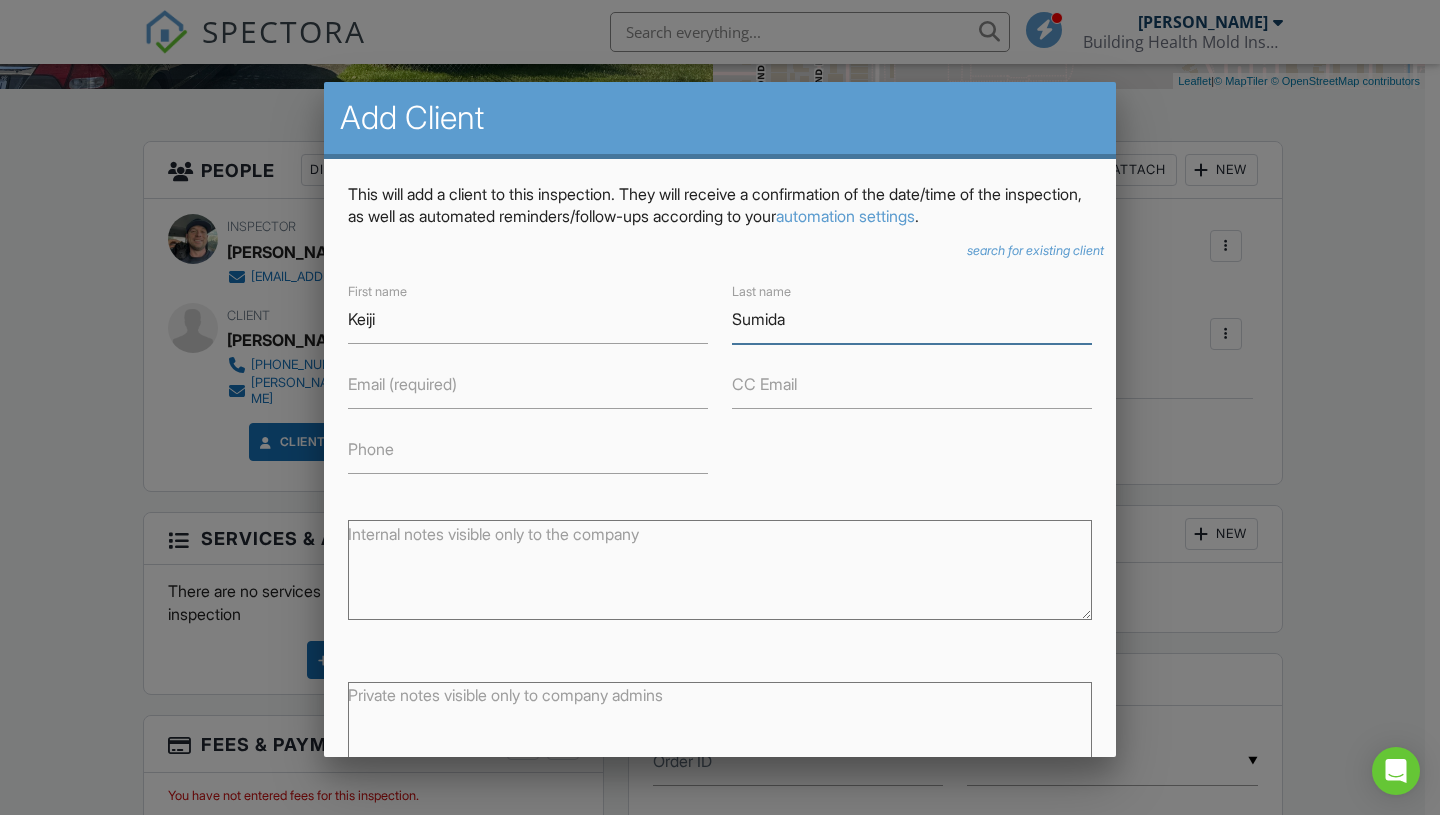 type on "Sumida" 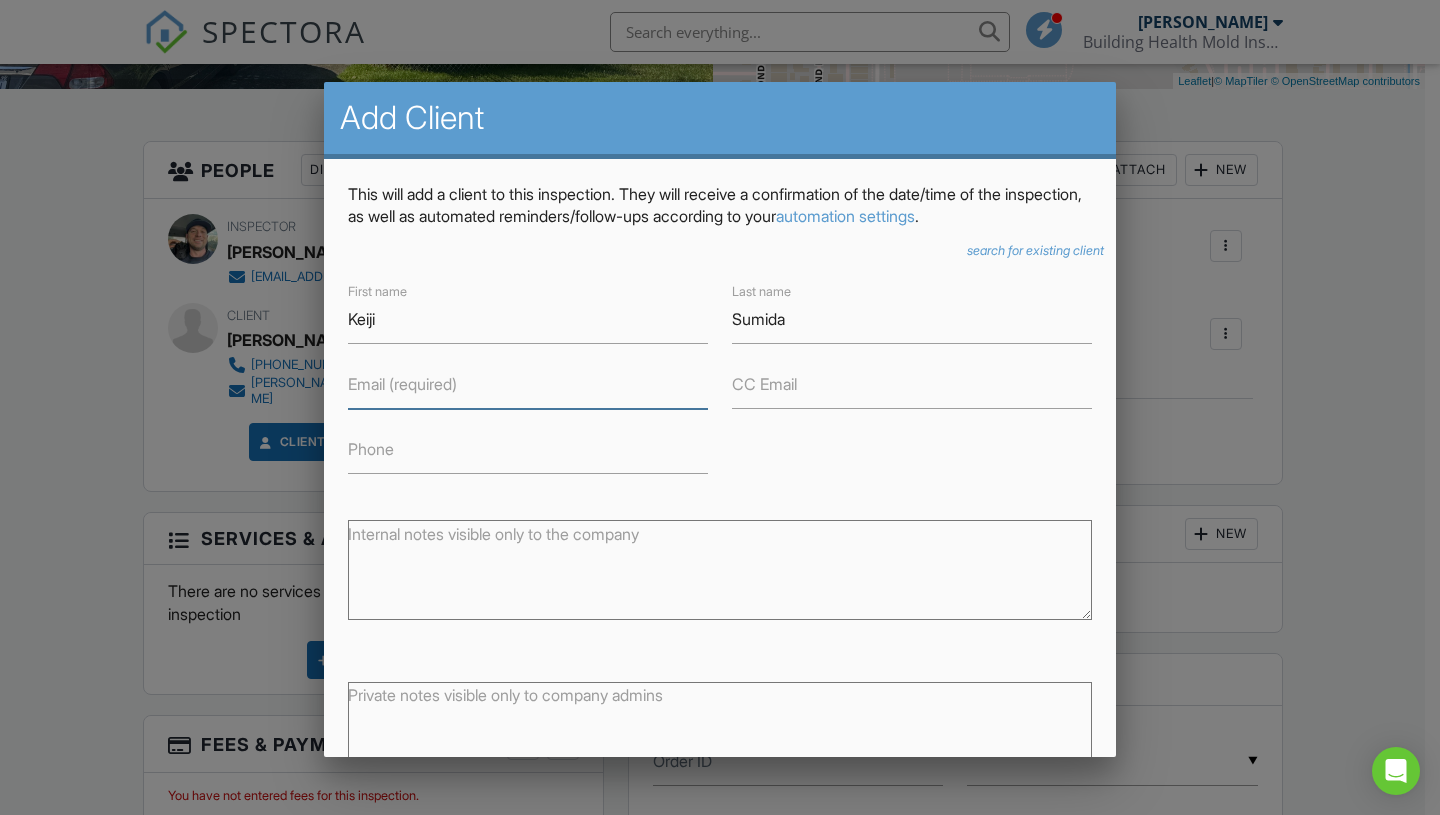 click on "Email (required)" at bounding box center [528, 384] 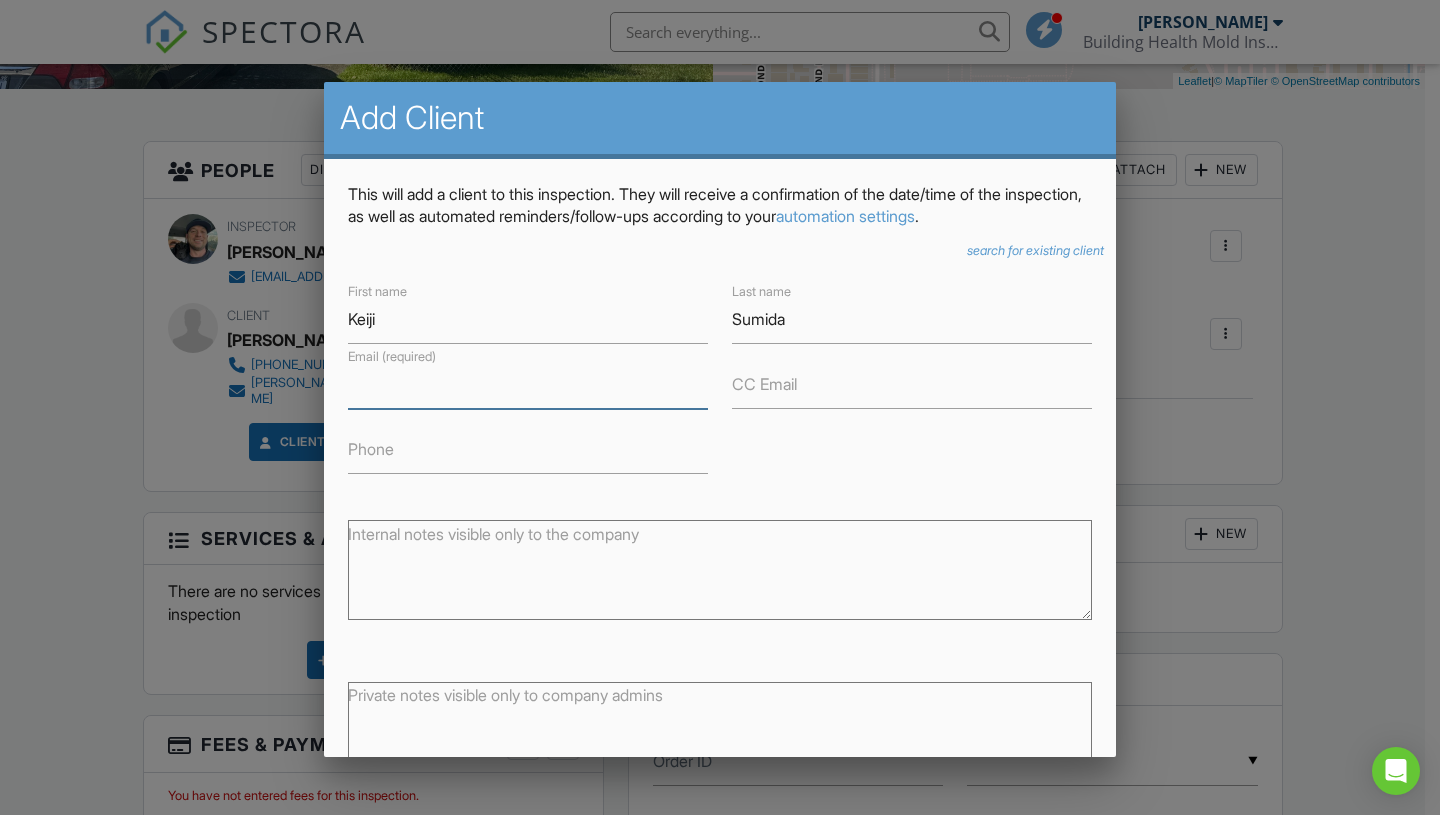 paste on "keijiro.sm@gmail.com" 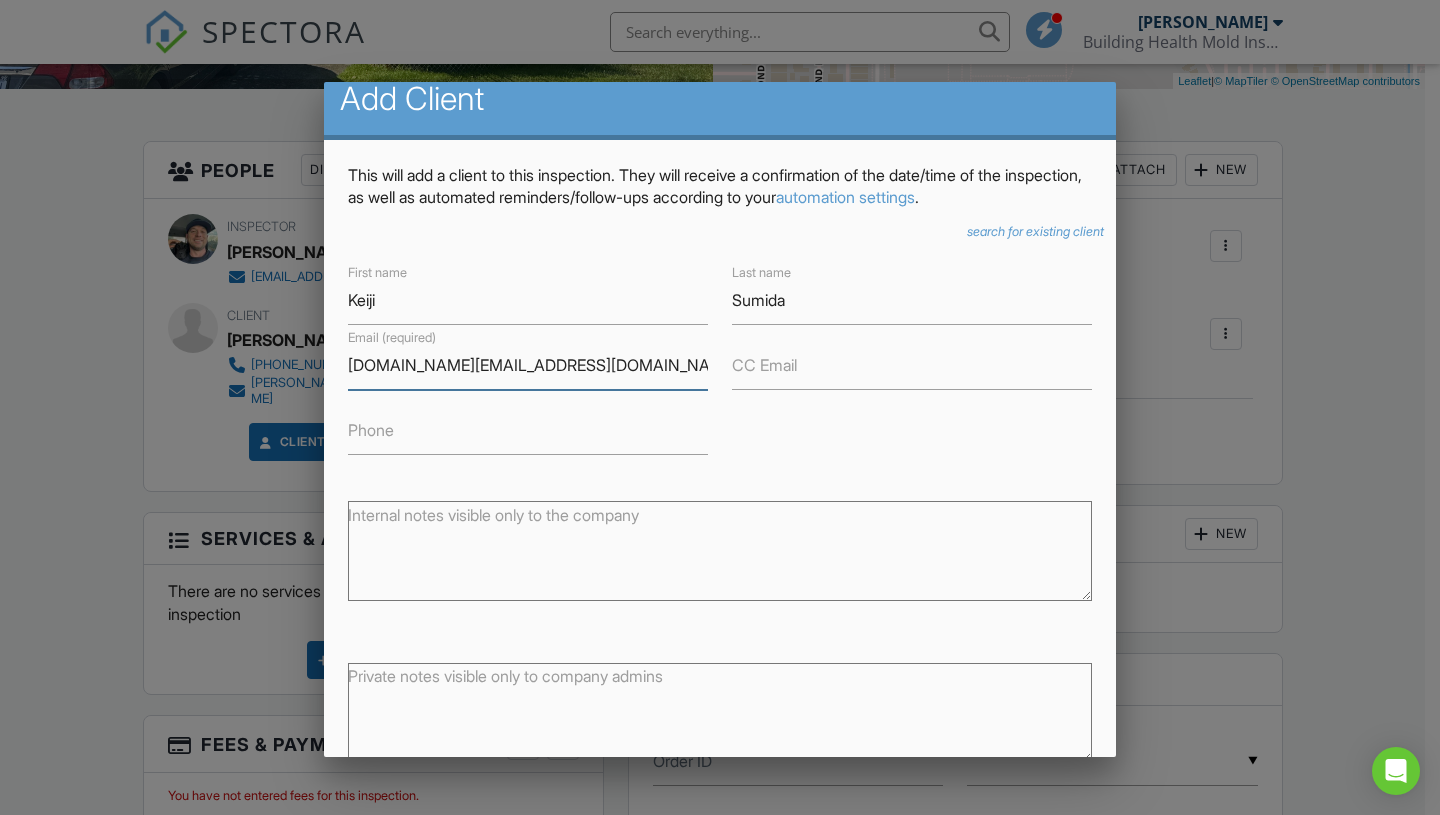 scroll, scrollTop: 135, scrollLeft: 0, axis: vertical 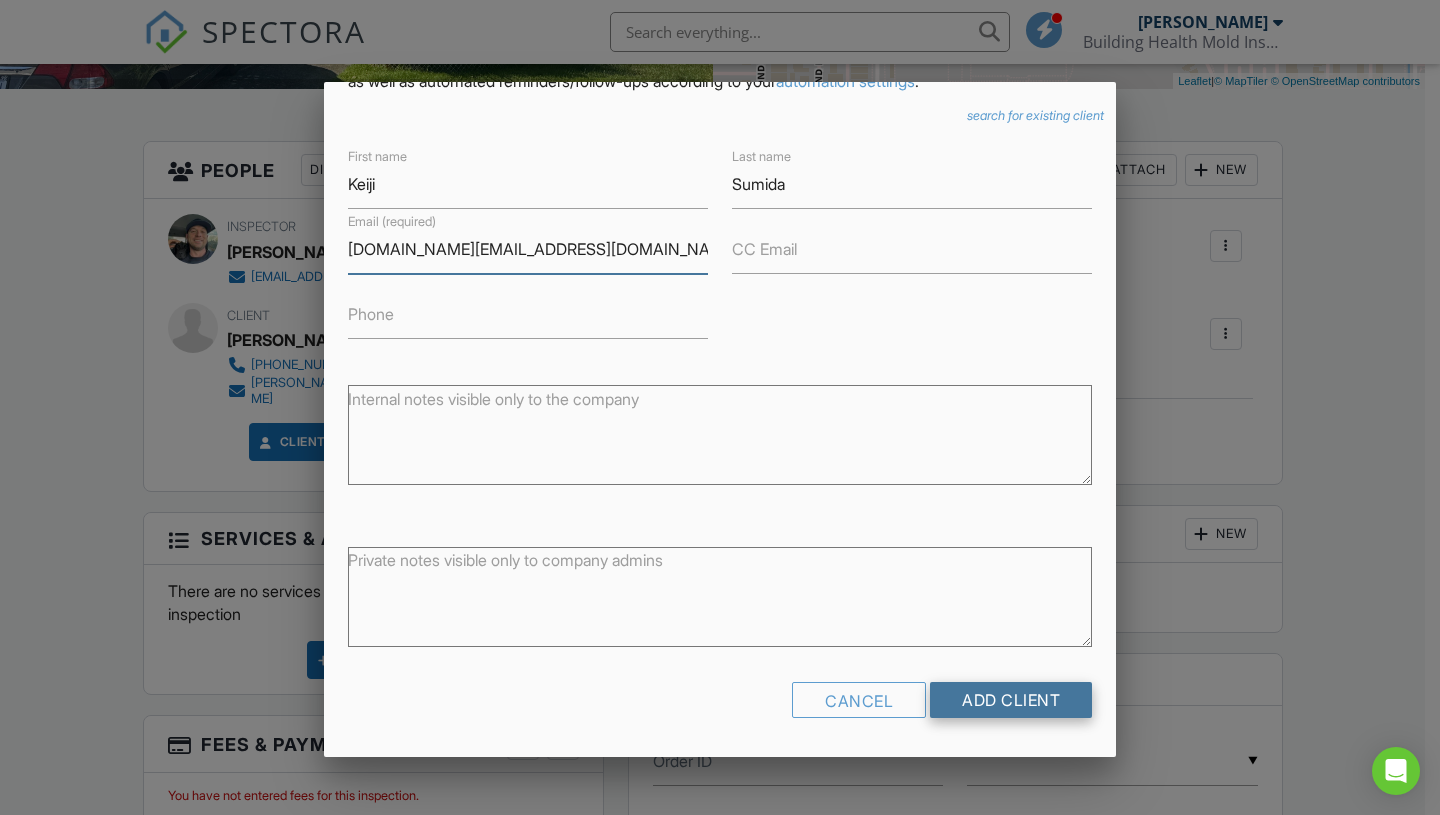 type on "keijiro.sm@gmail.com" 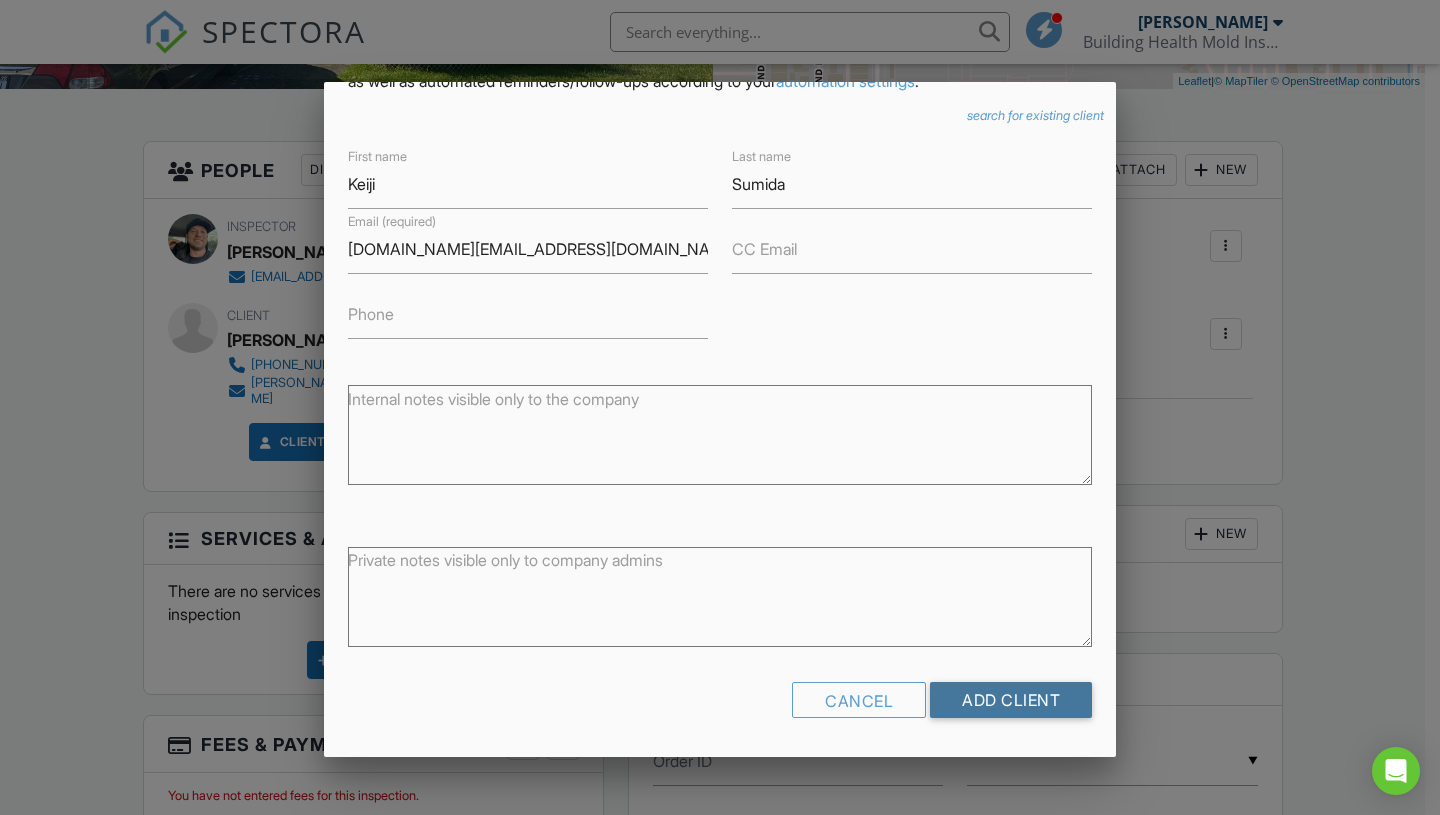 click on "Add Client" at bounding box center (1011, 700) 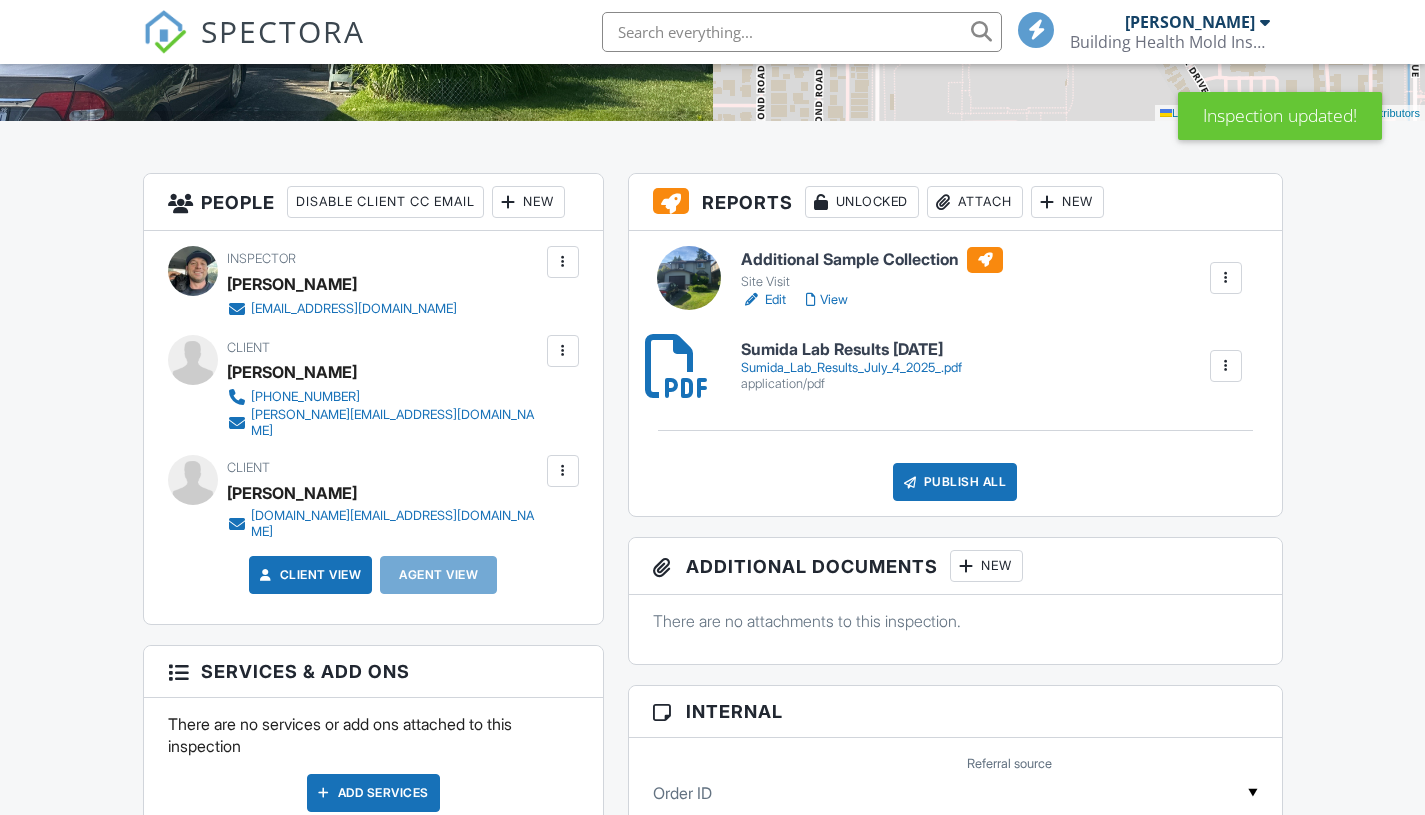 scroll, scrollTop: 675, scrollLeft: 0, axis: vertical 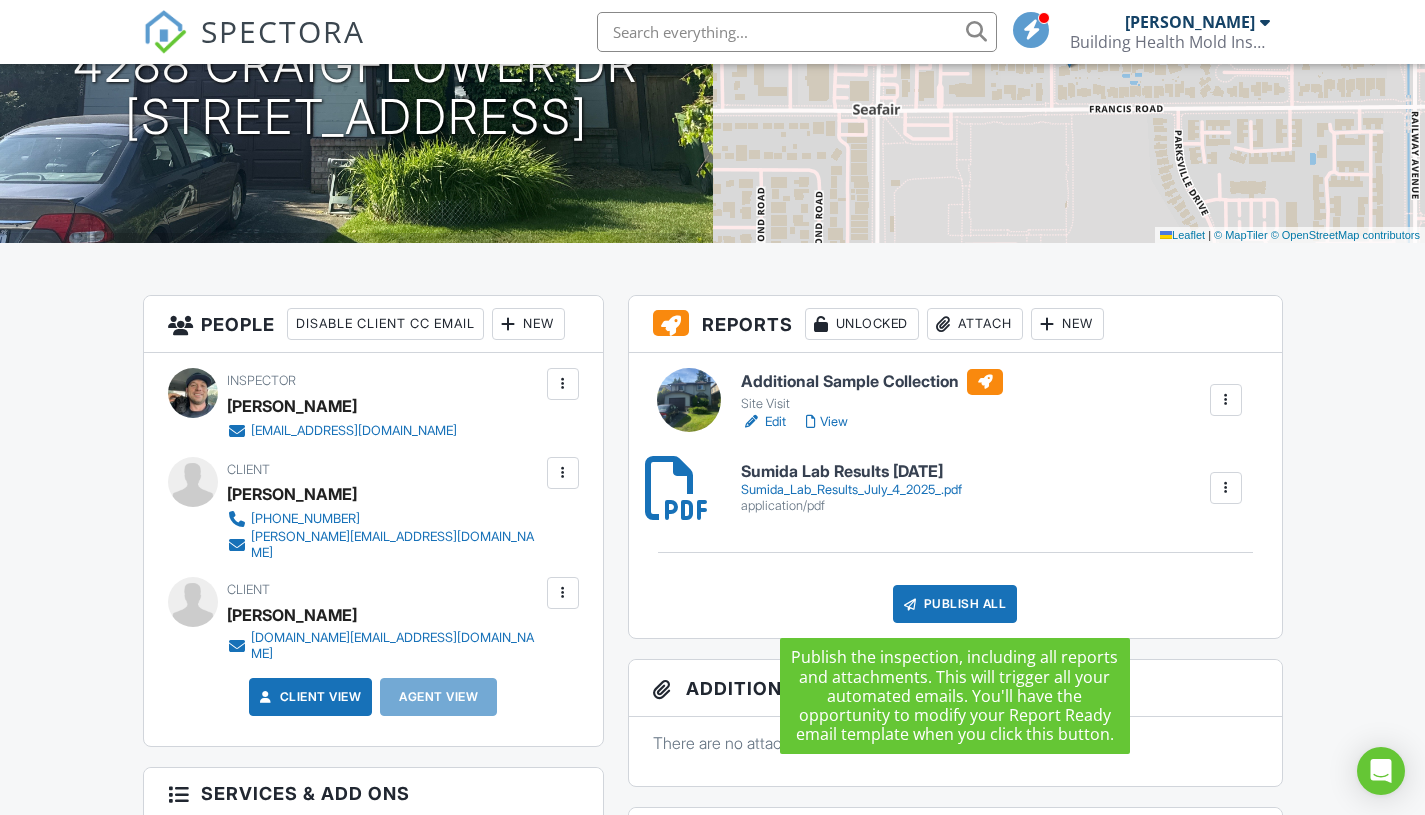click on "Publish All" at bounding box center (955, 604) 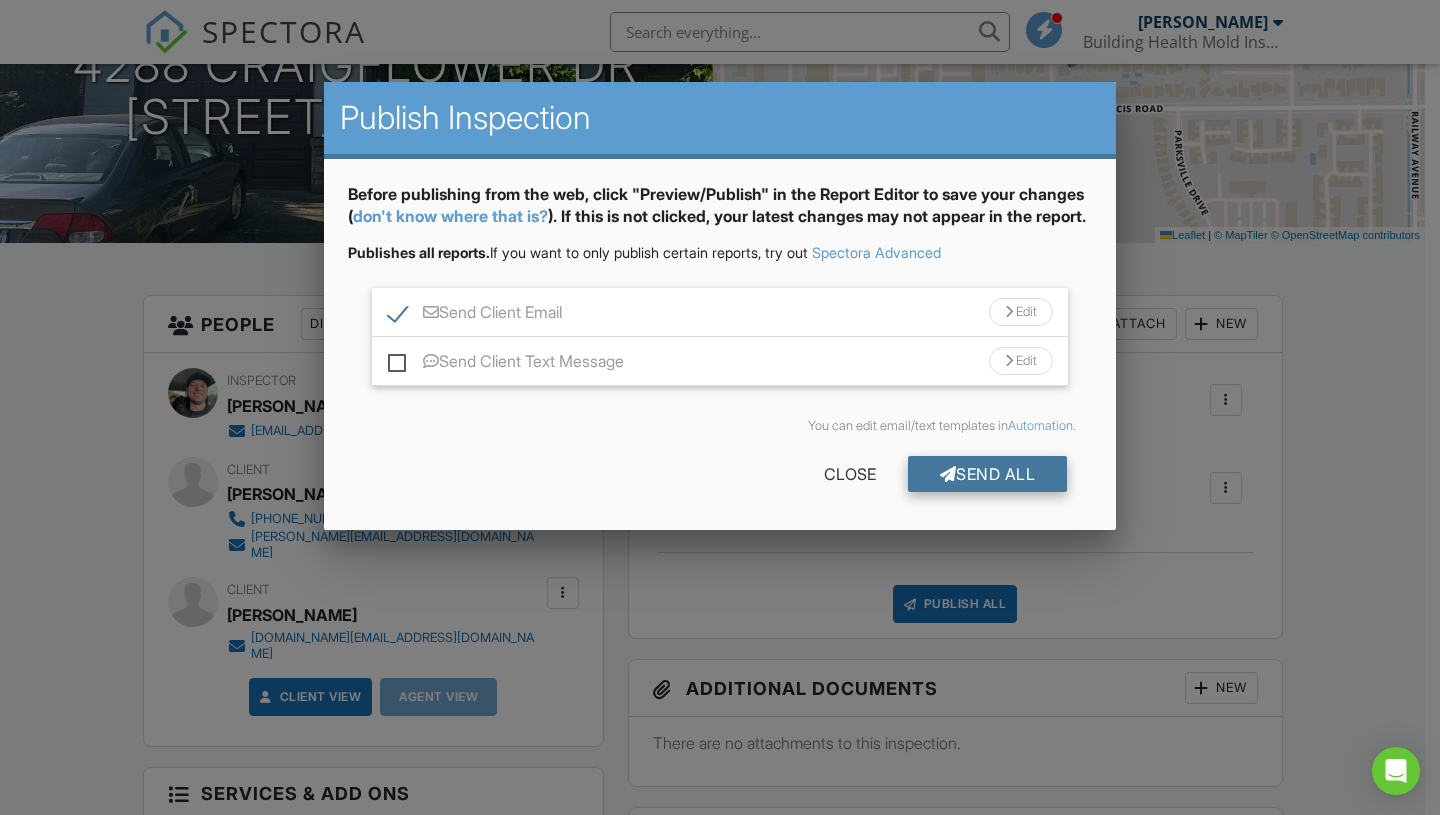 click on "Send All" at bounding box center [988, 474] 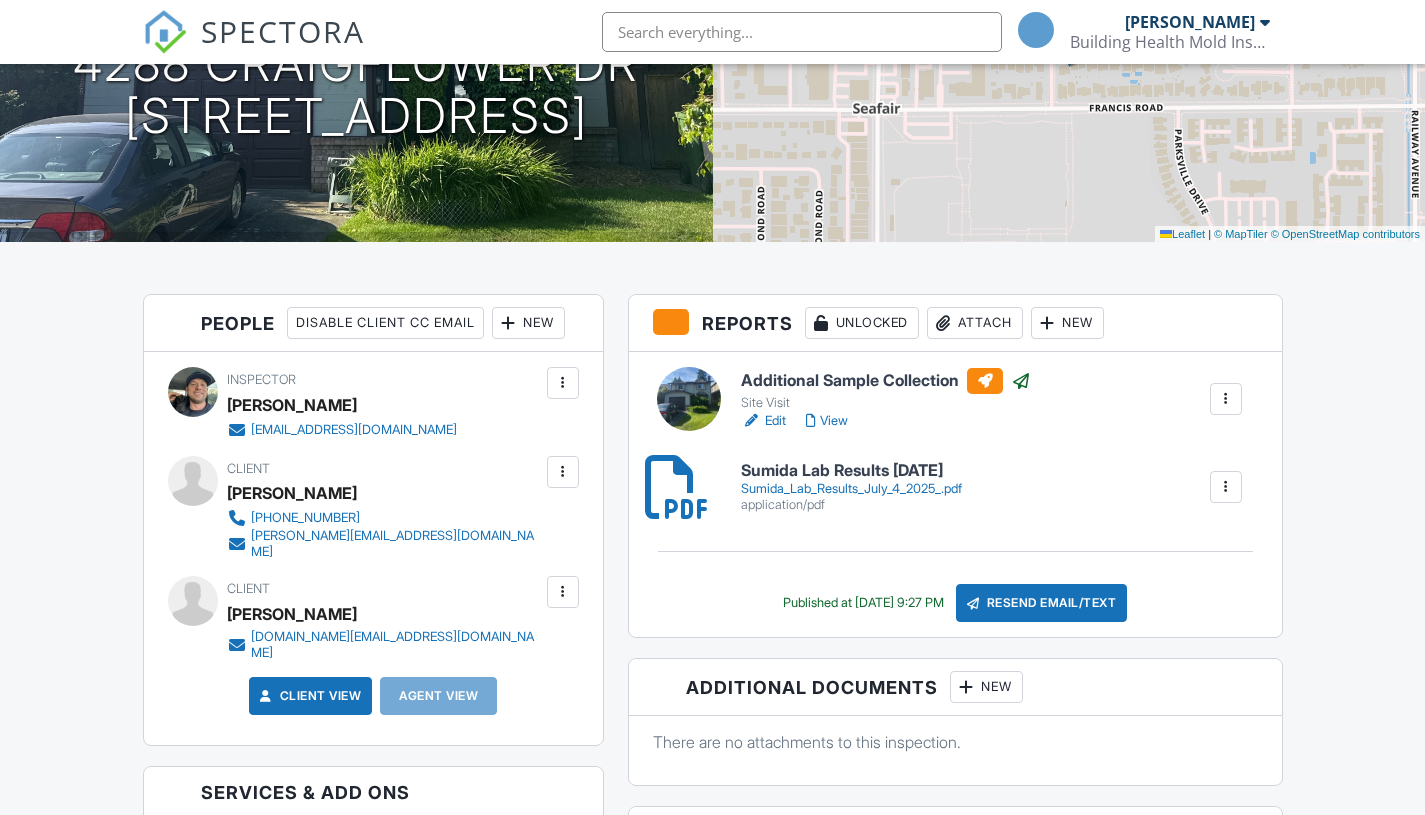 scroll, scrollTop: 292, scrollLeft: 0, axis: vertical 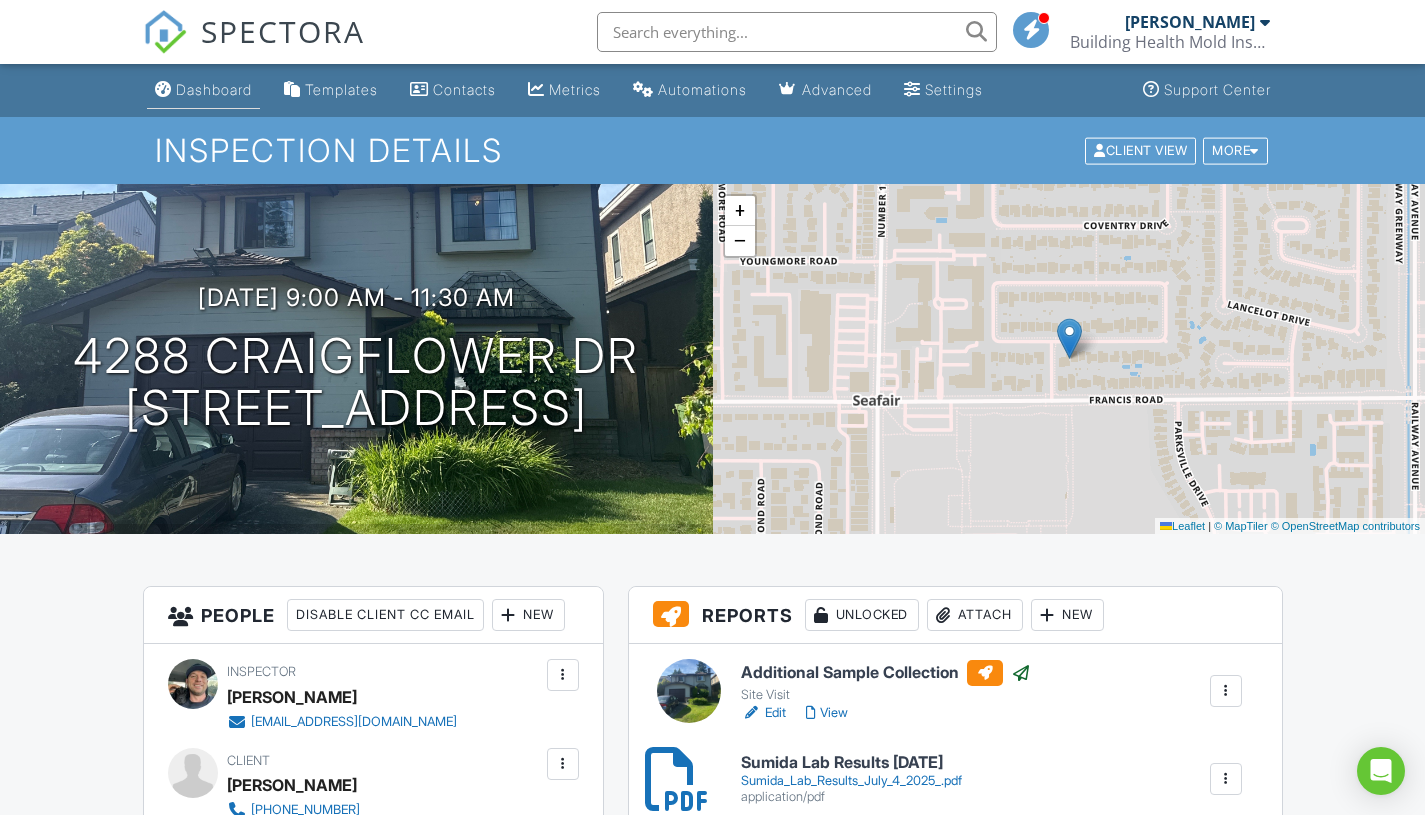 click on "Dashboard" at bounding box center (214, 89) 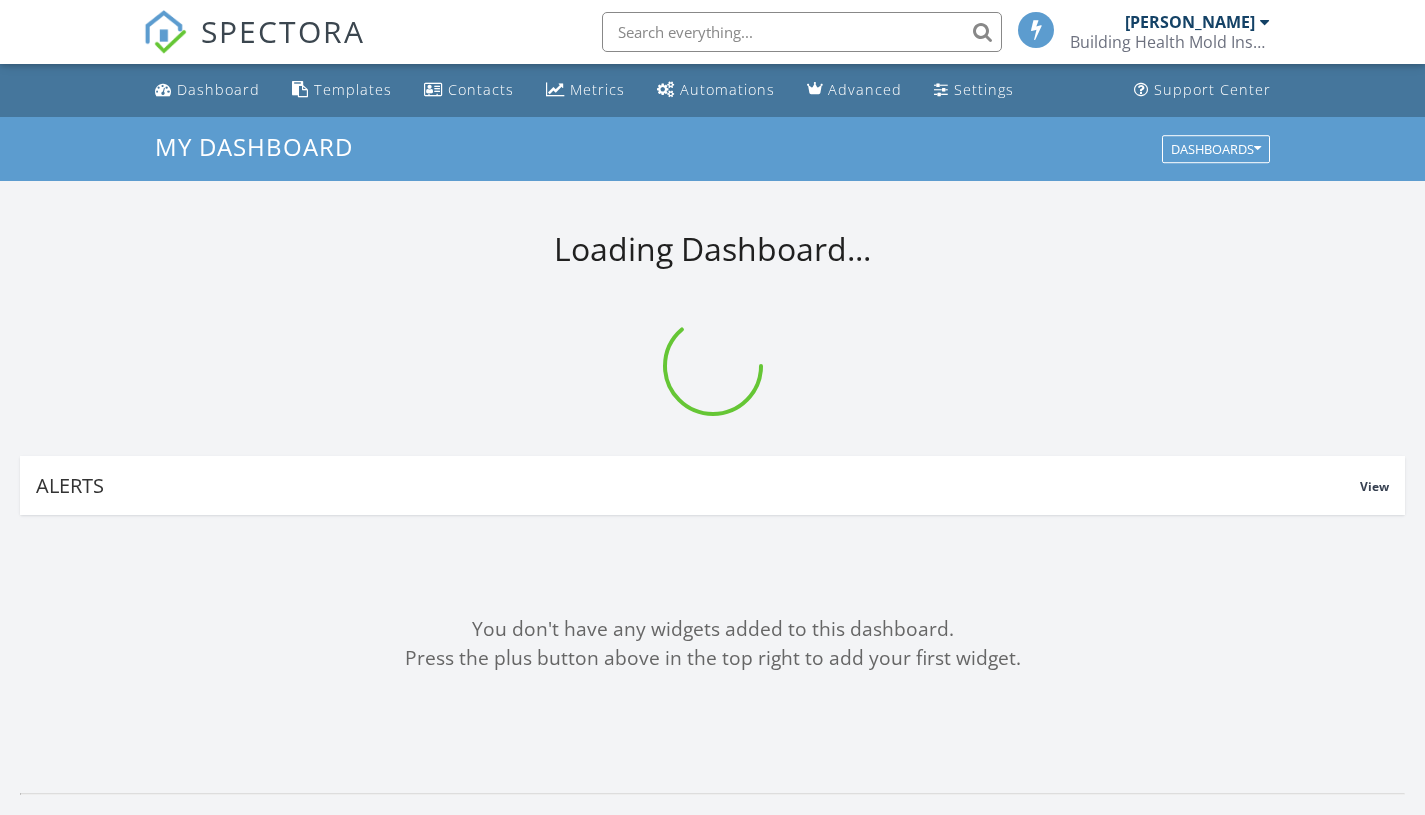 scroll, scrollTop: 0, scrollLeft: 0, axis: both 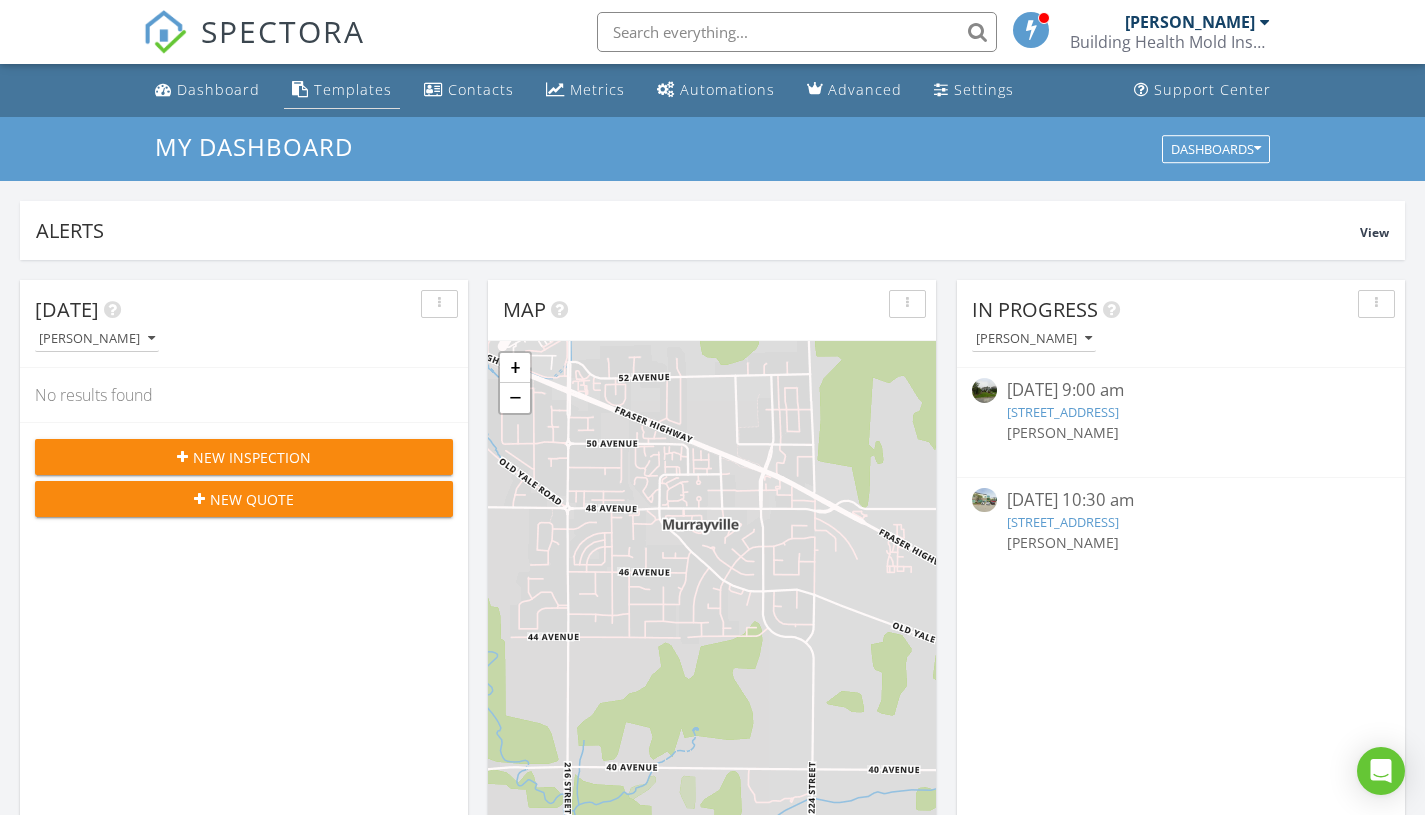 click on "Templates" at bounding box center (353, 89) 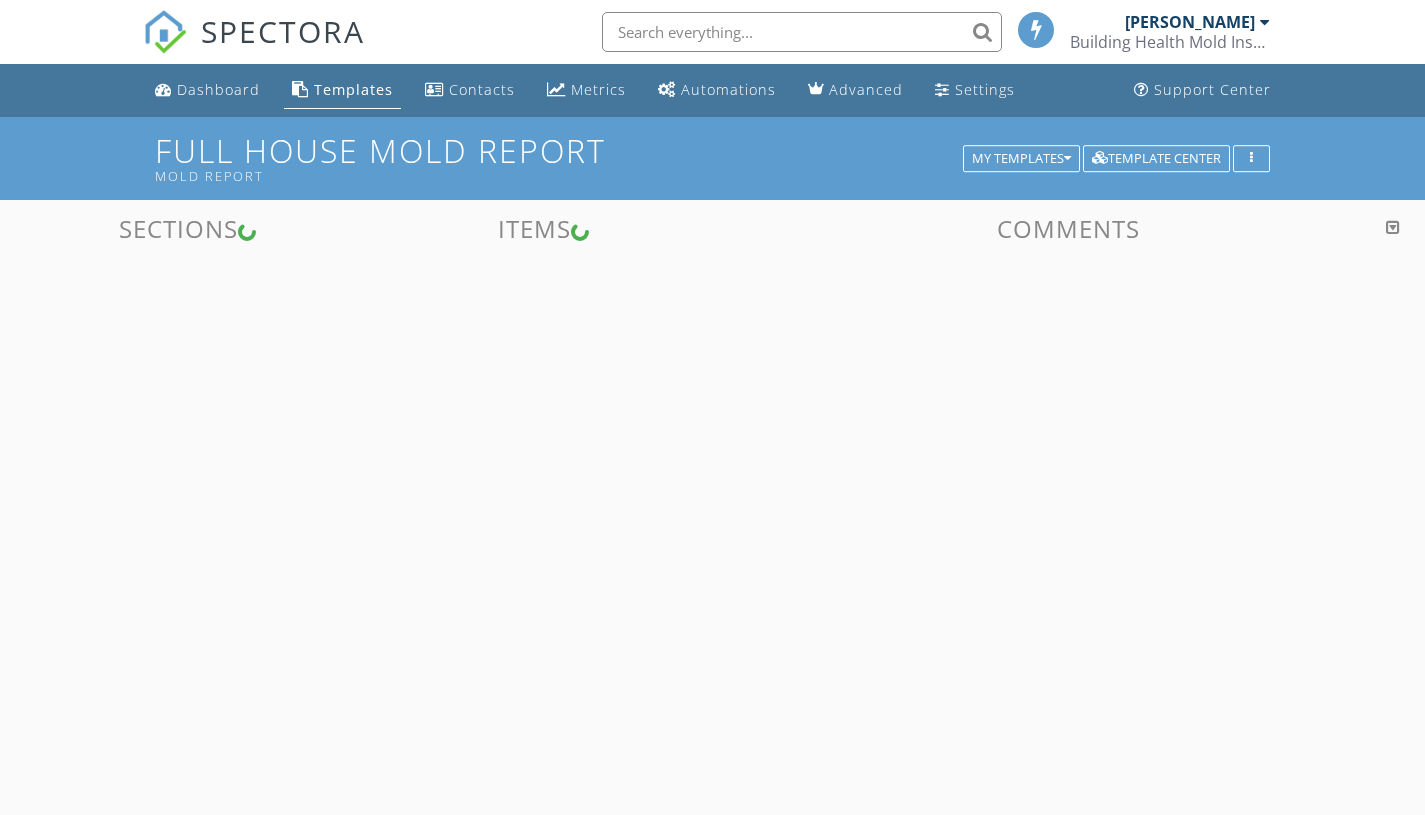 scroll, scrollTop: 0, scrollLeft: 0, axis: both 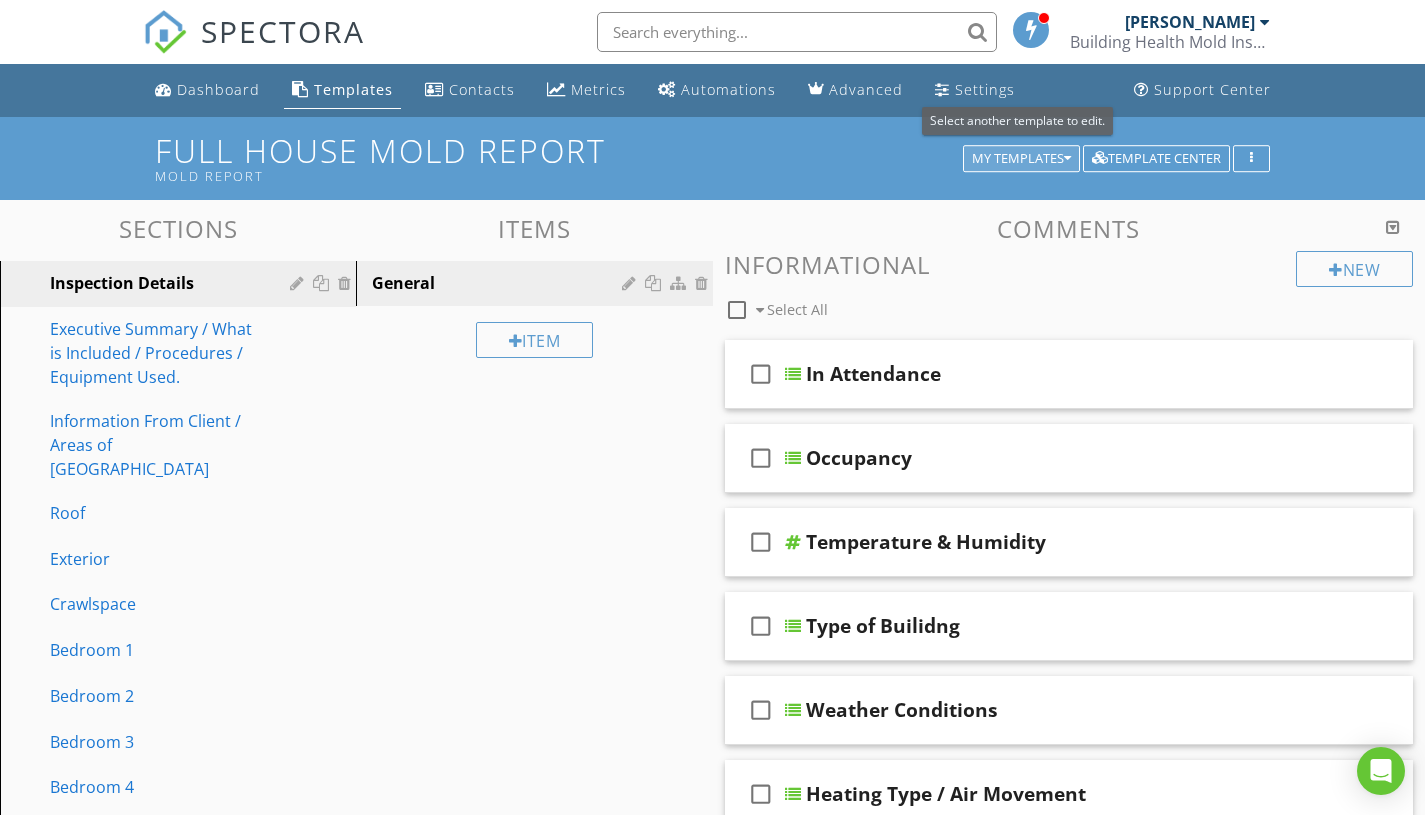 click on "My Templates" at bounding box center [1021, 159] 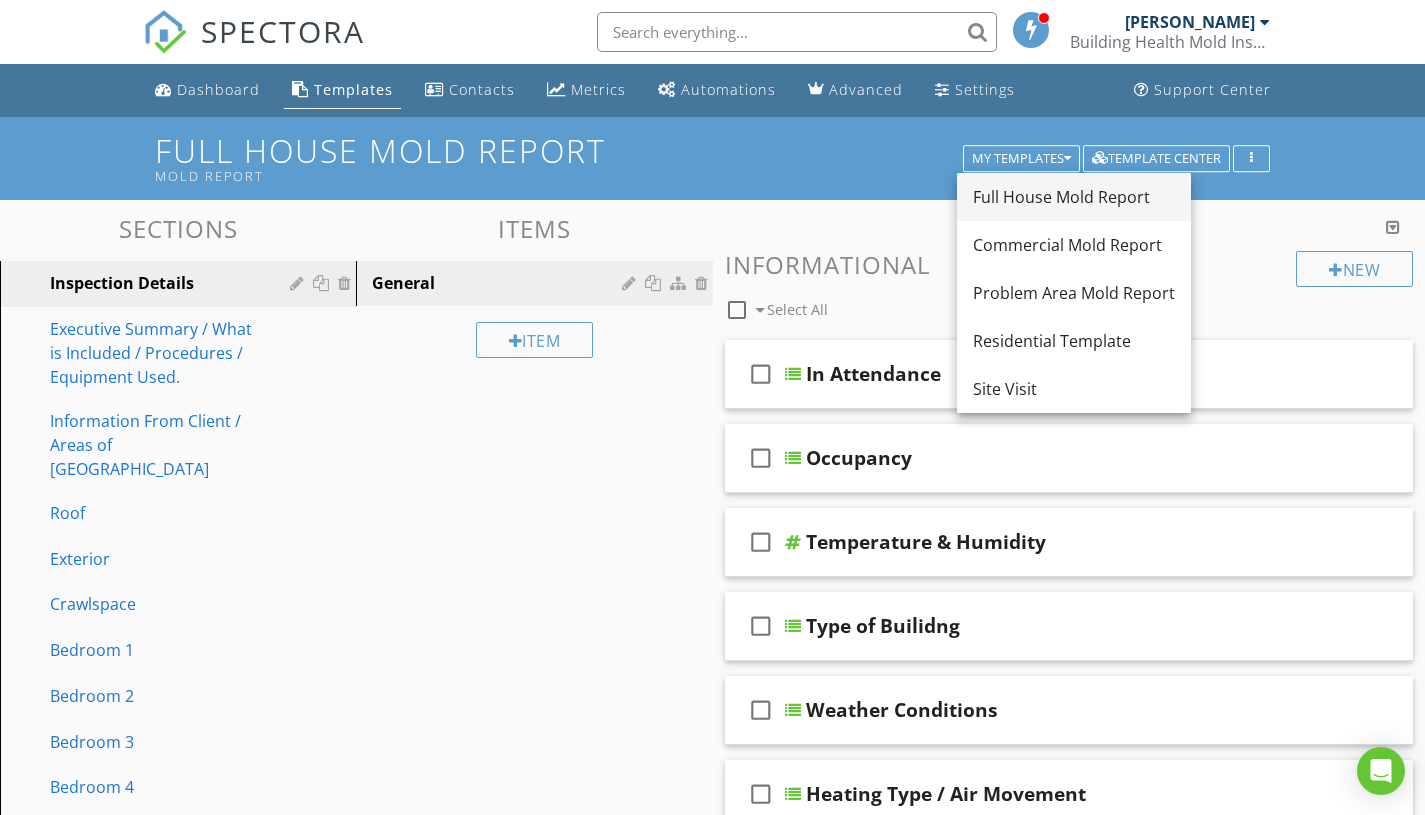 click on "Full House Mold Report" at bounding box center [1074, 197] 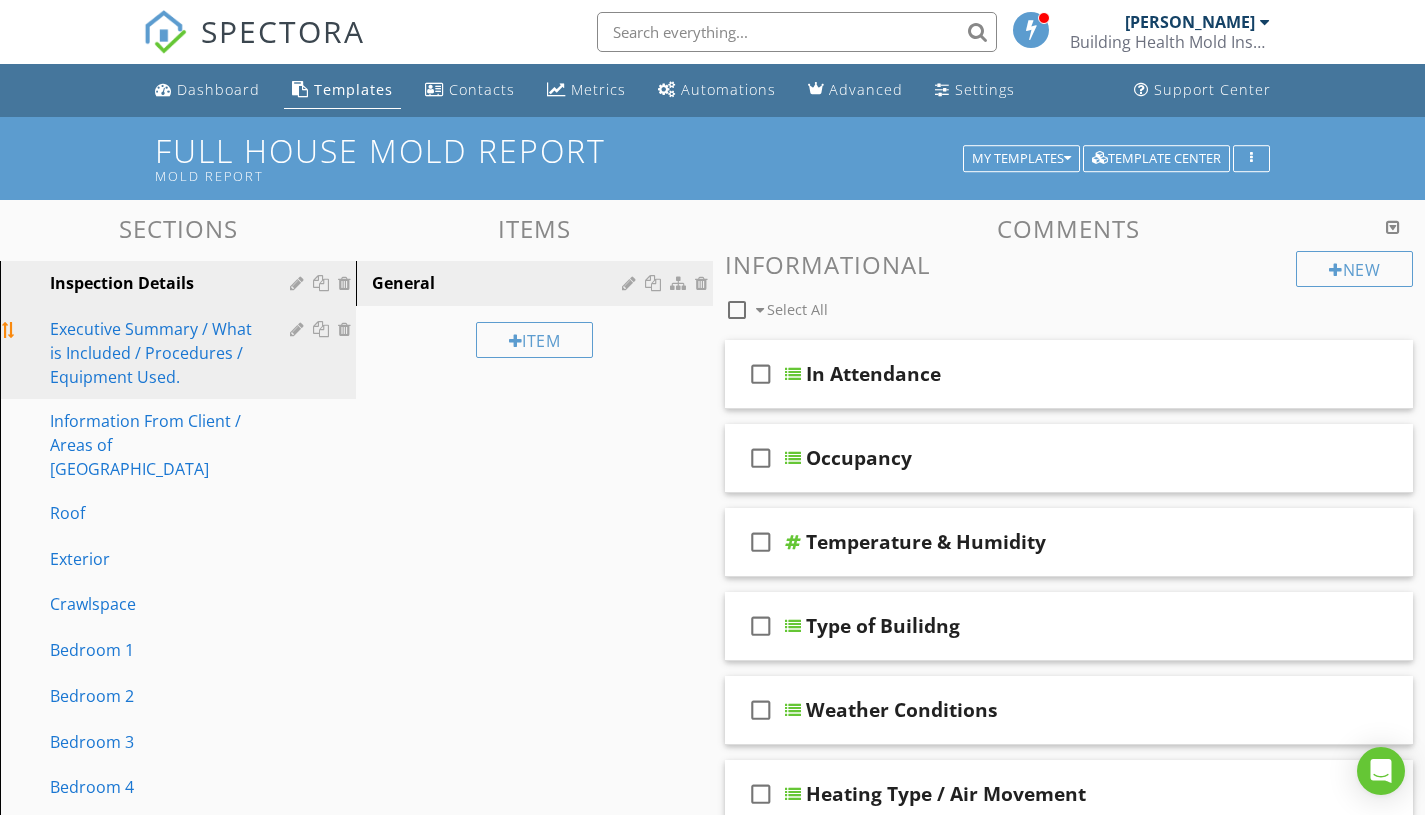 click on "Executive Summary / What is Included / Procedures / Equipment Used." at bounding box center [155, 353] 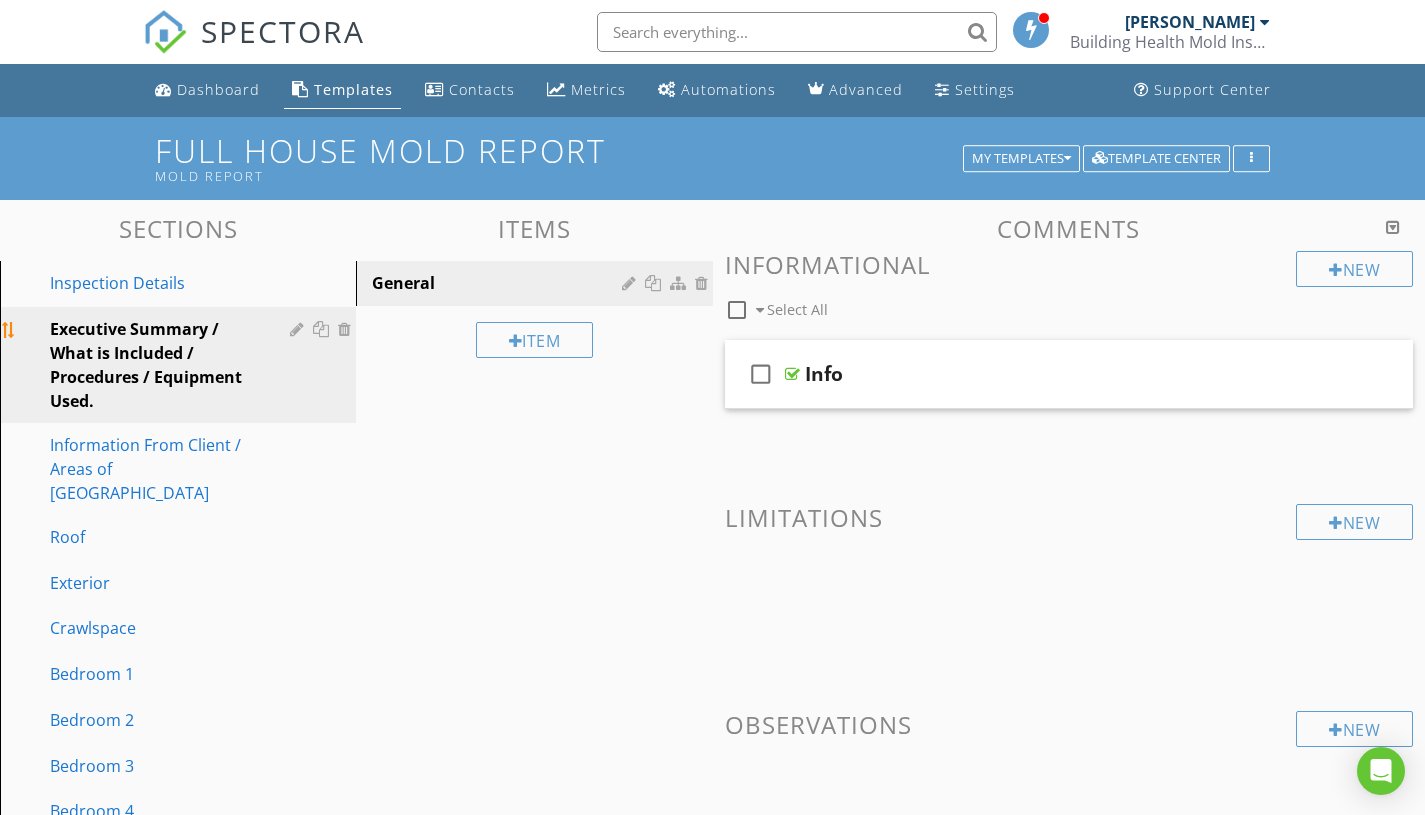 scroll, scrollTop: 59, scrollLeft: 0, axis: vertical 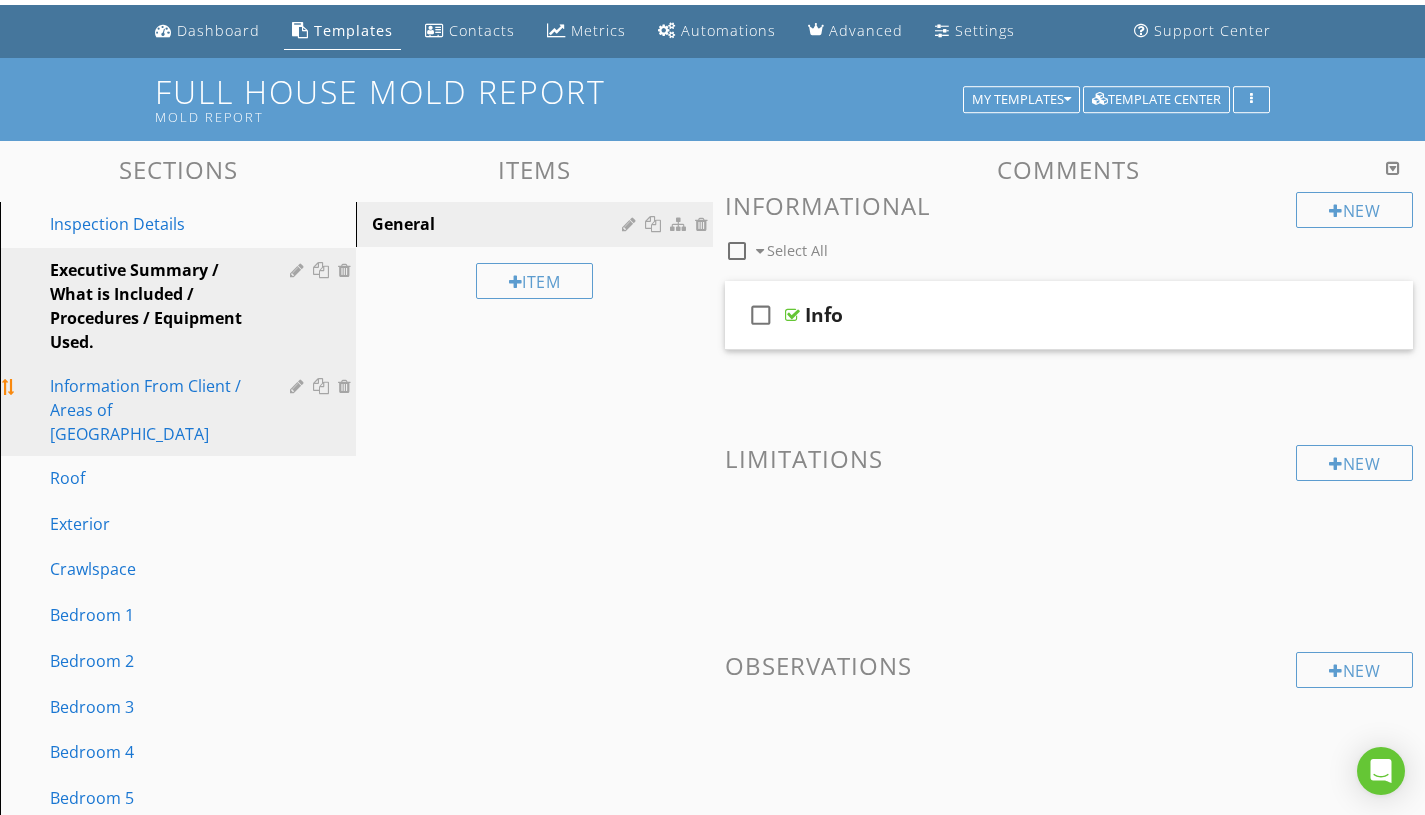 click on "Information From Client / Areas of Concern" at bounding box center [155, 410] 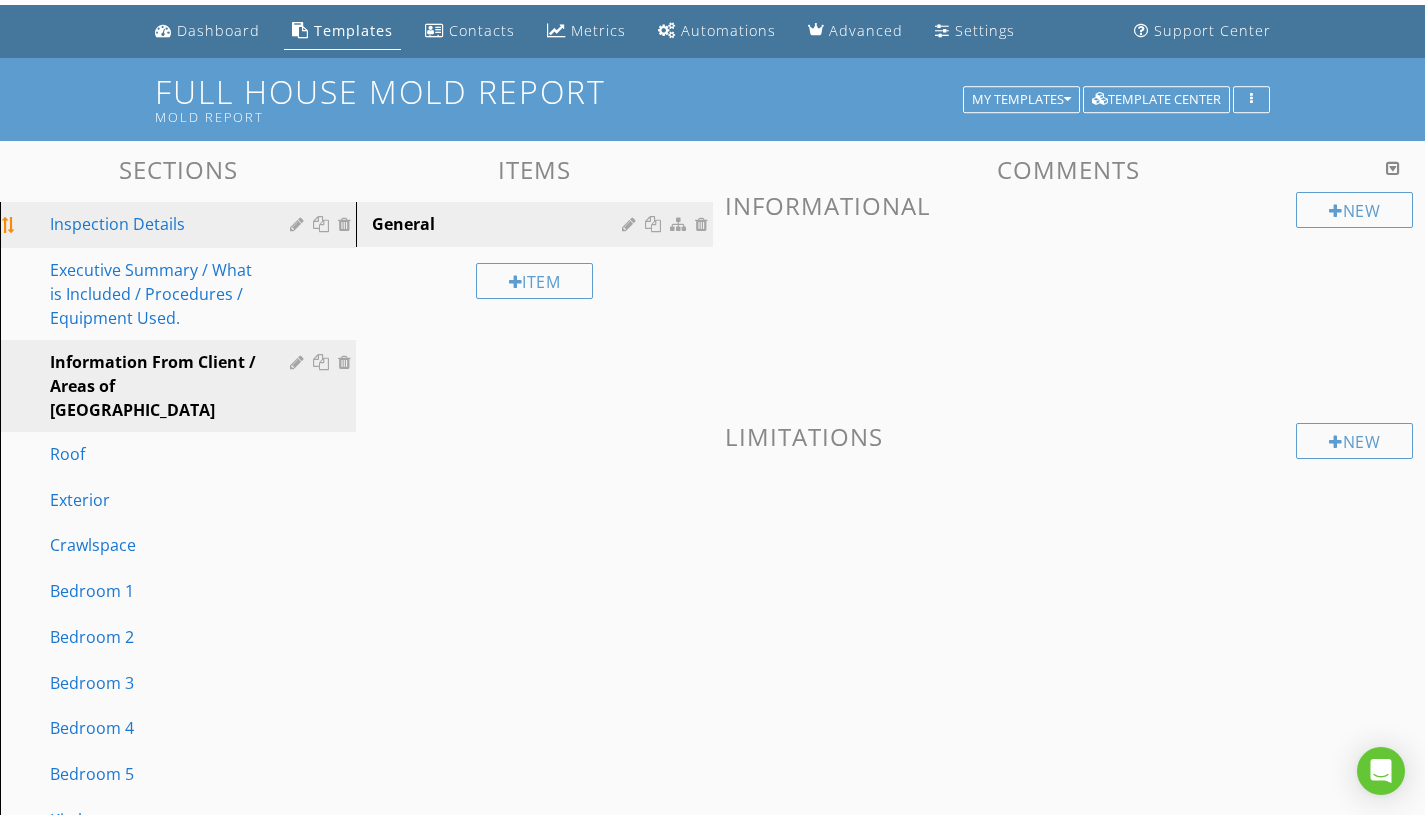 click on "Inspection Details" at bounding box center [155, 224] 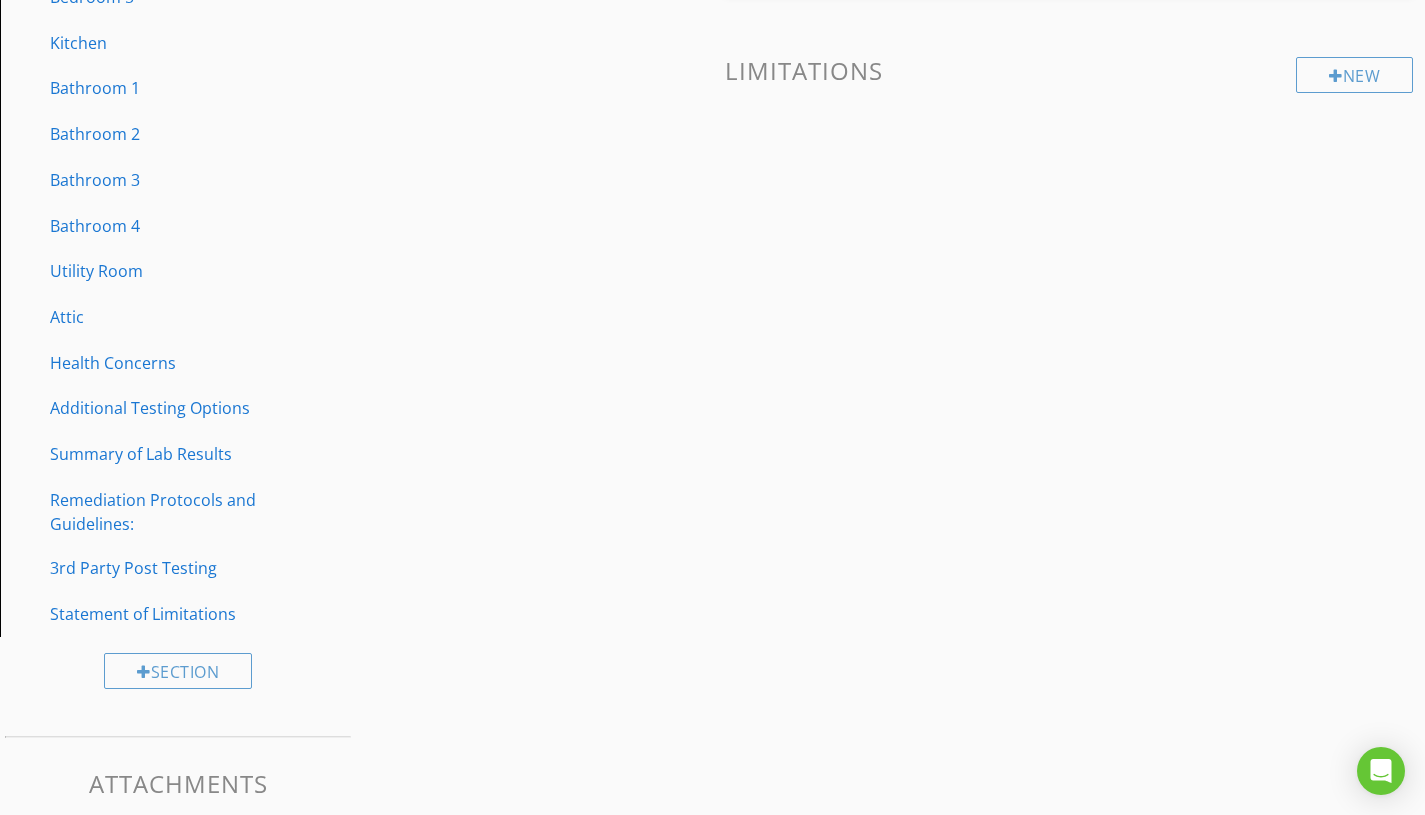 scroll, scrollTop: 870, scrollLeft: 0, axis: vertical 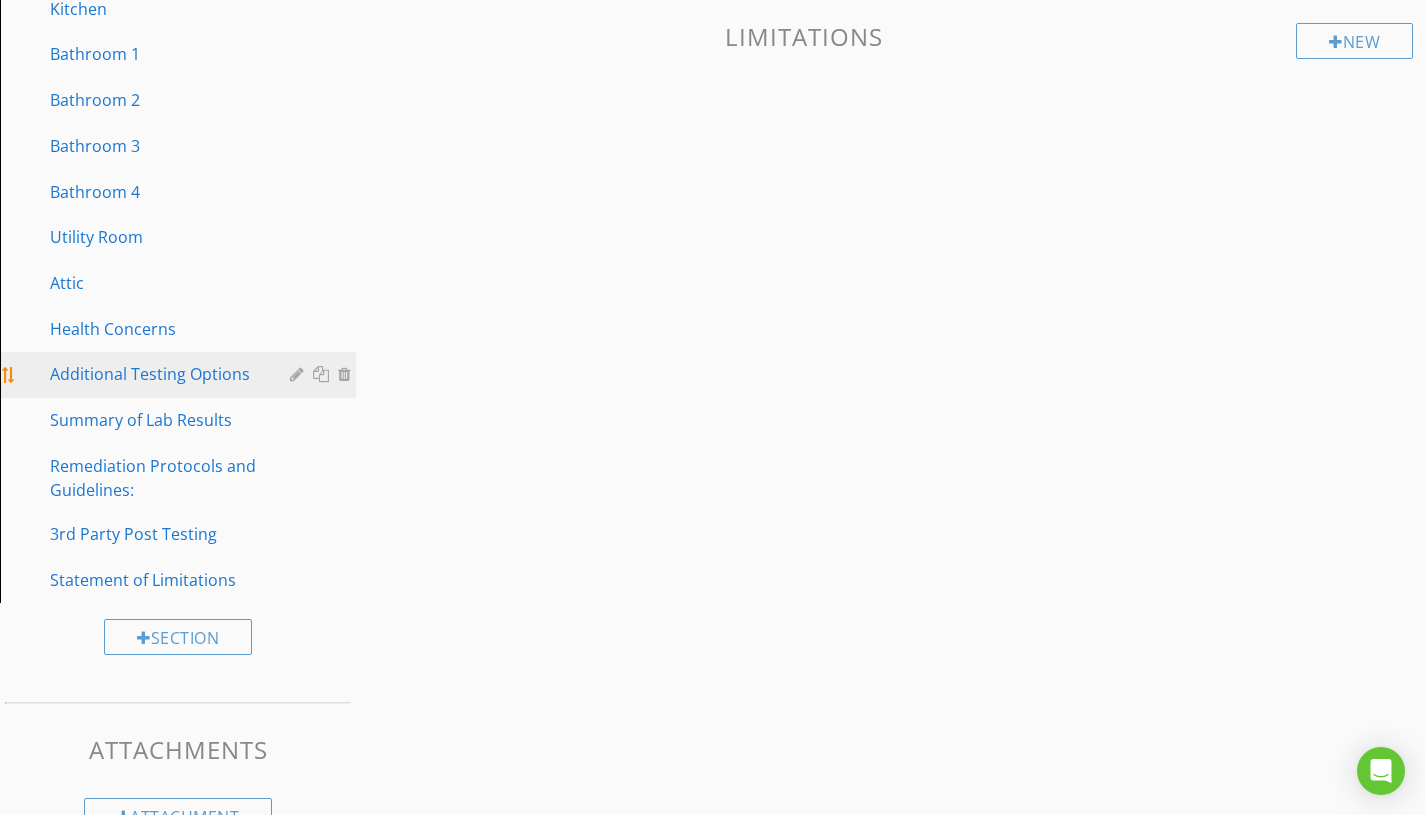 click on "Additional Testing Options" at bounding box center [155, 374] 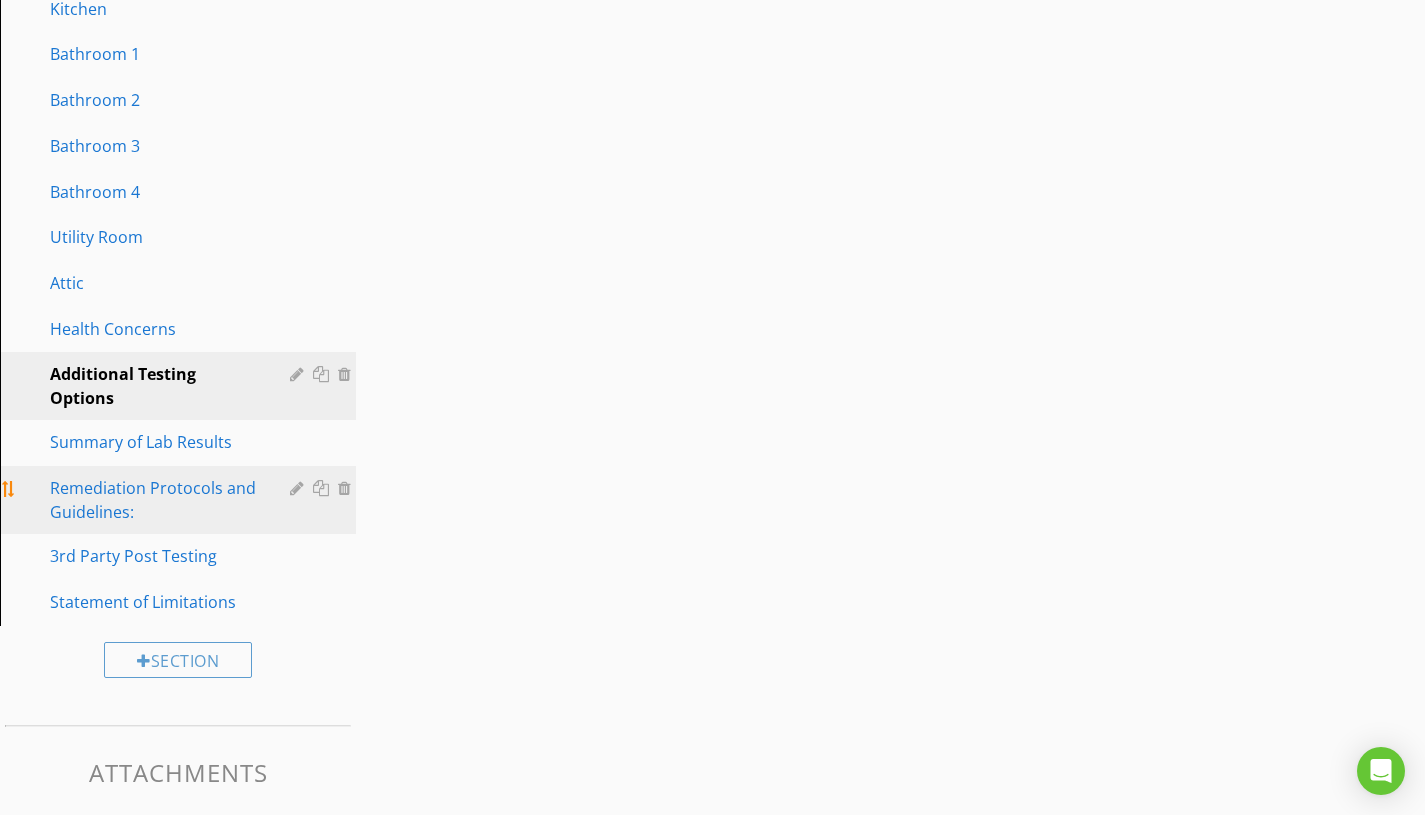 click on "Remediation Protocols and Guidelines:" at bounding box center (155, 500) 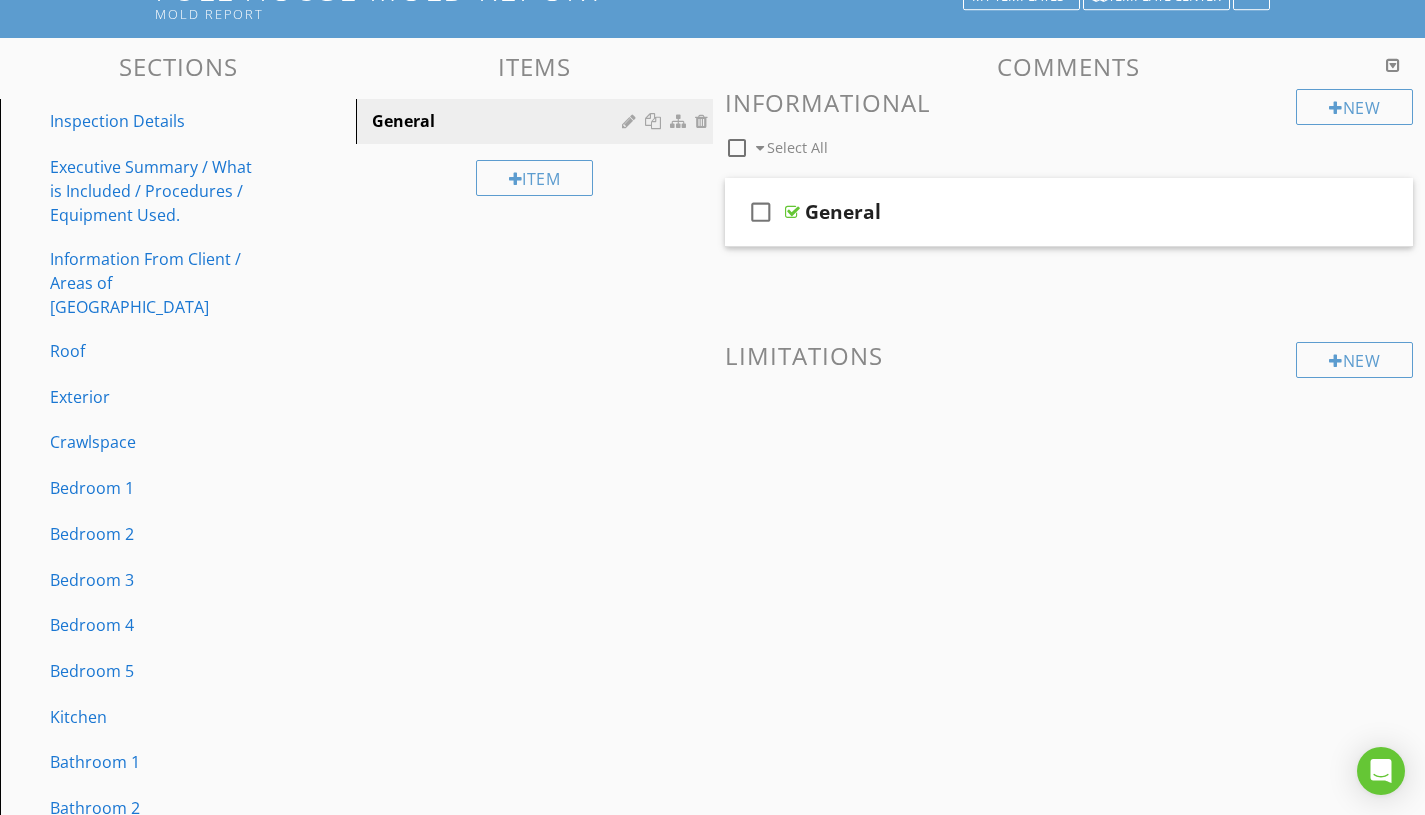 scroll, scrollTop: 0, scrollLeft: 0, axis: both 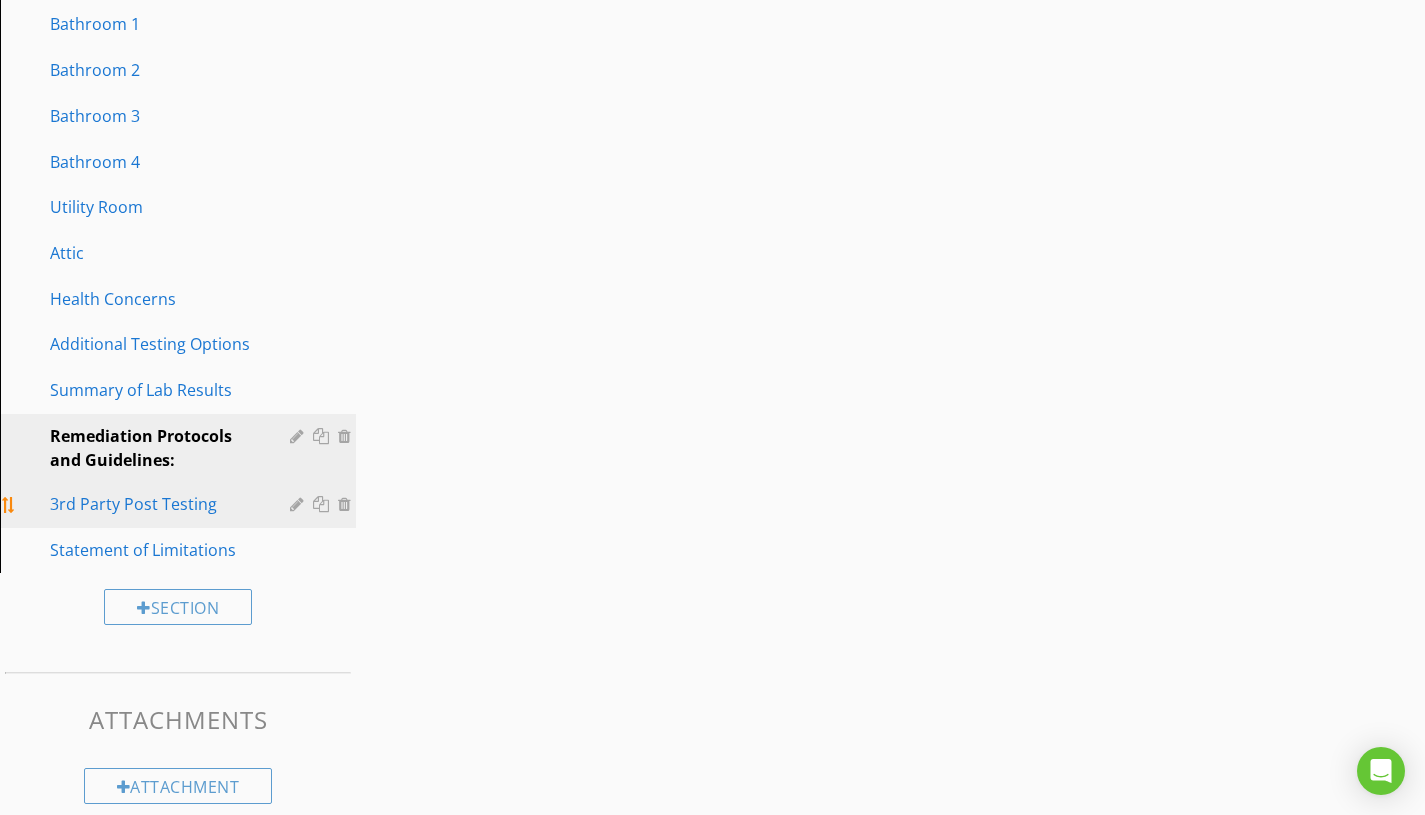 click on "3rd Party Post Testing" at bounding box center (155, 504) 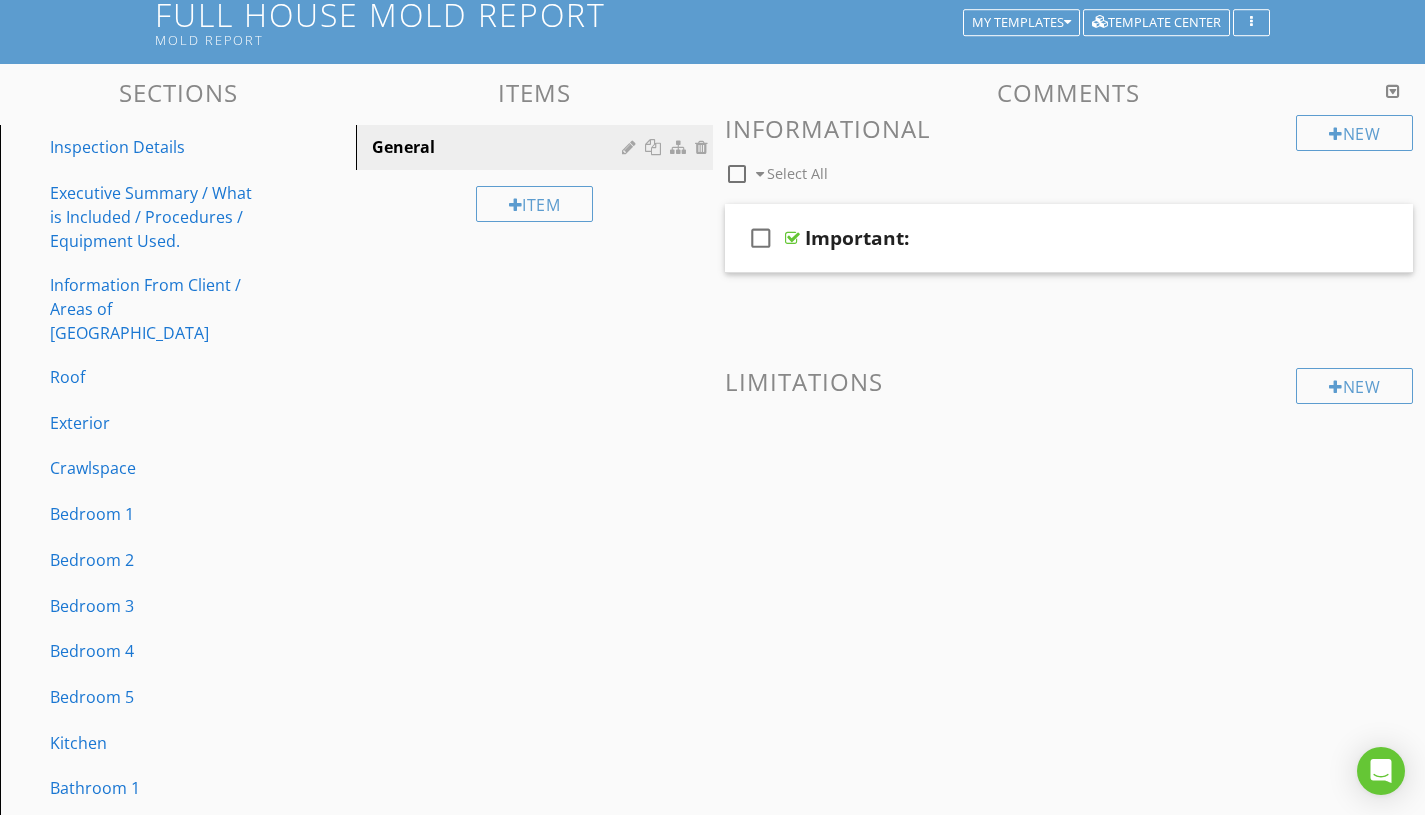 scroll, scrollTop: 0, scrollLeft: 0, axis: both 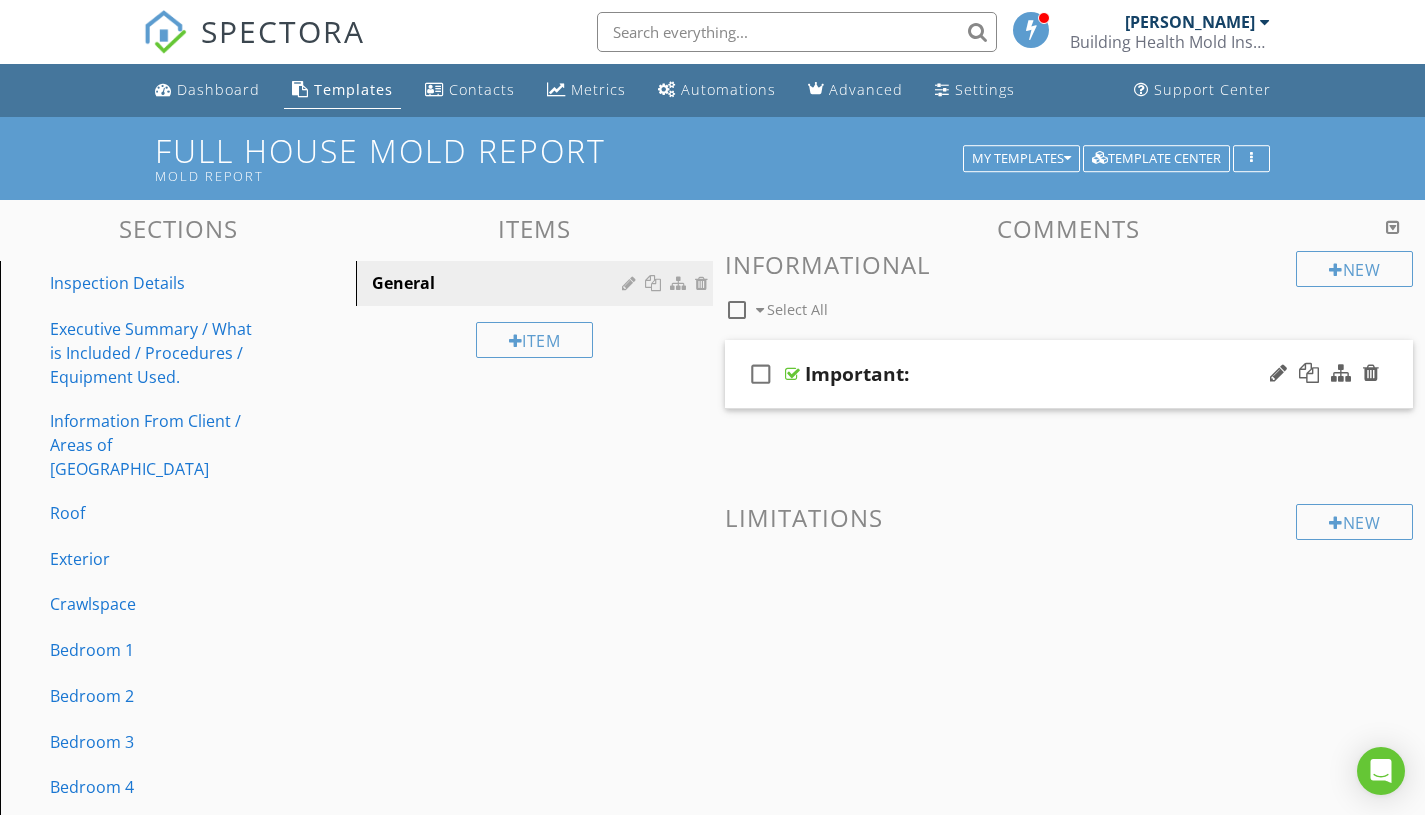 click on "Important:" at bounding box center (1048, 374) 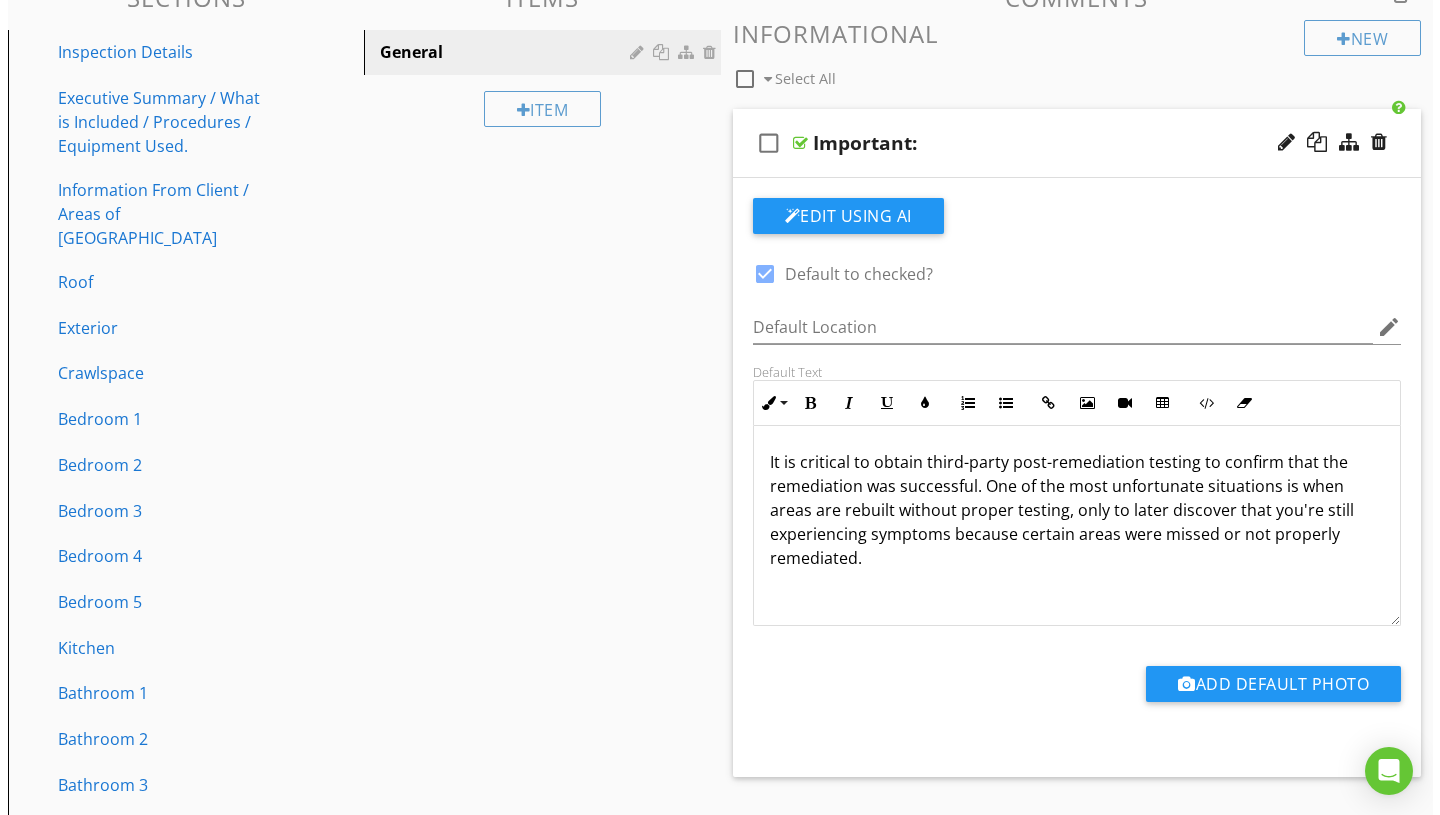 scroll, scrollTop: 0, scrollLeft: 0, axis: both 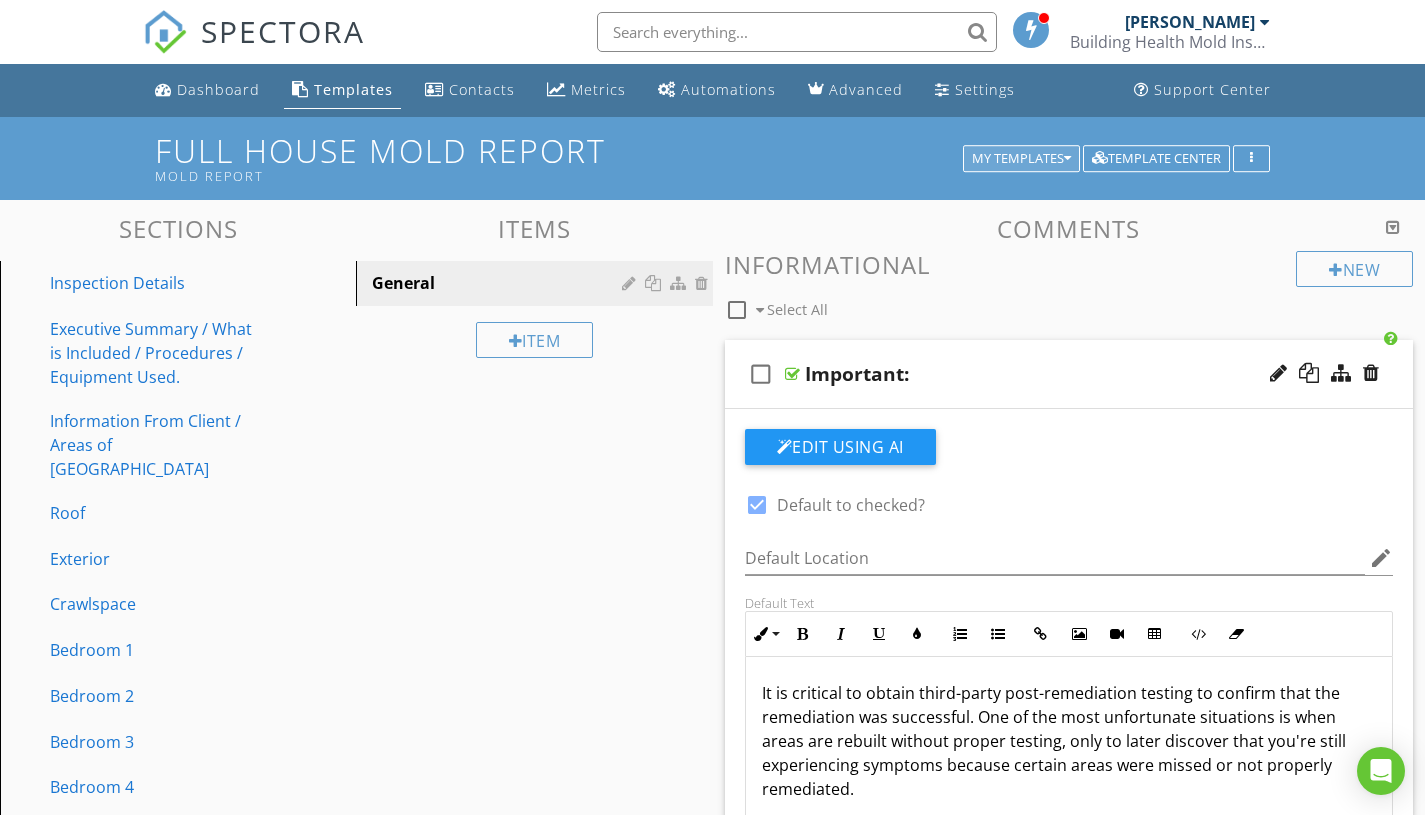 click on "My Templates" at bounding box center (1021, 159) 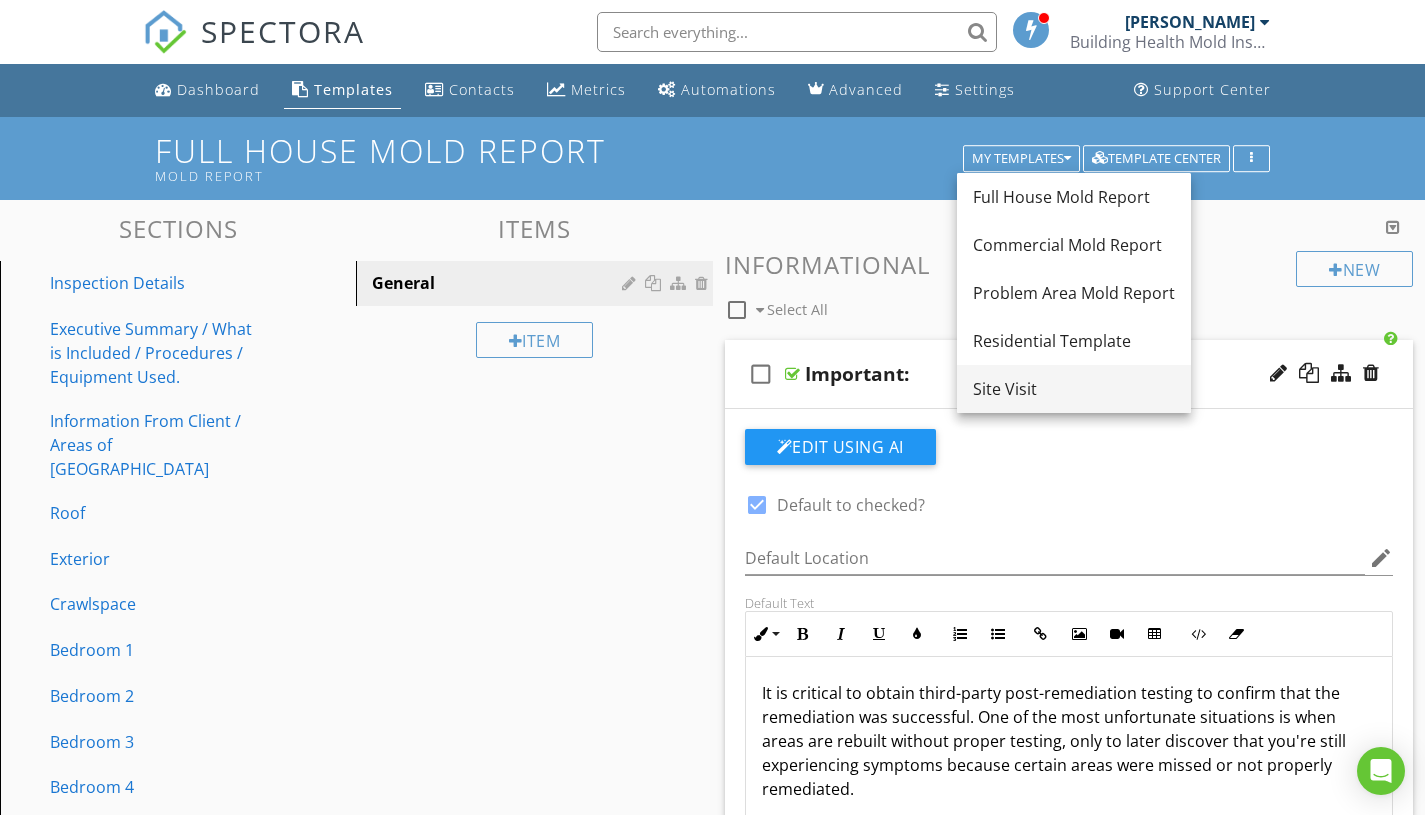 click on "Site Visit" at bounding box center [1074, 389] 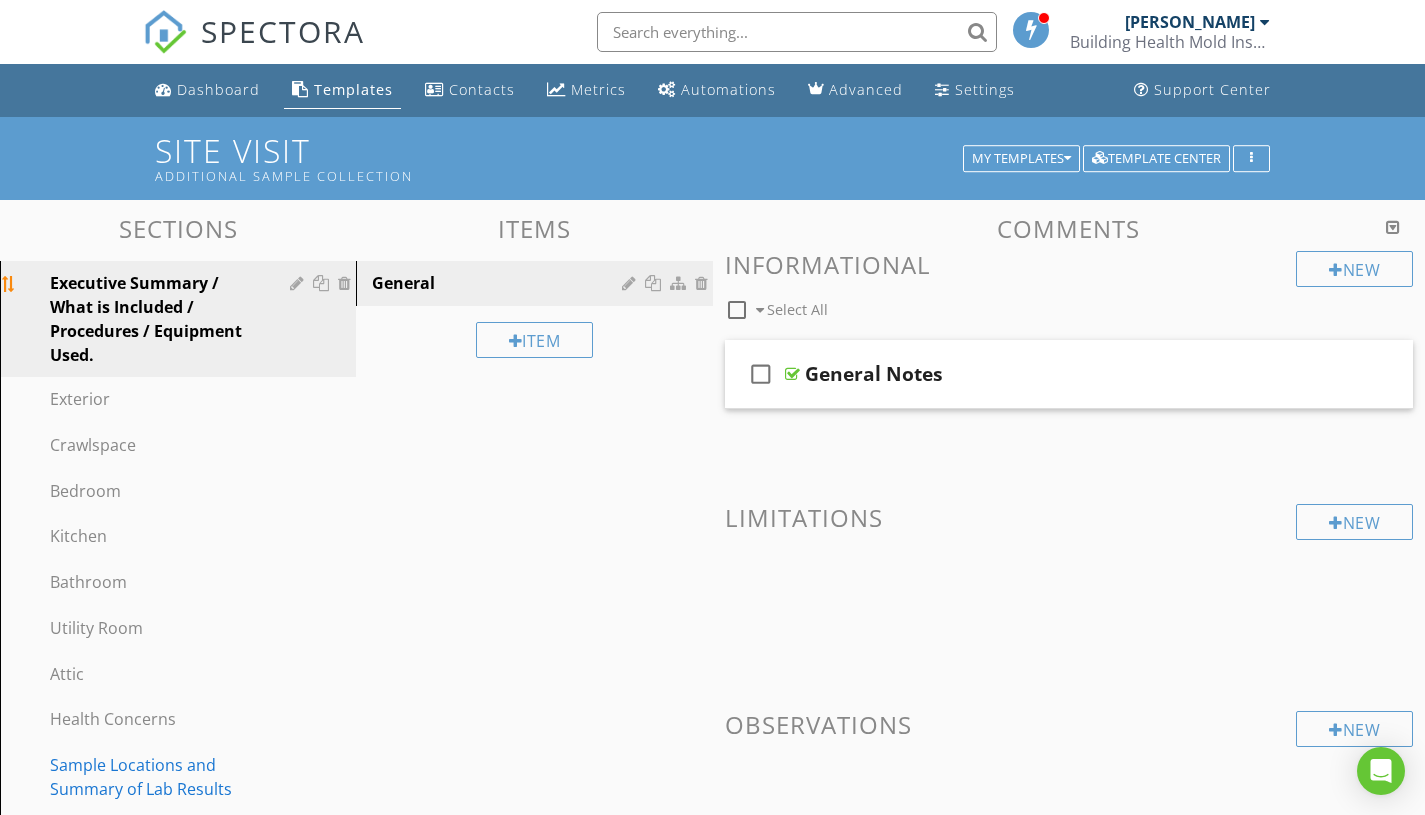 click on "Executive Summary / What is Included / Procedures / Equipment Used." at bounding box center [155, 319] 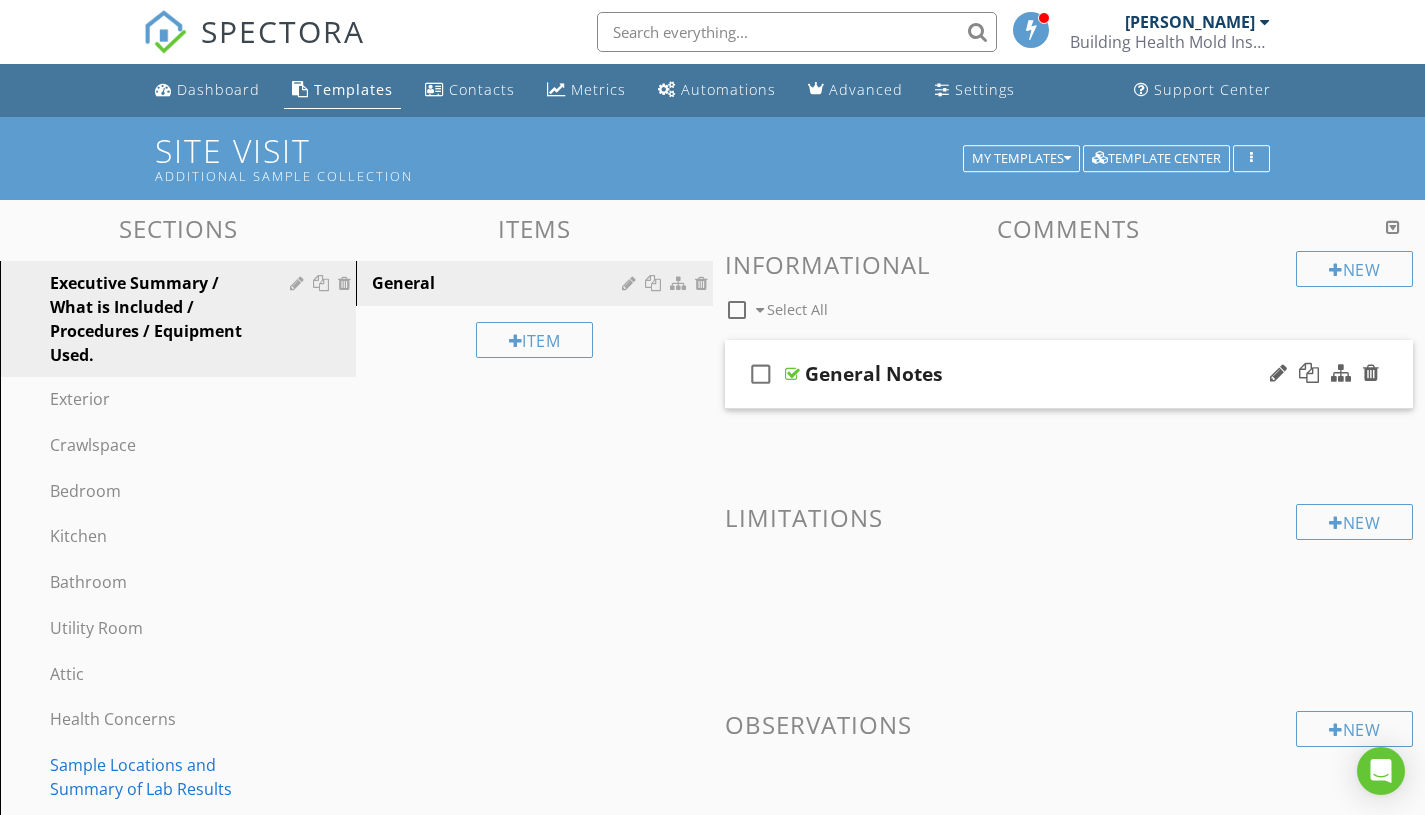 click on "General Notes" at bounding box center (1048, 374) 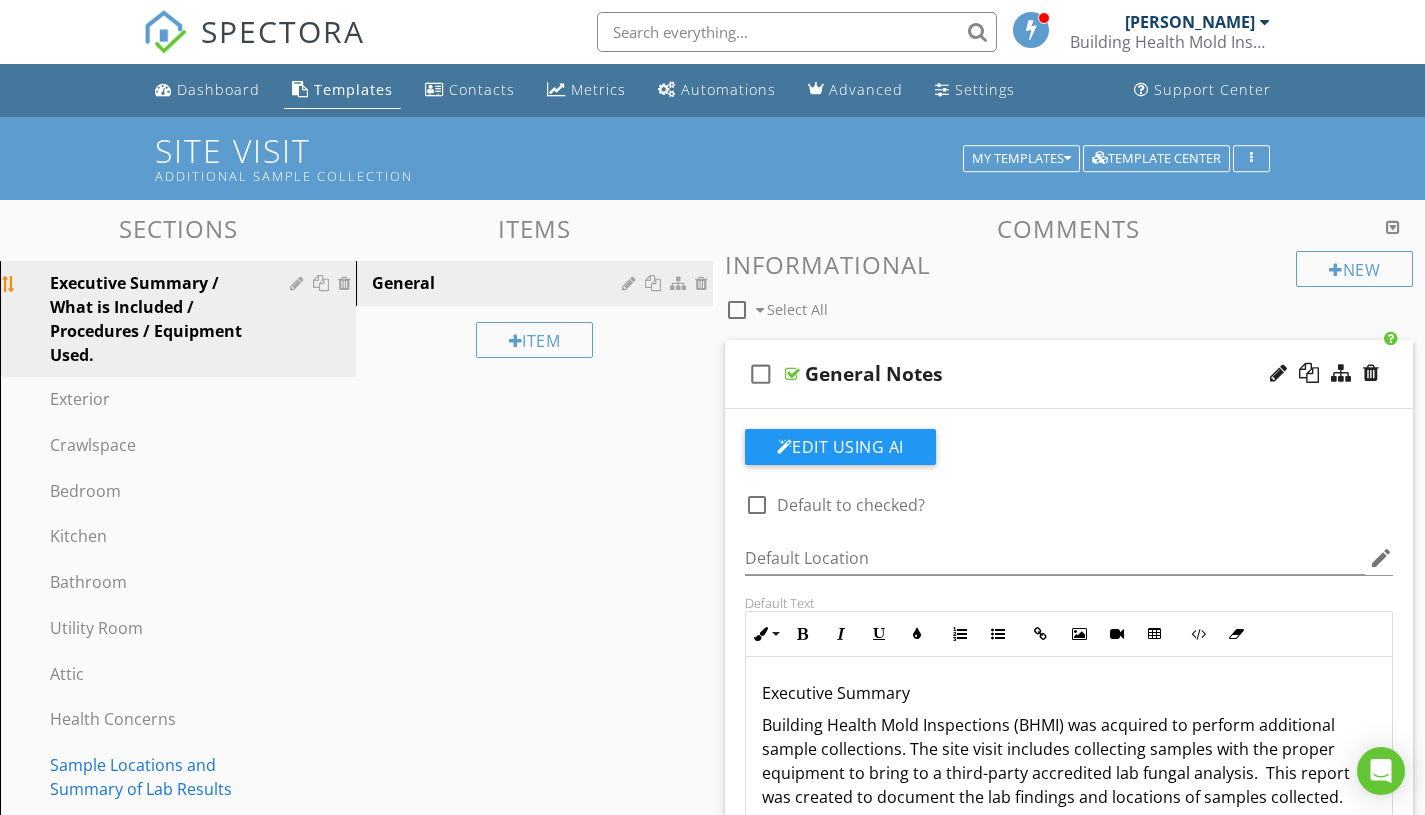 click on "Executive Summary / What is Included / Procedures / Equipment Used." at bounding box center (155, 319) 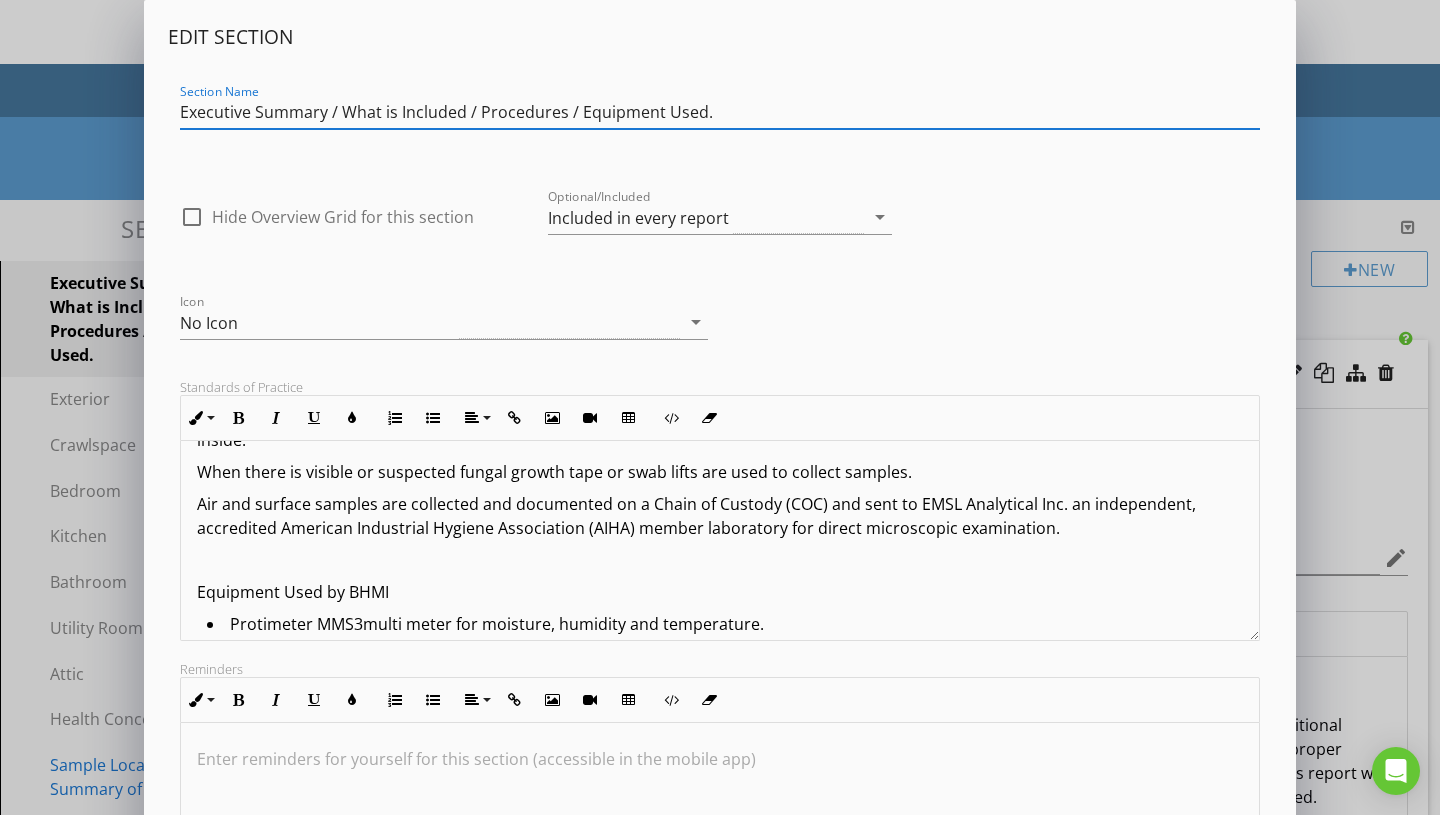 scroll, scrollTop: 0, scrollLeft: 0, axis: both 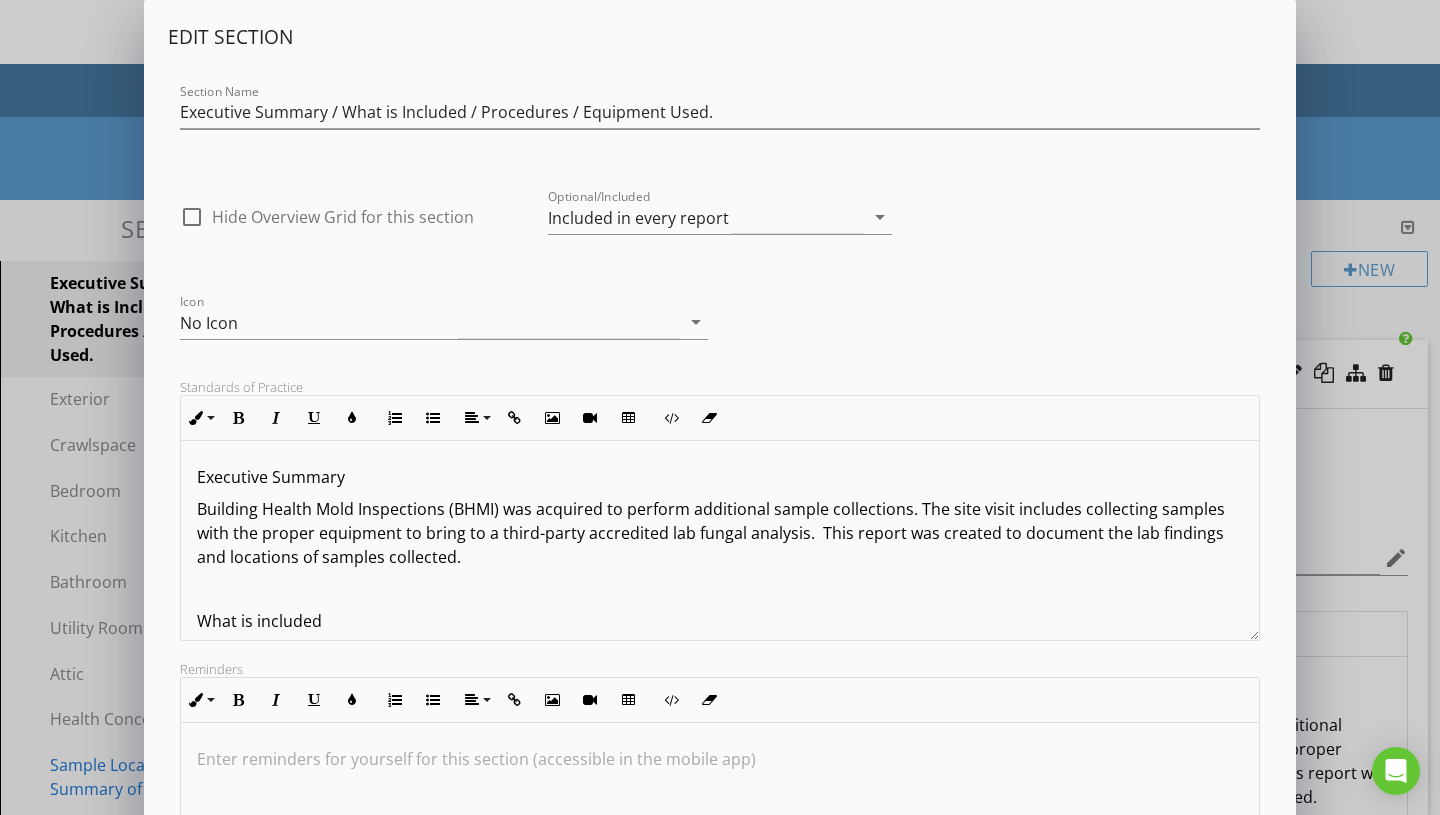 drag, startPoint x: 200, startPoint y: 475, endPoint x: 188, endPoint y: 474, distance: 12.0415945 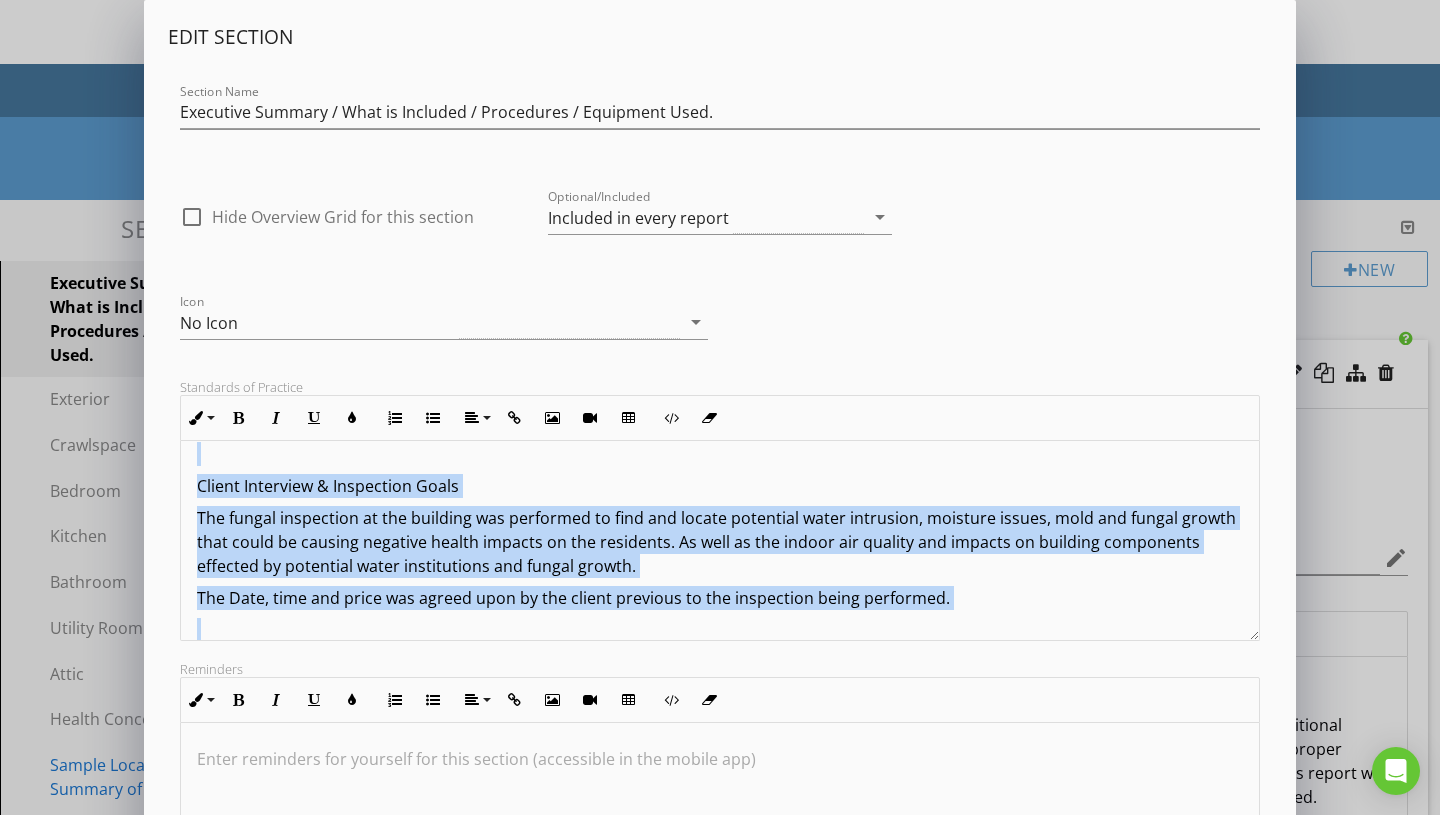 scroll, scrollTop: 859, scrollLeft: 0, axis: vertical 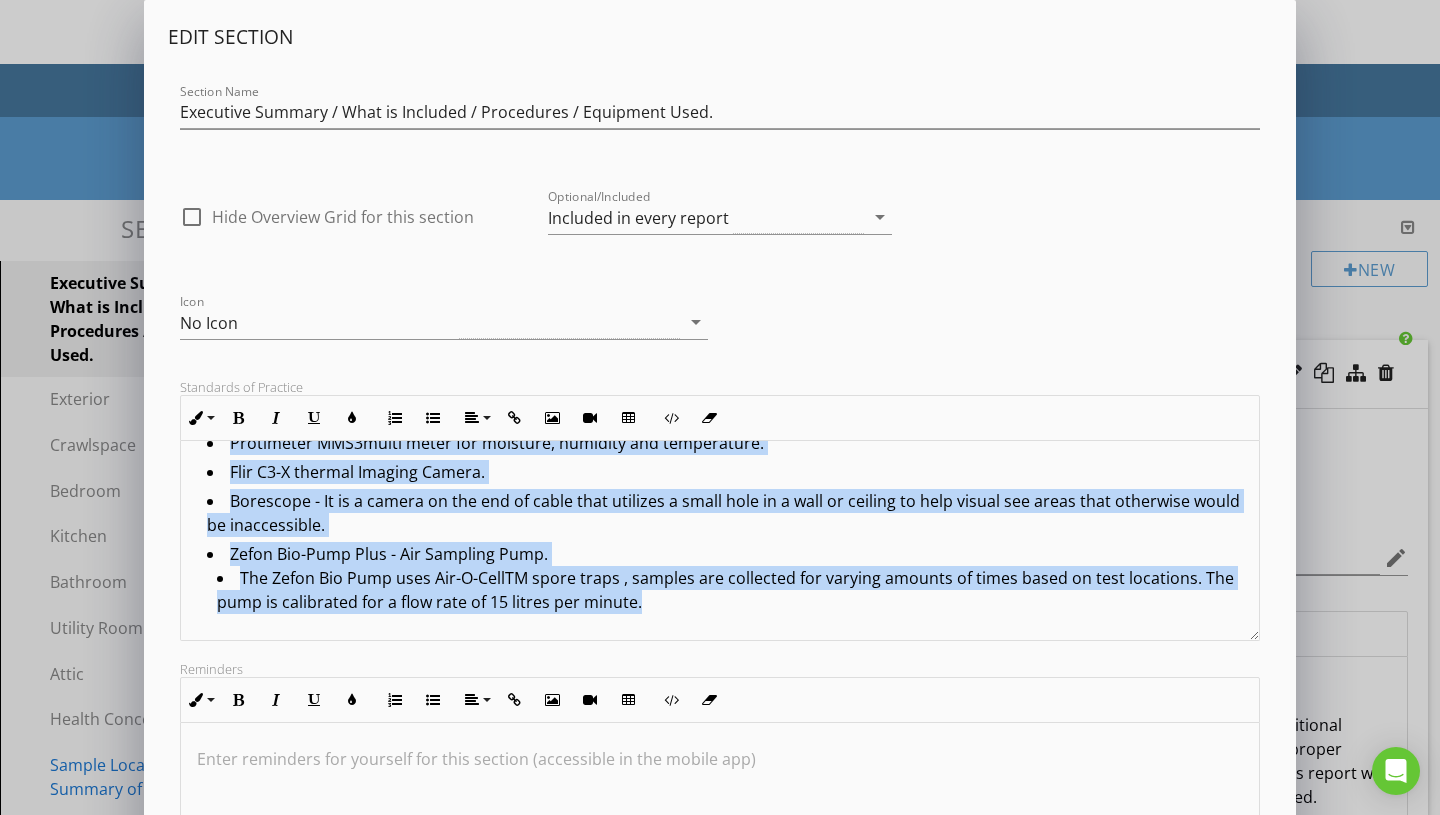 drag, startPoint x: 446, startPoint y: 526, endPoint x: 701, endPoint y: 652, distance: 284.431 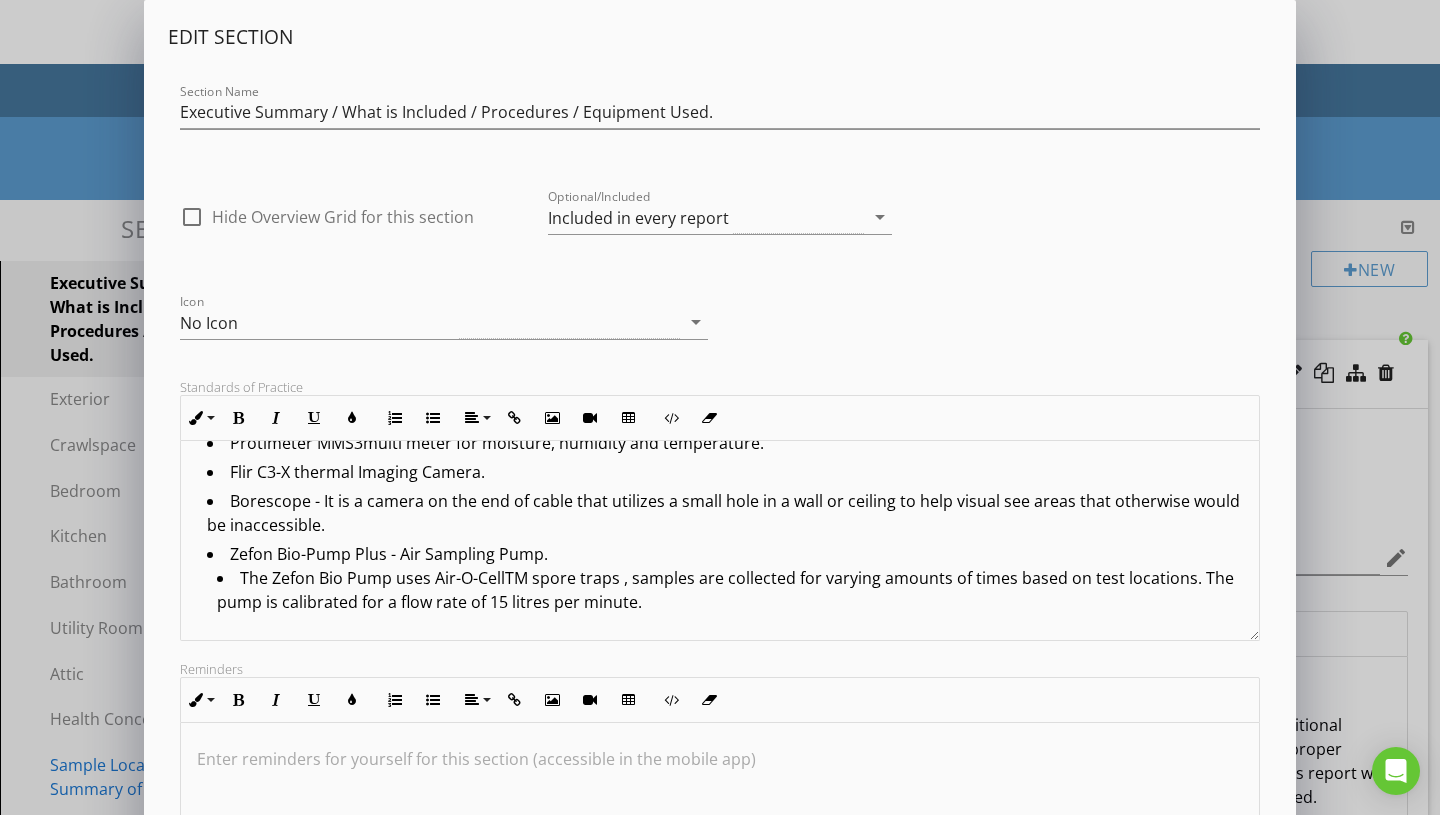 scroll, scrollTop: 1, scrollLeft: 0, axis: vertical 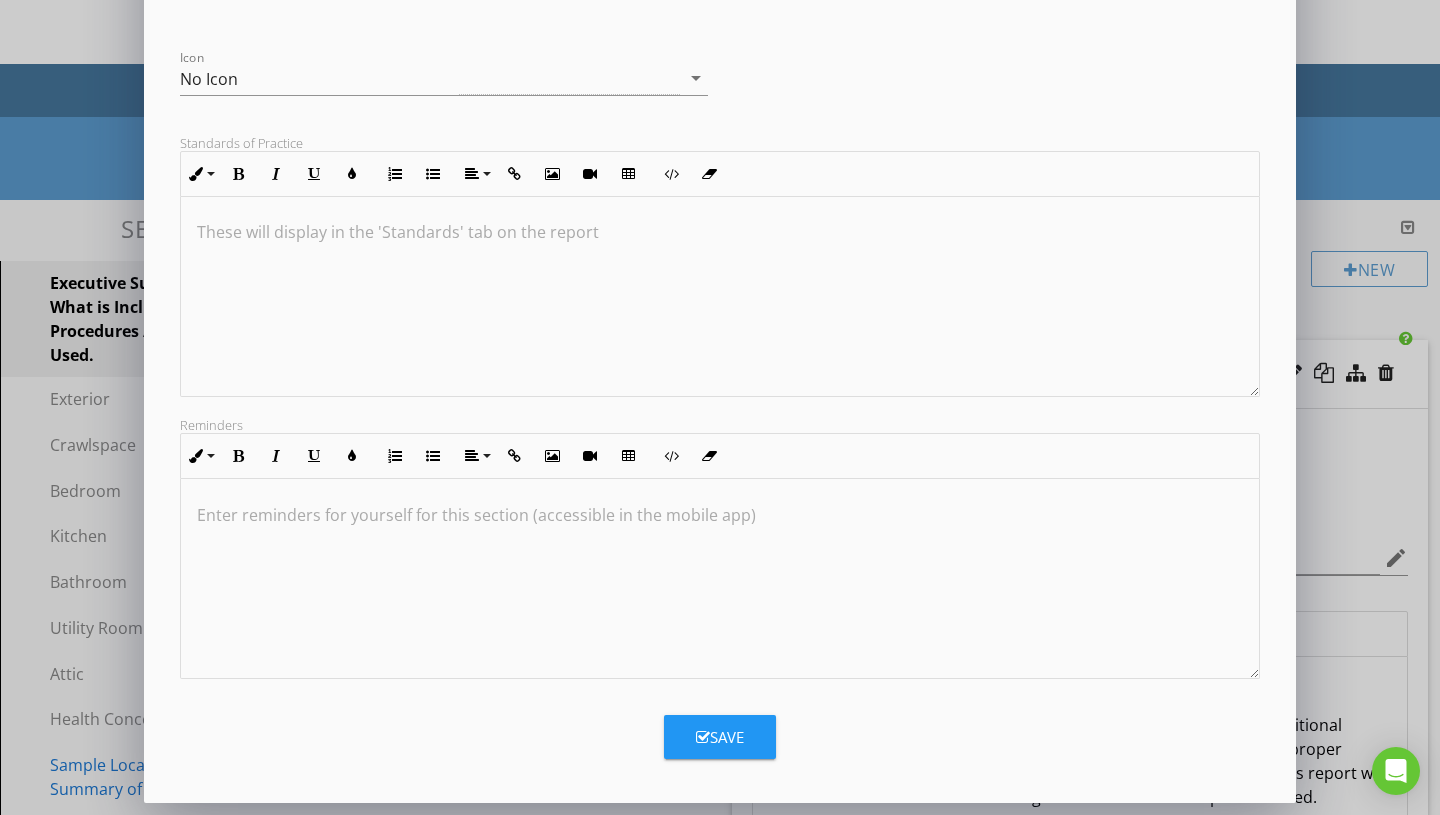click at bounding box center (703, 737) 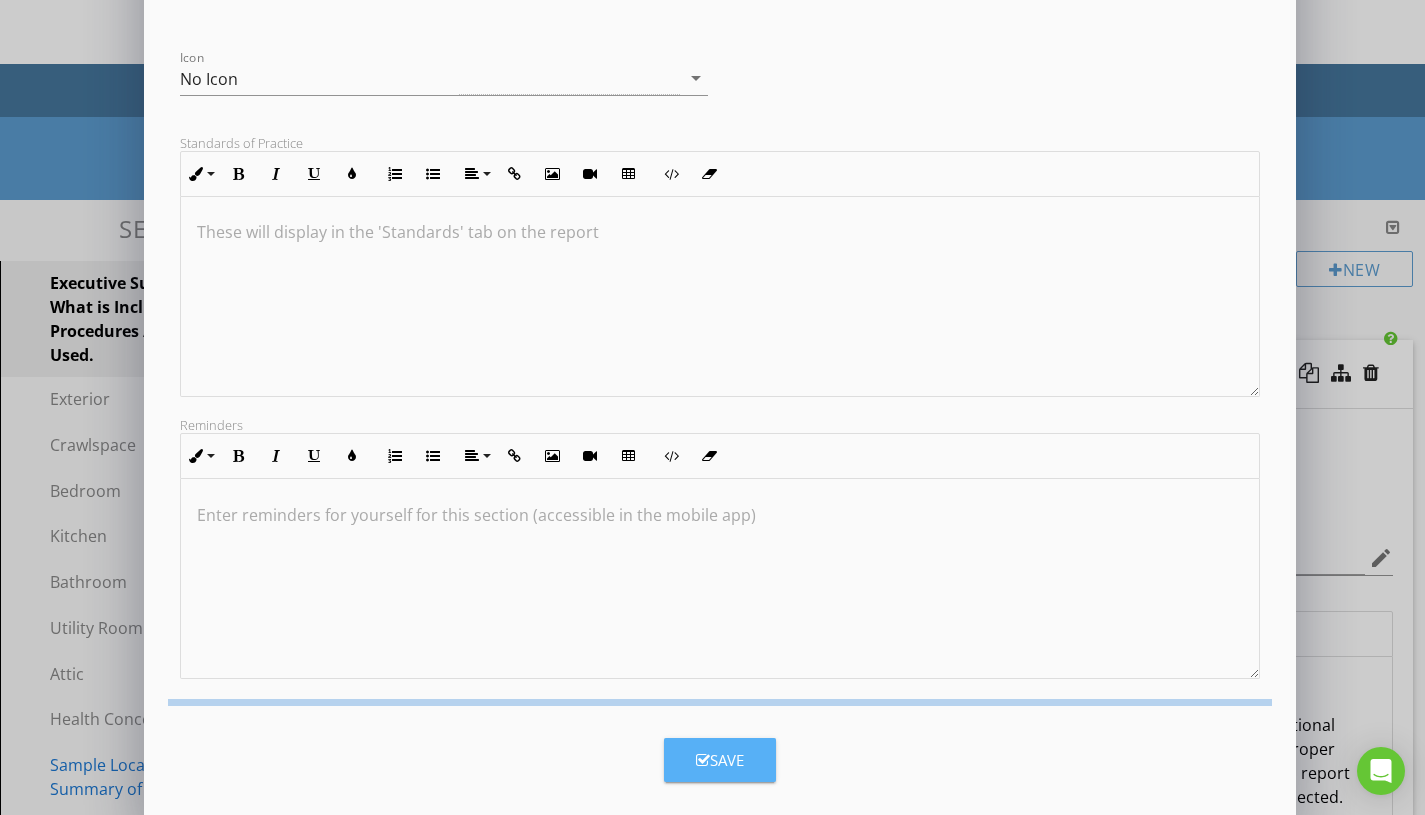 scroll, scrollTop: 27, scrollLeft: 0, axis: vertical 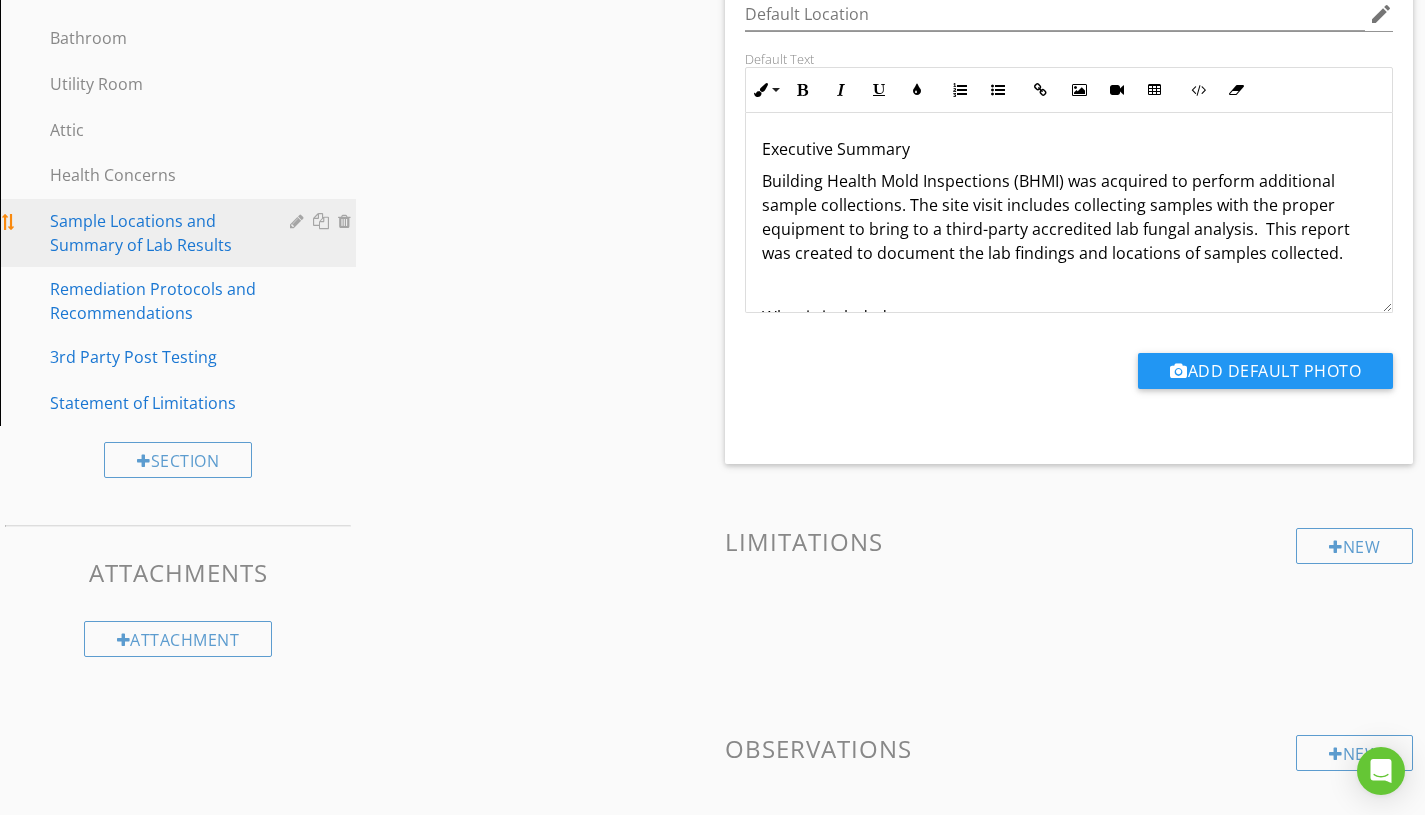 click on "Sample Locations and Summary of Lab Results" at bounding box center (181, 233) 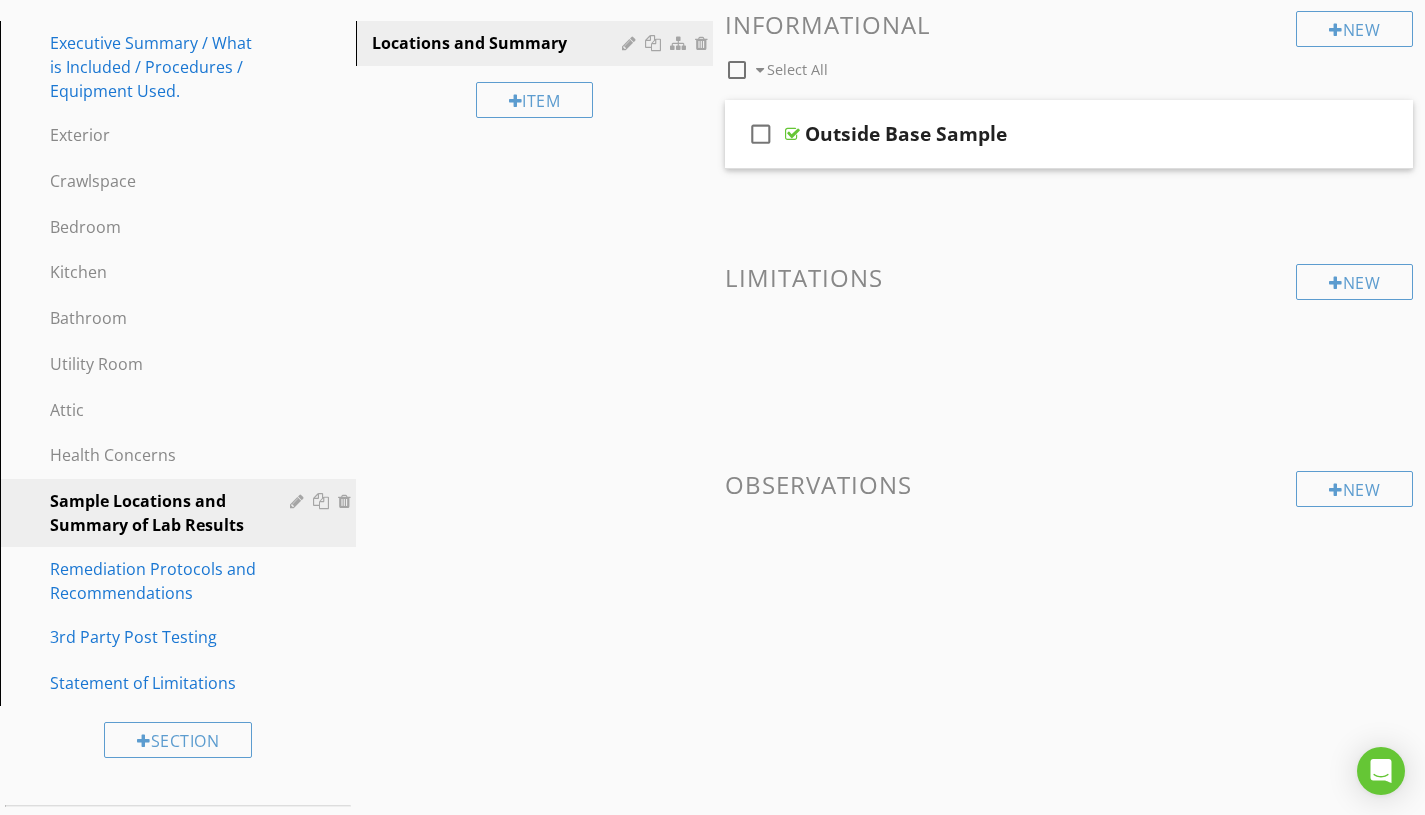 scroll, scrollTop: 397, scrollLeft: 0, axis: vertical 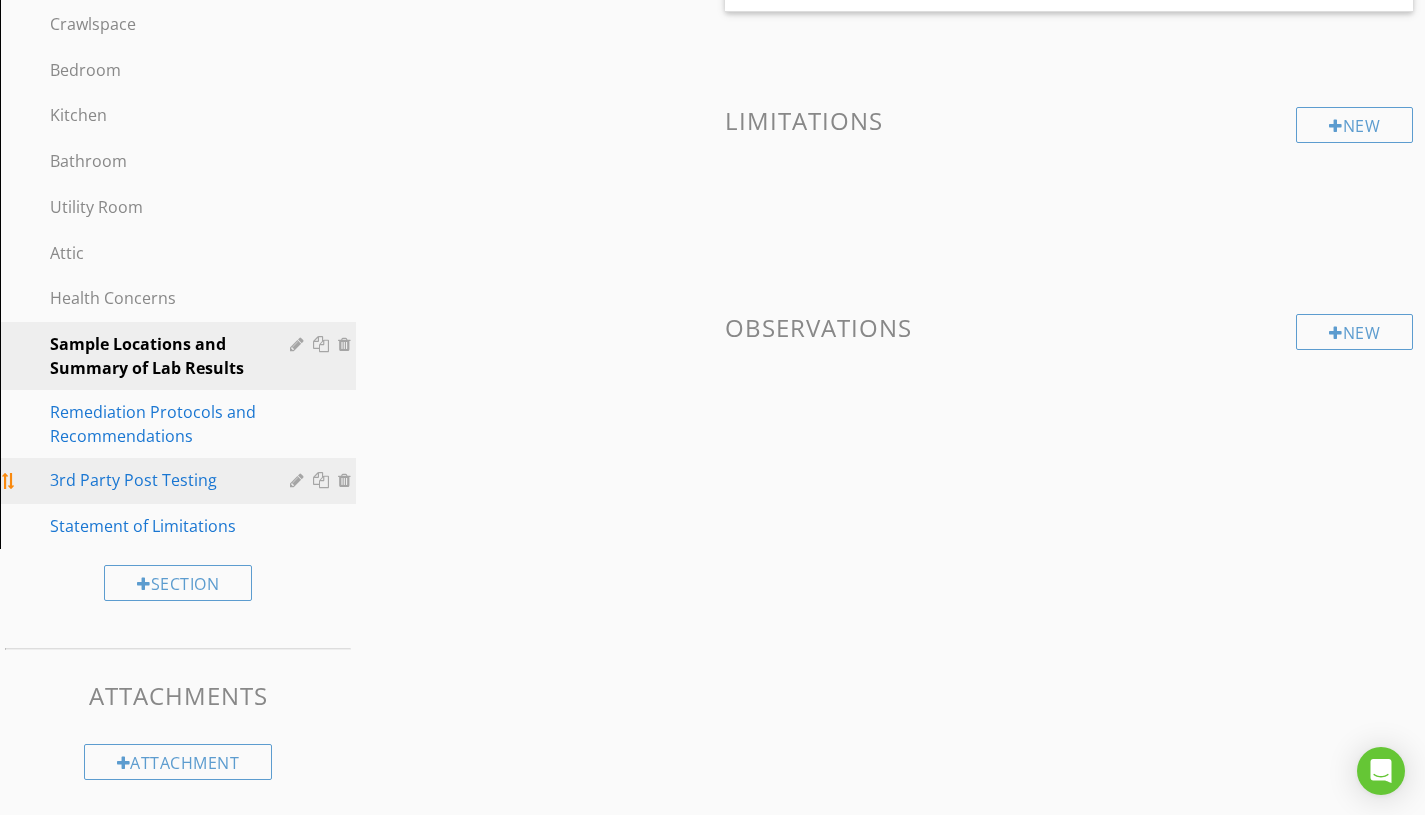click on "3rd Party Post Testing" at bounding box center [155, 480] 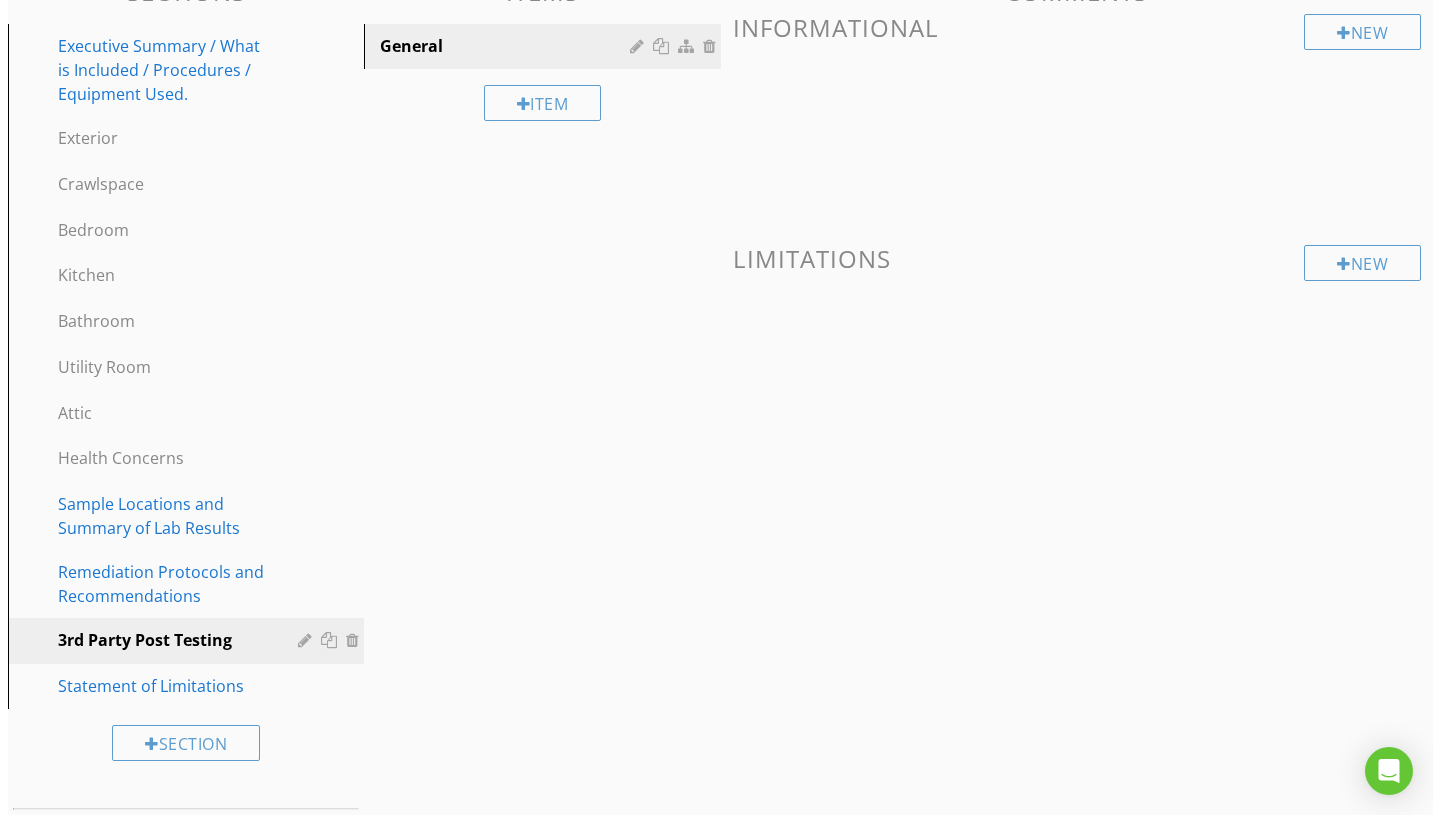 scroll, scrollTop: 0, scrollLeft: 0, axis: both 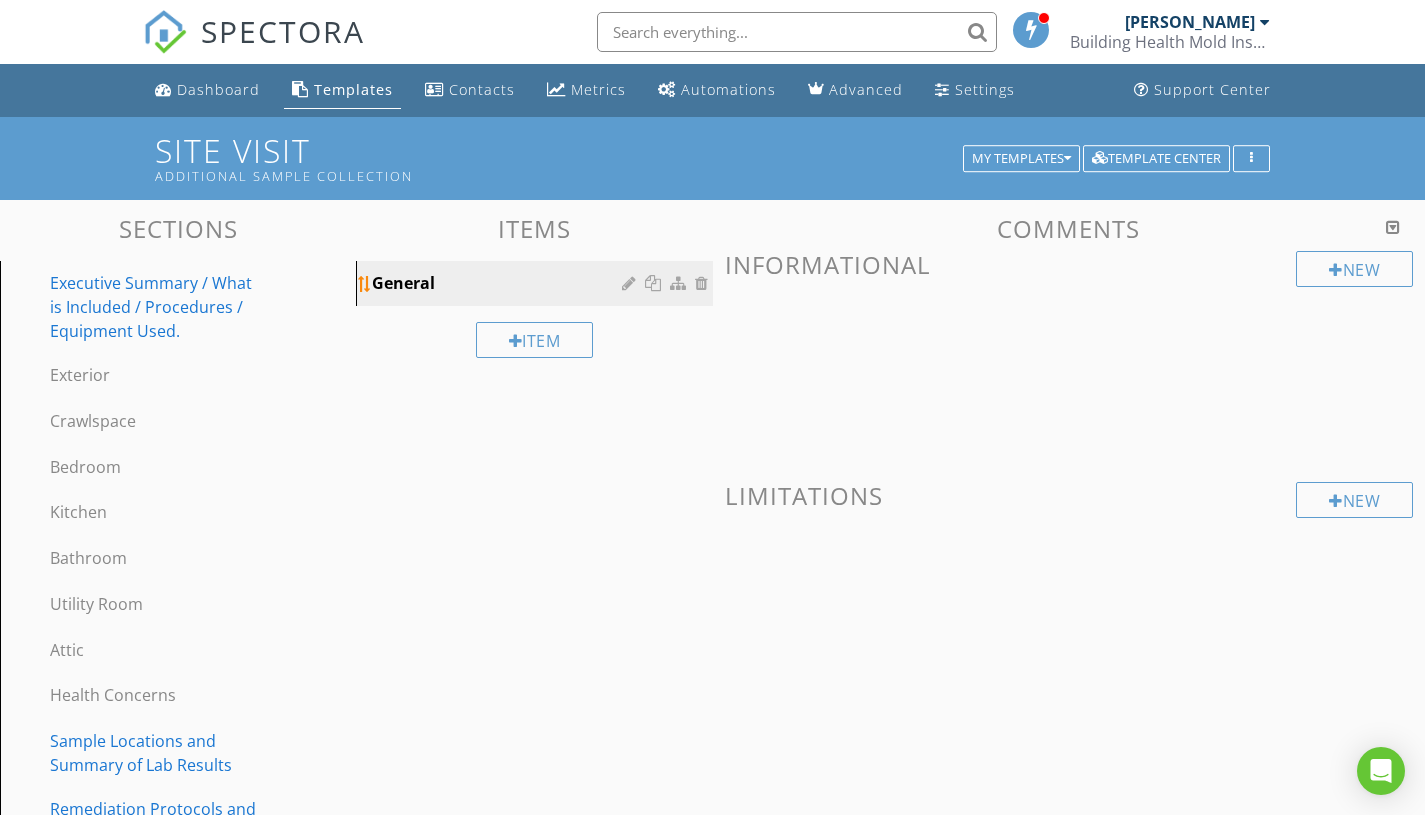 click on "General" at bounding box center [499, 283] 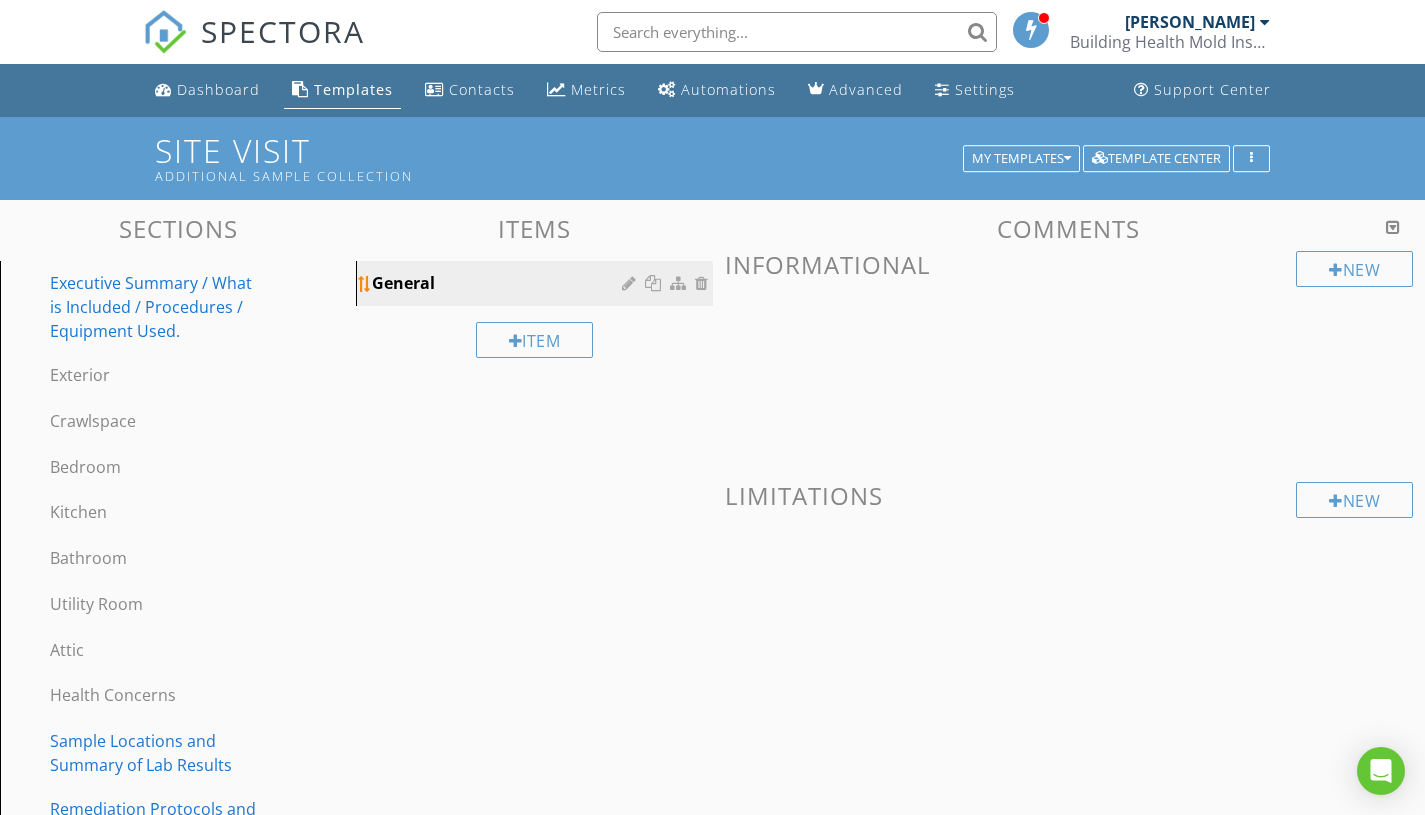 click at bounding box center (631, 283) 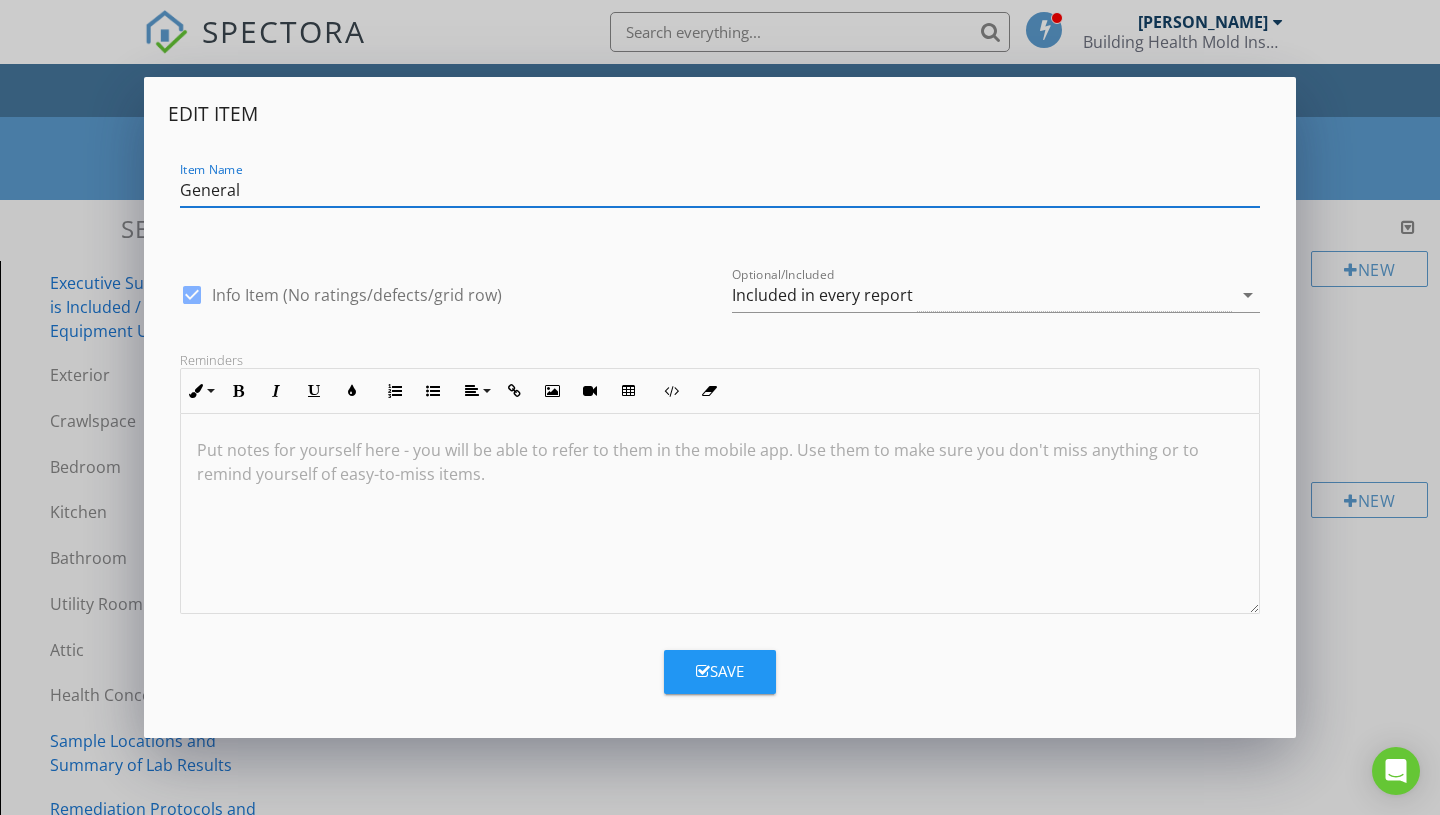 click at bounding box center (720, 514) 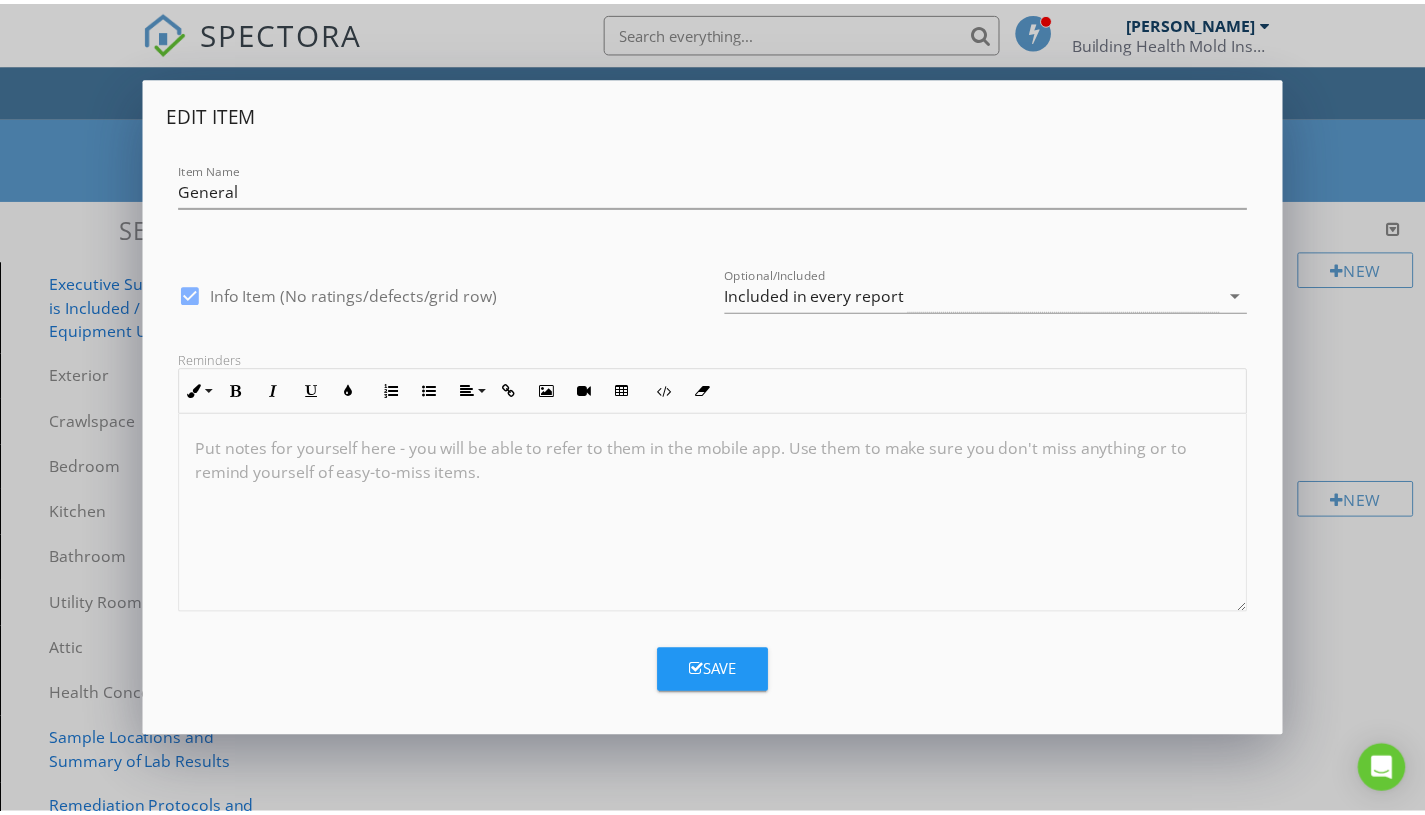 scroll, scrollTop: 0, scrollLeft: 0, axis: both 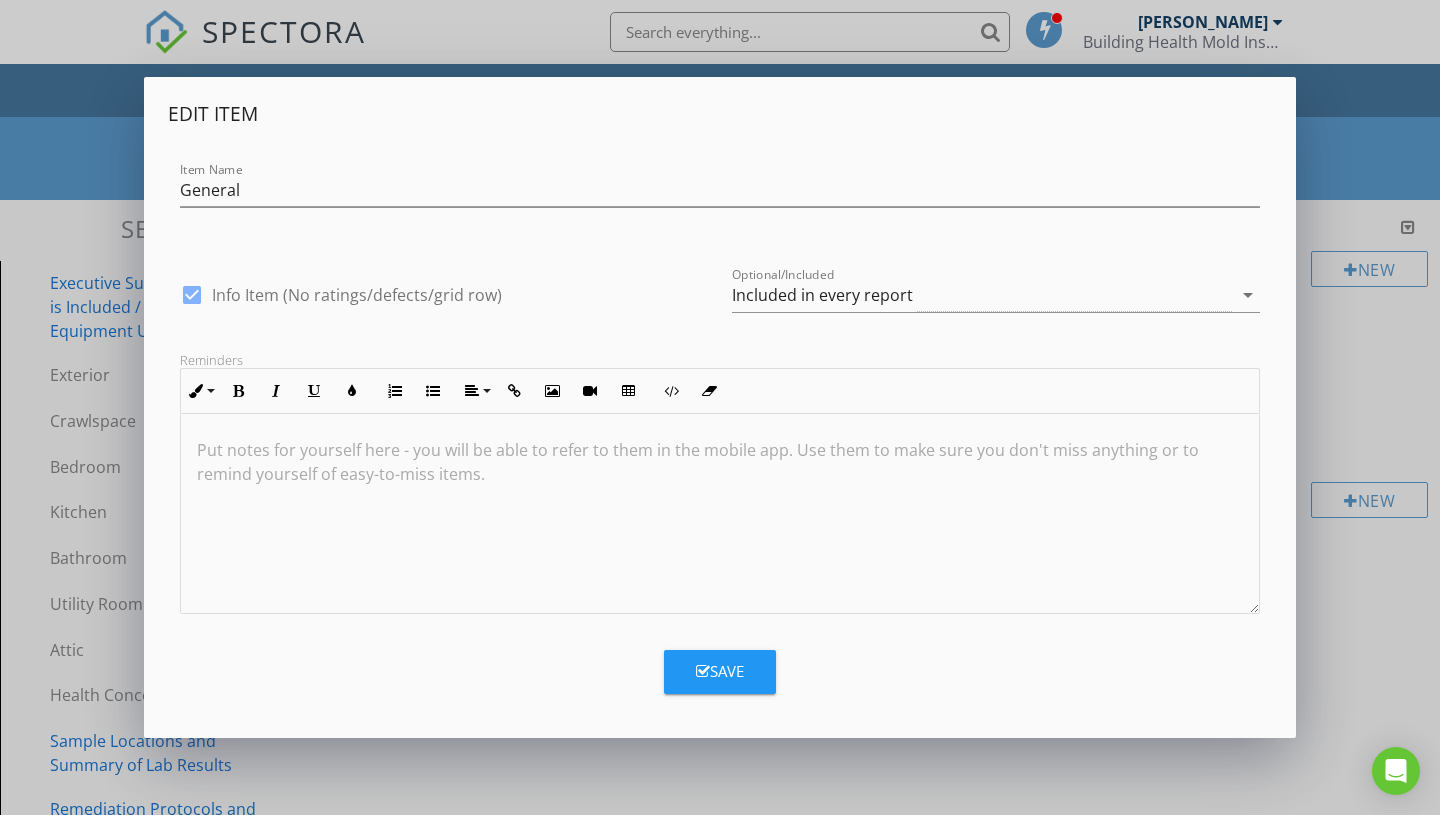 click on "Save" at bounding box center [720, 671] 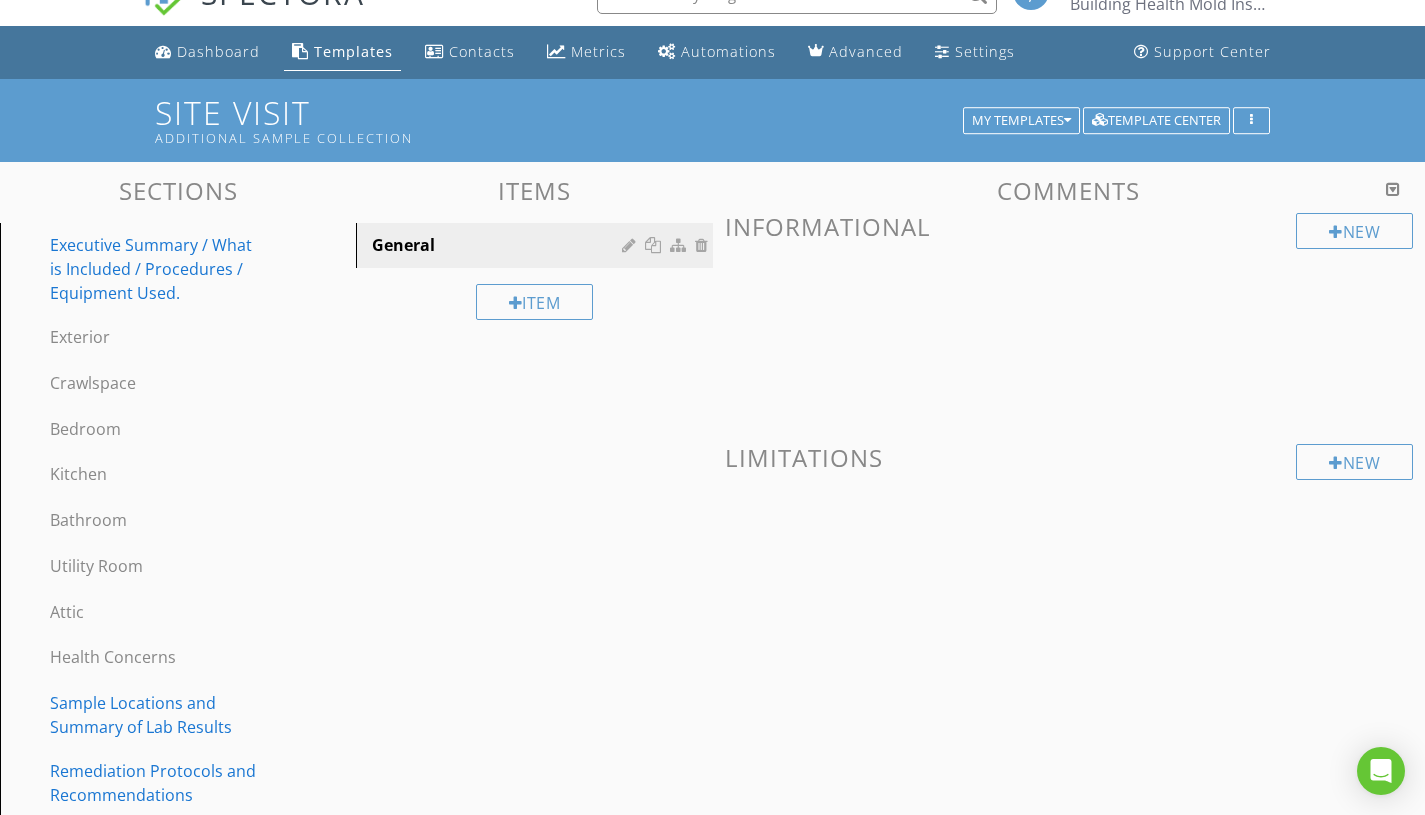 scroll, scrollTop: 0, scrollLeft: 0, axis: both 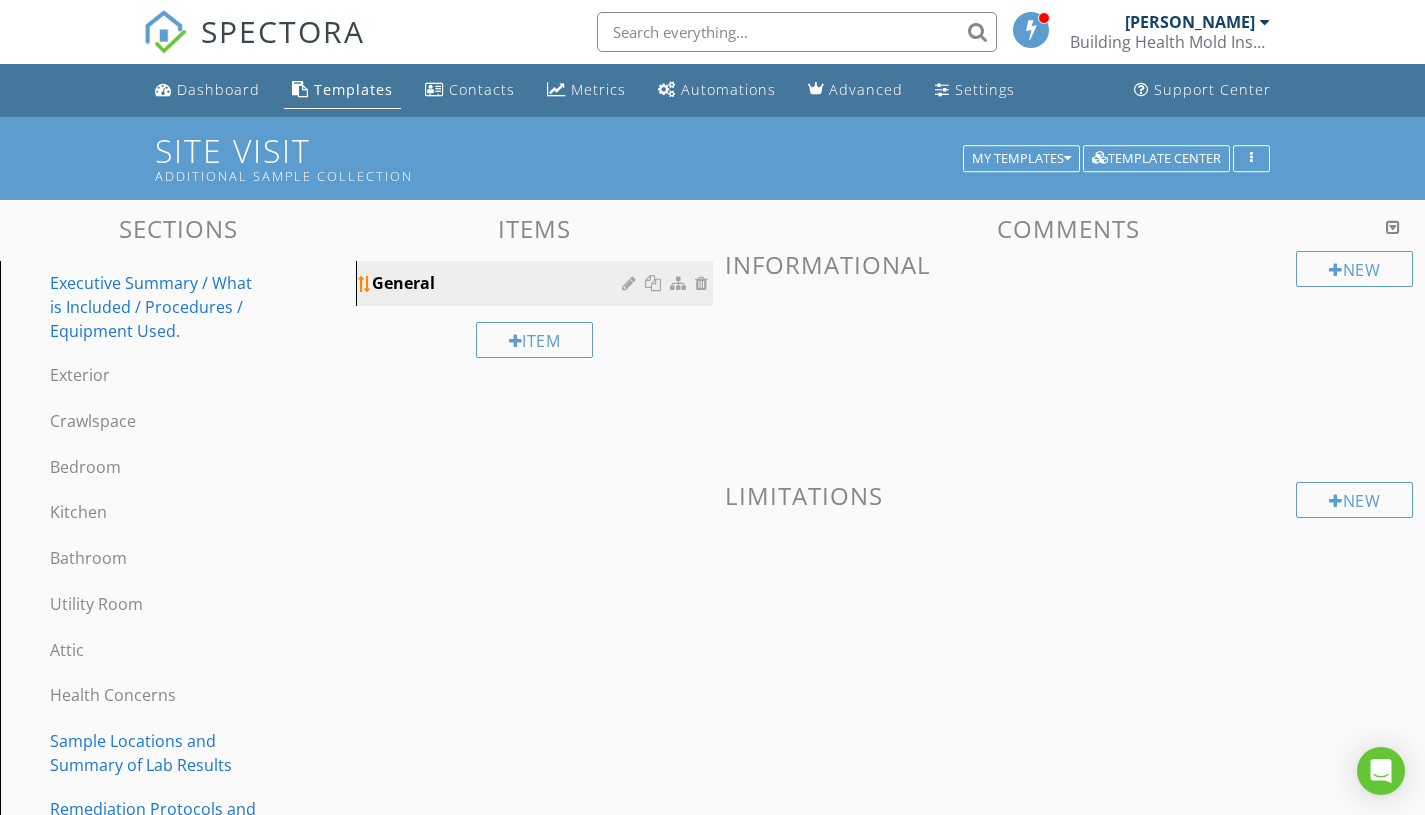 click on "General" at bounding box center [499, 283] 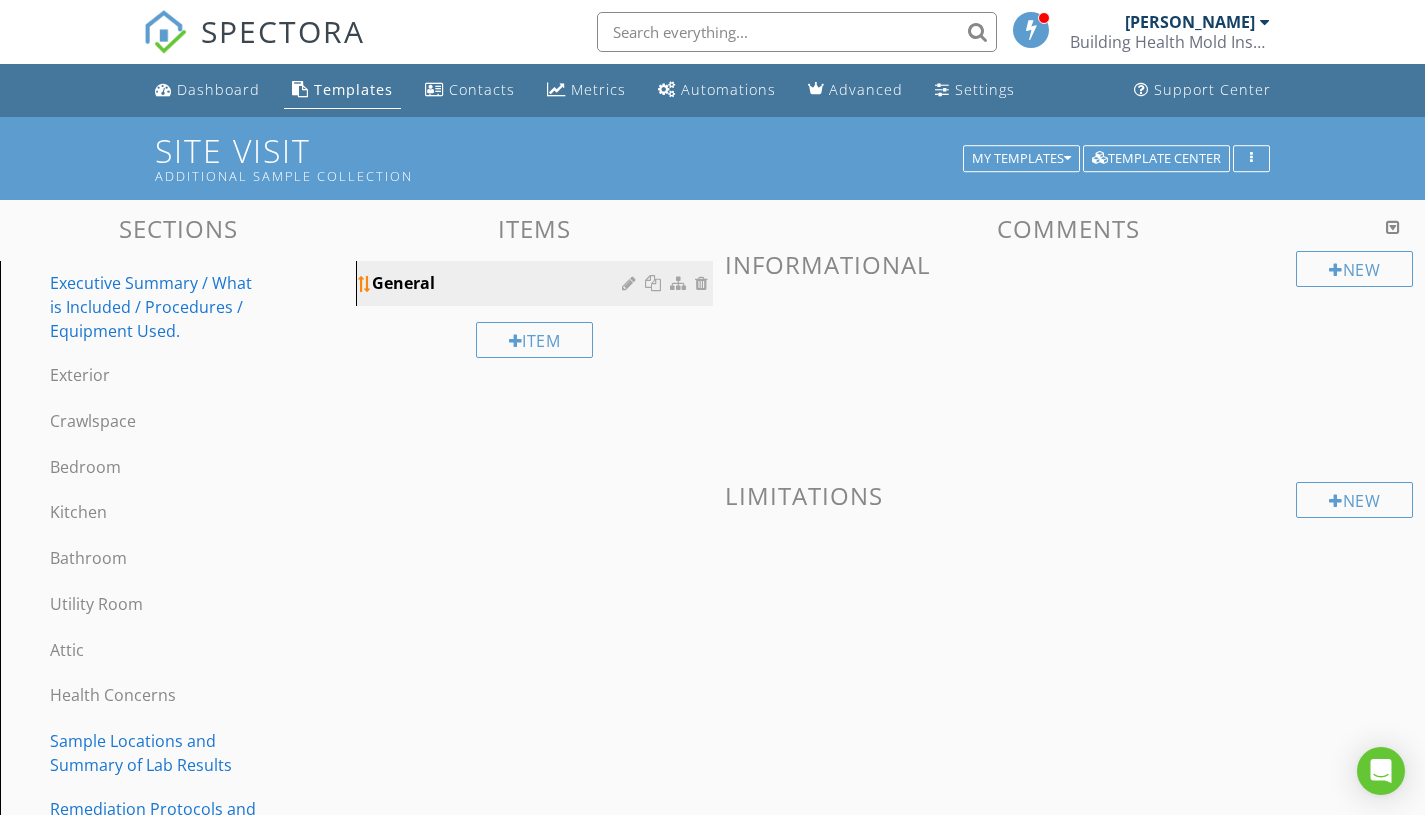 click at bounding box center (631, 283) 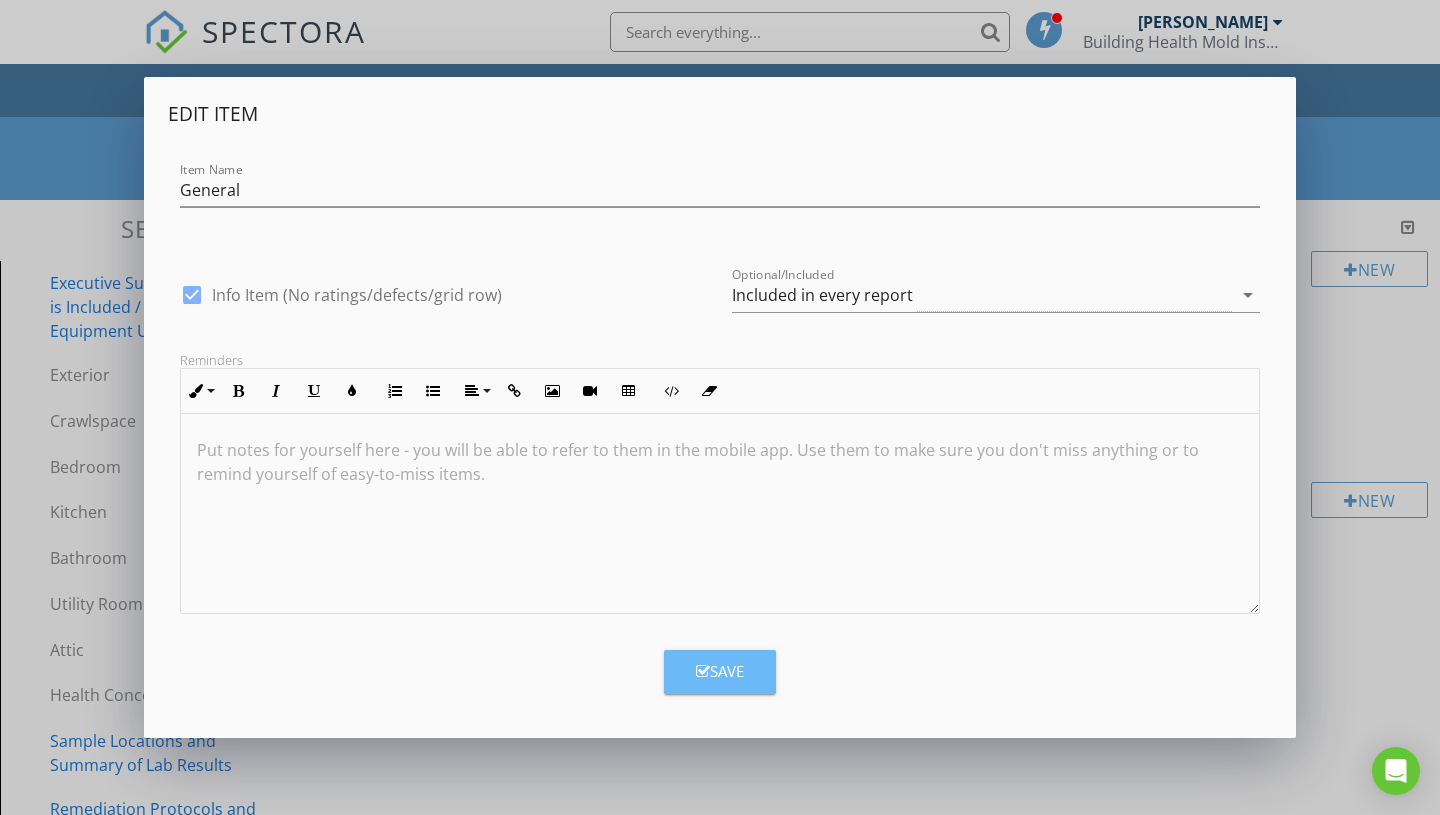 drag, startPoint x: 756, startPoint y: 667, endPoint x: 755, endPoint y: 632, distance: 35.014282 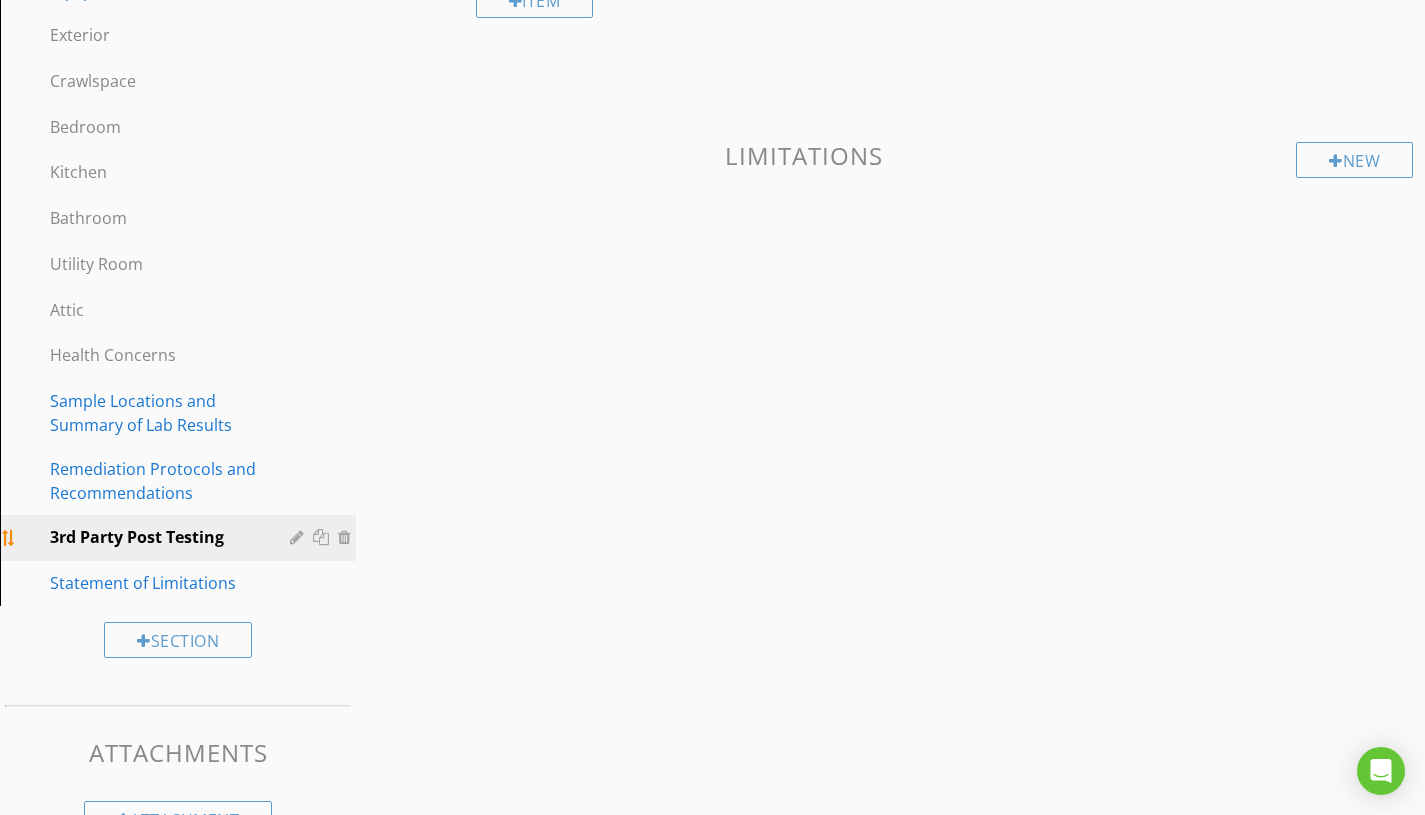 scroll, scrollTop: 397, scrollLeft: 0, axis: vertical 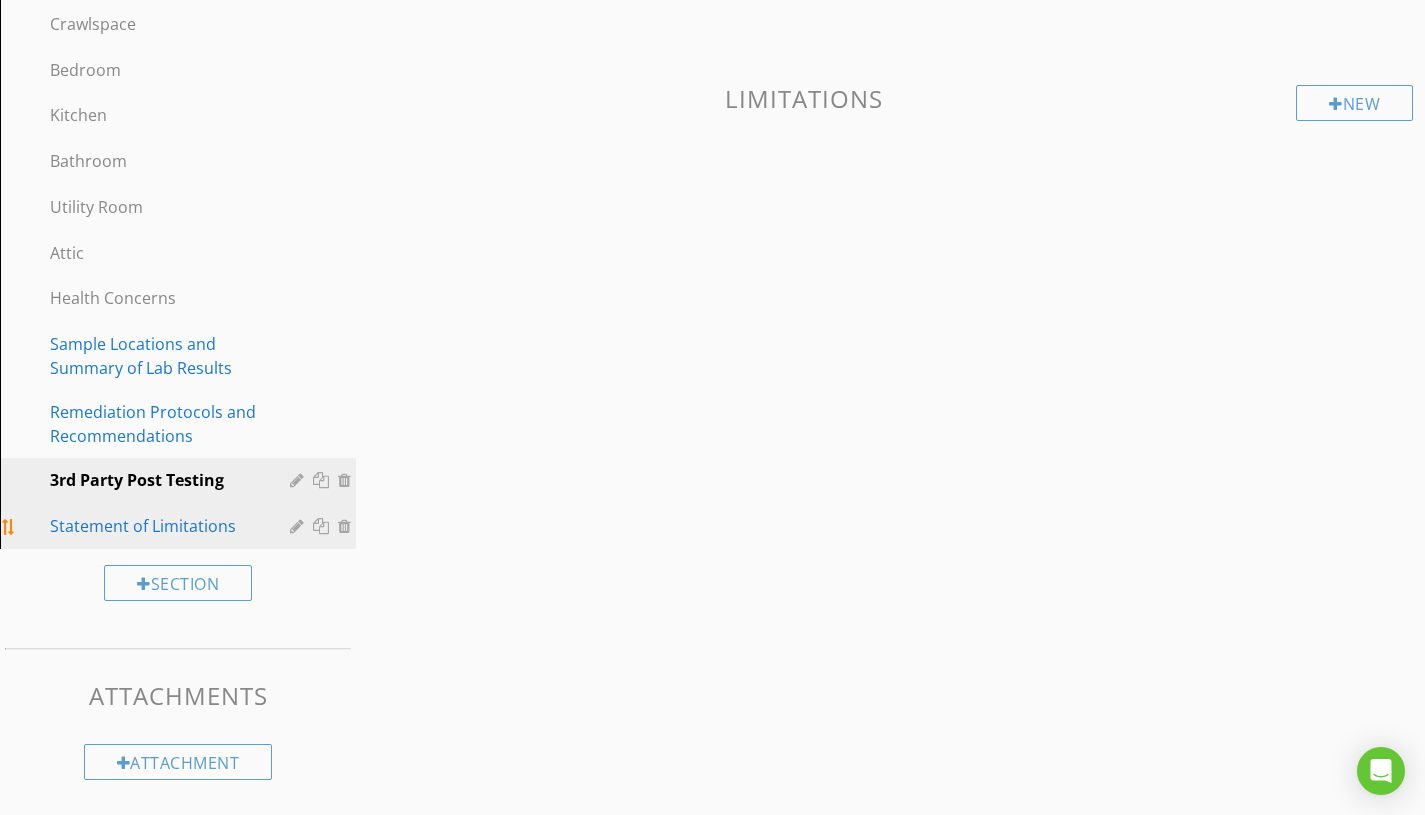 click on "Statement of Limitations" at bounding box center (155, 526) 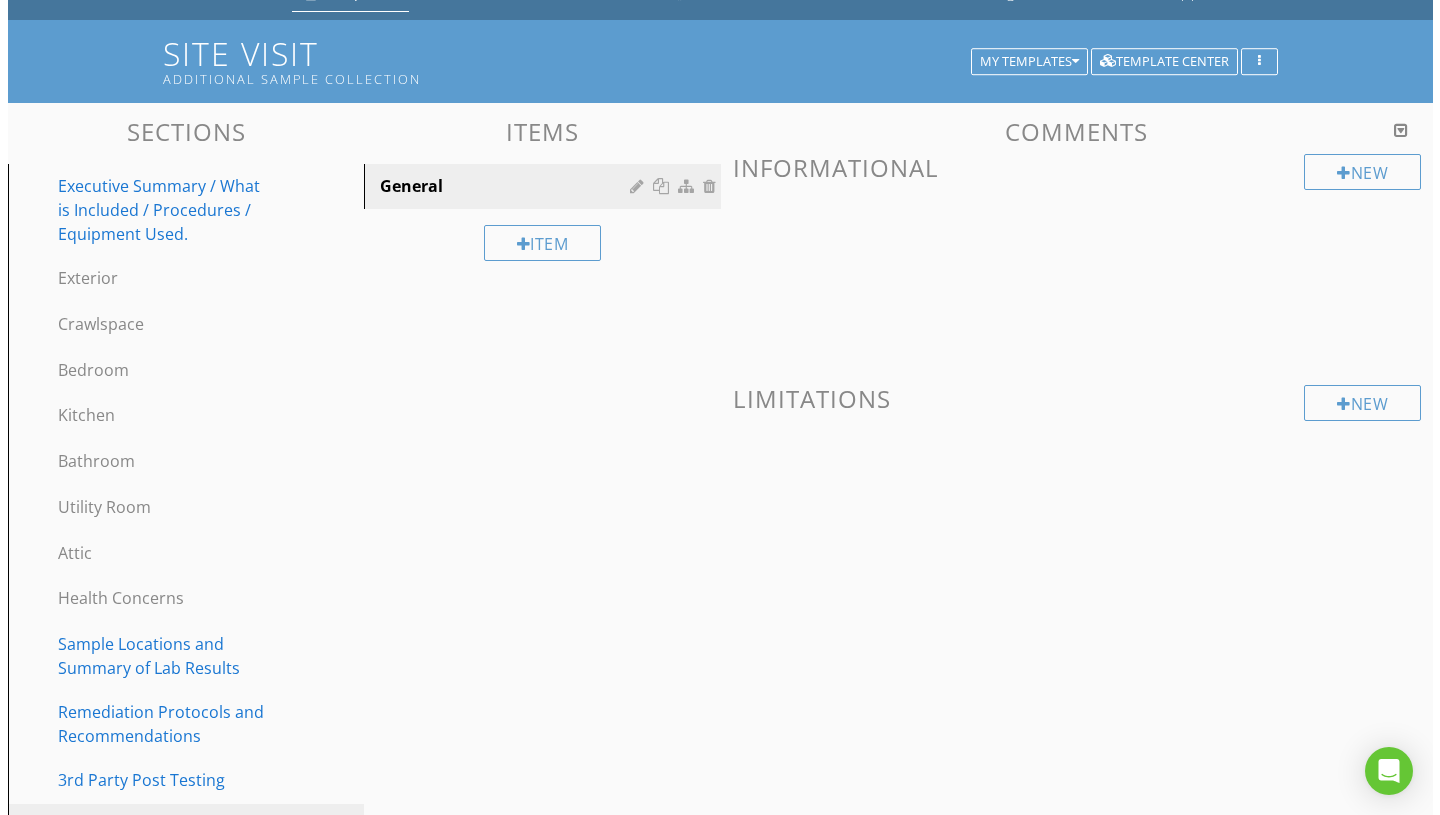 scroll, scrollTop: 0, scrollLeft: 0, axis: both 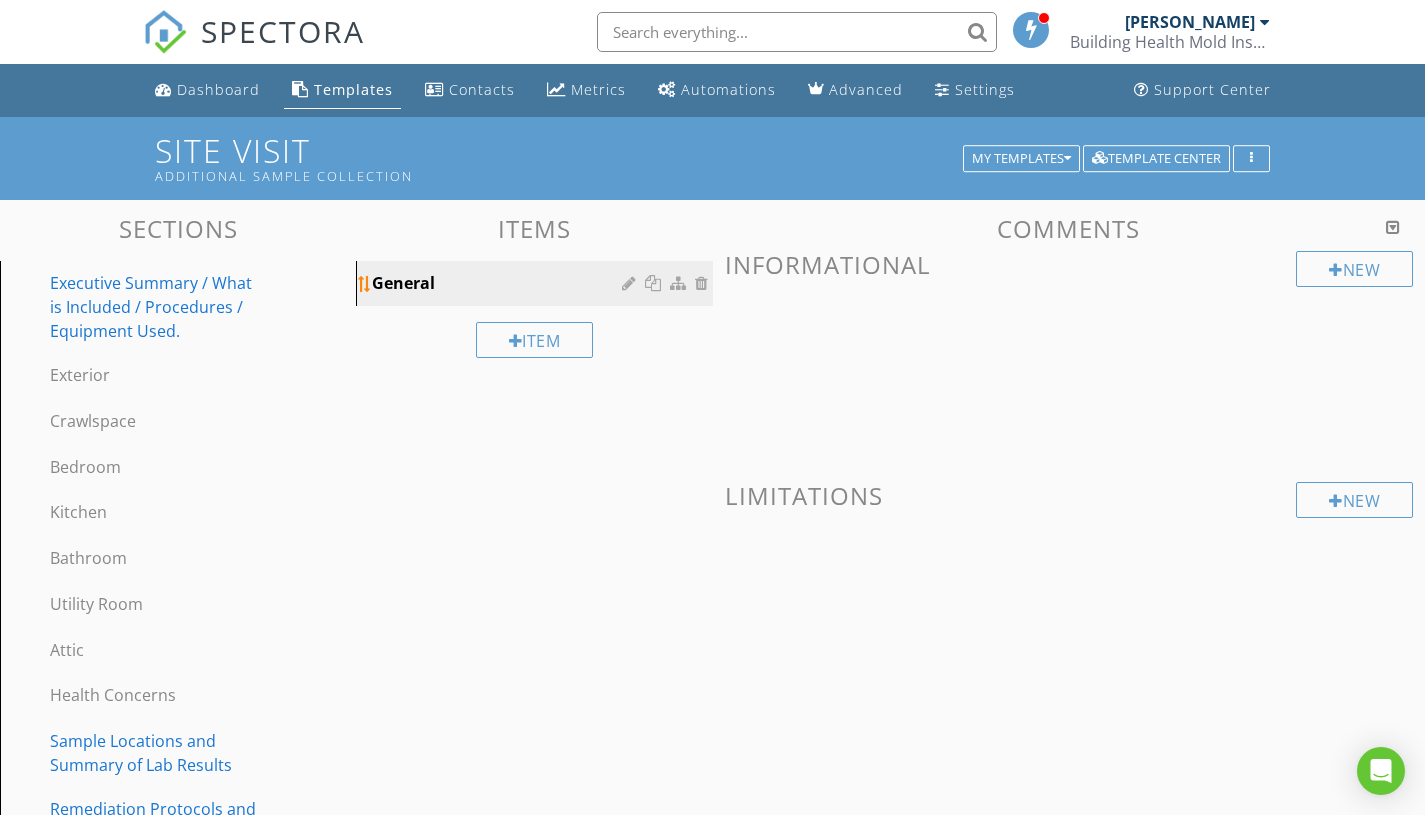 click at bounding box center (631, 283) 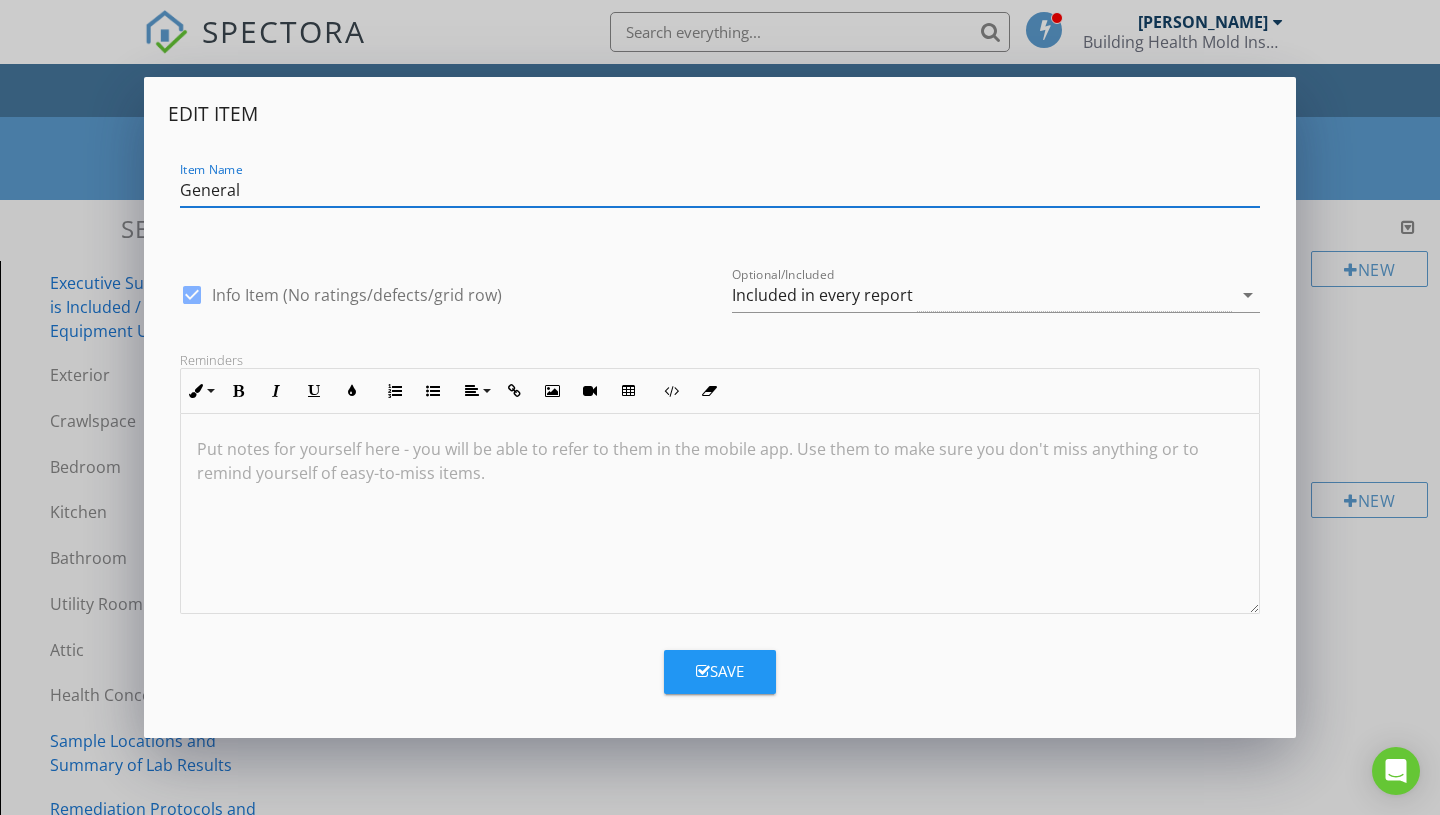 scroll, scrollTop: 0, scrollLeft: 0, axis: both 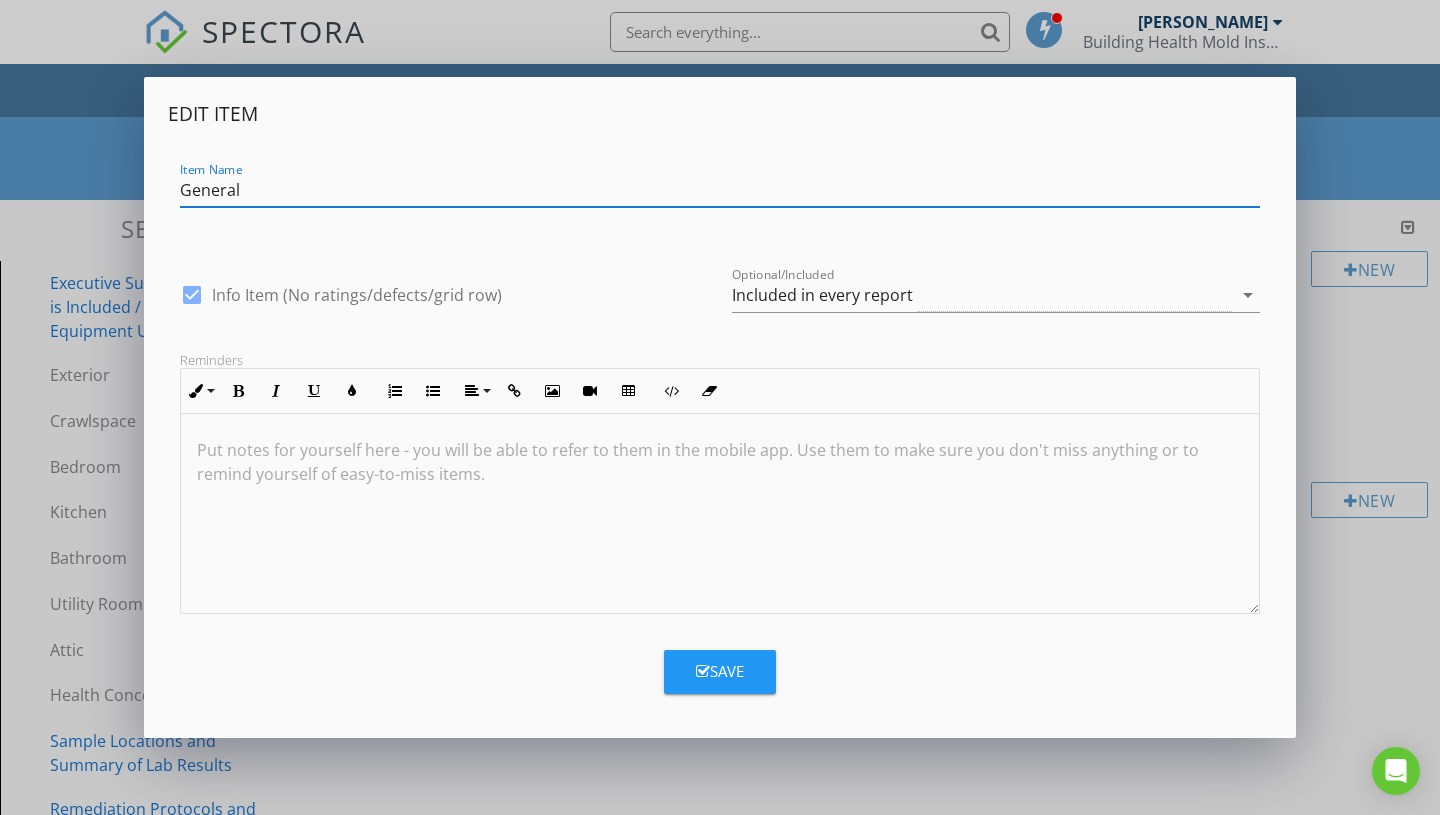 drag, startPoint x: 720, startPoint y: 665, endPoint x: 691, endPoint y: 662, distance: 29.15476 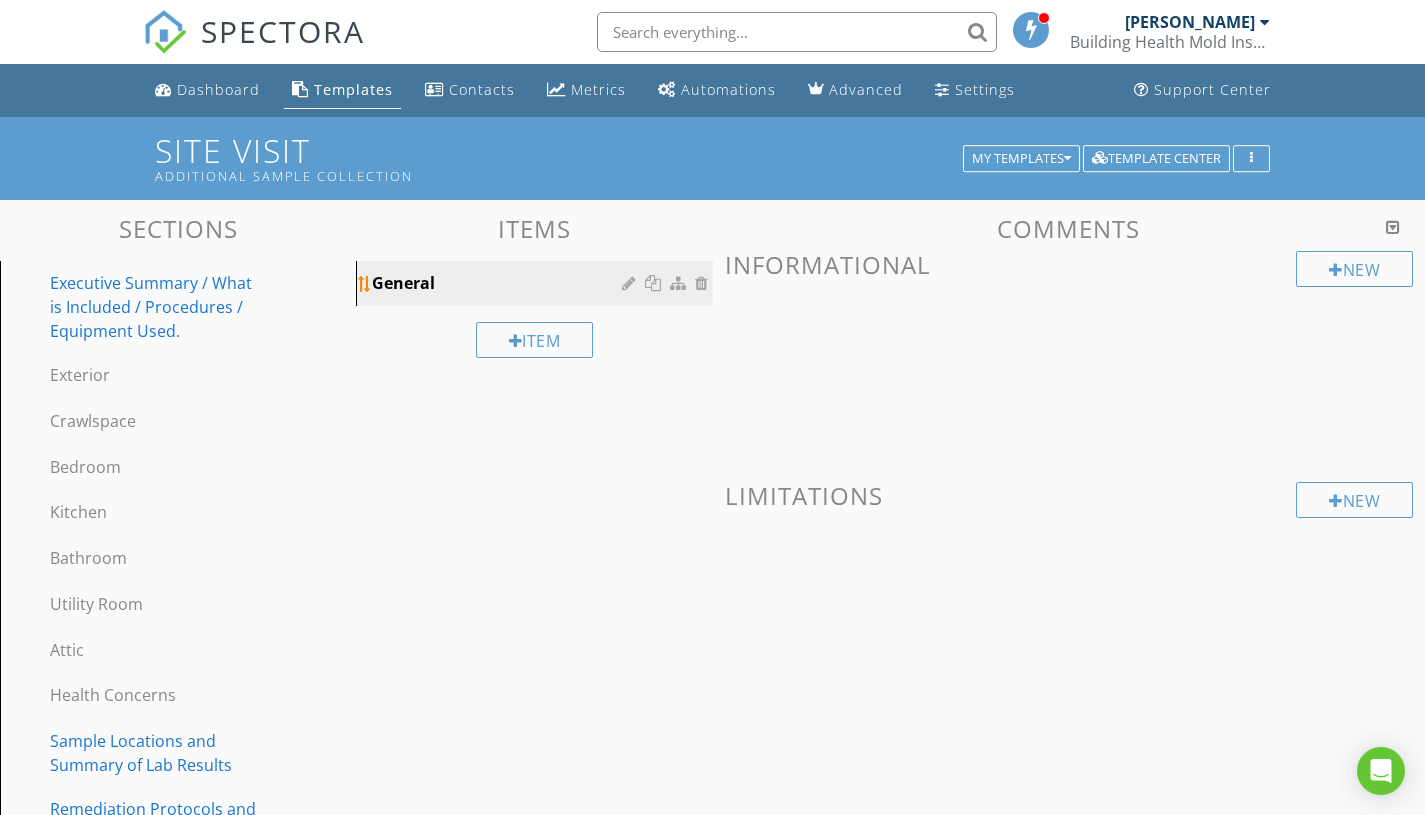 click at bounding box center [631, 283] 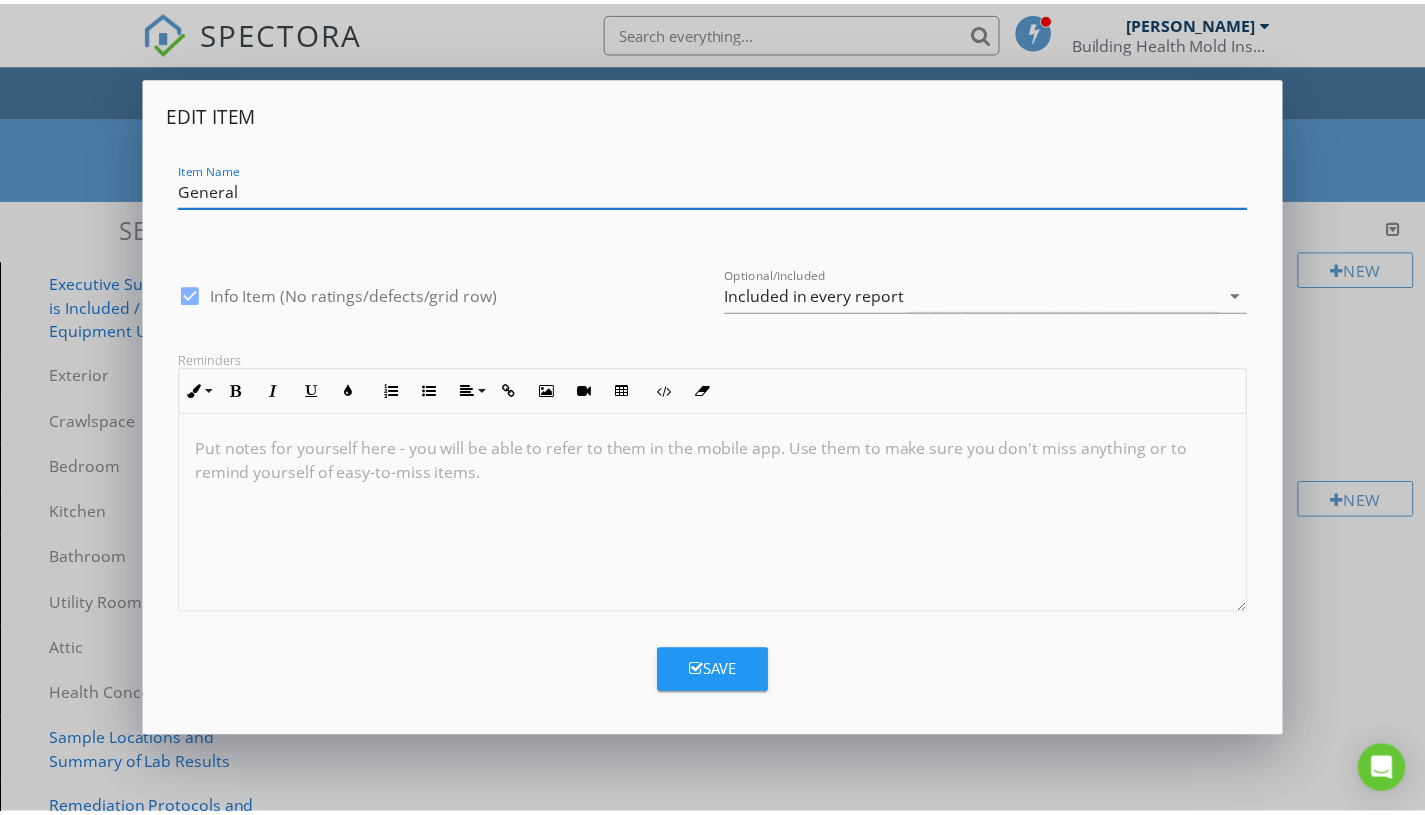 scroll, scrollTop: 0, scrollLeft: 0, axis: both 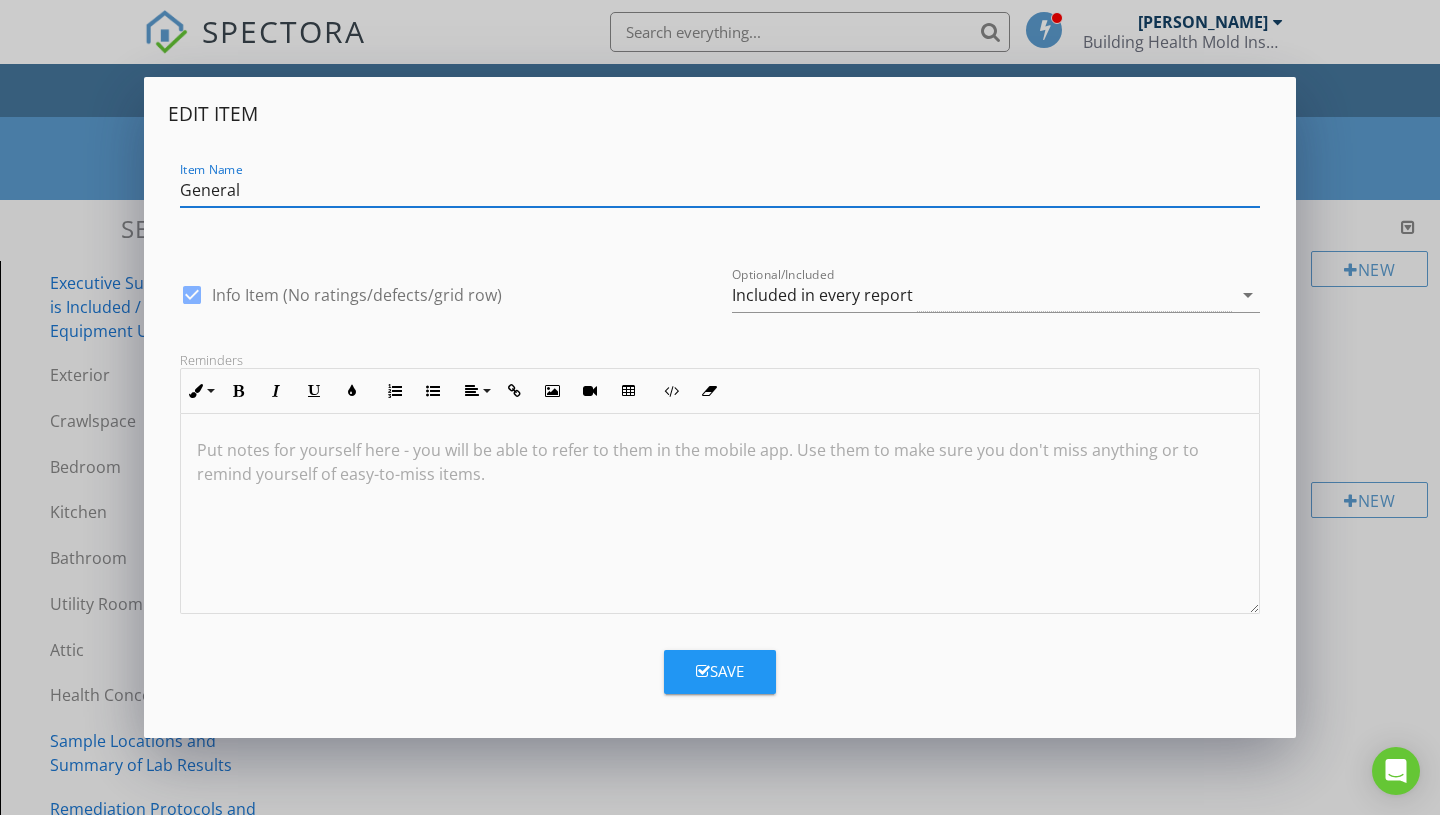 click on "Save" at bounding box center [720, 671] 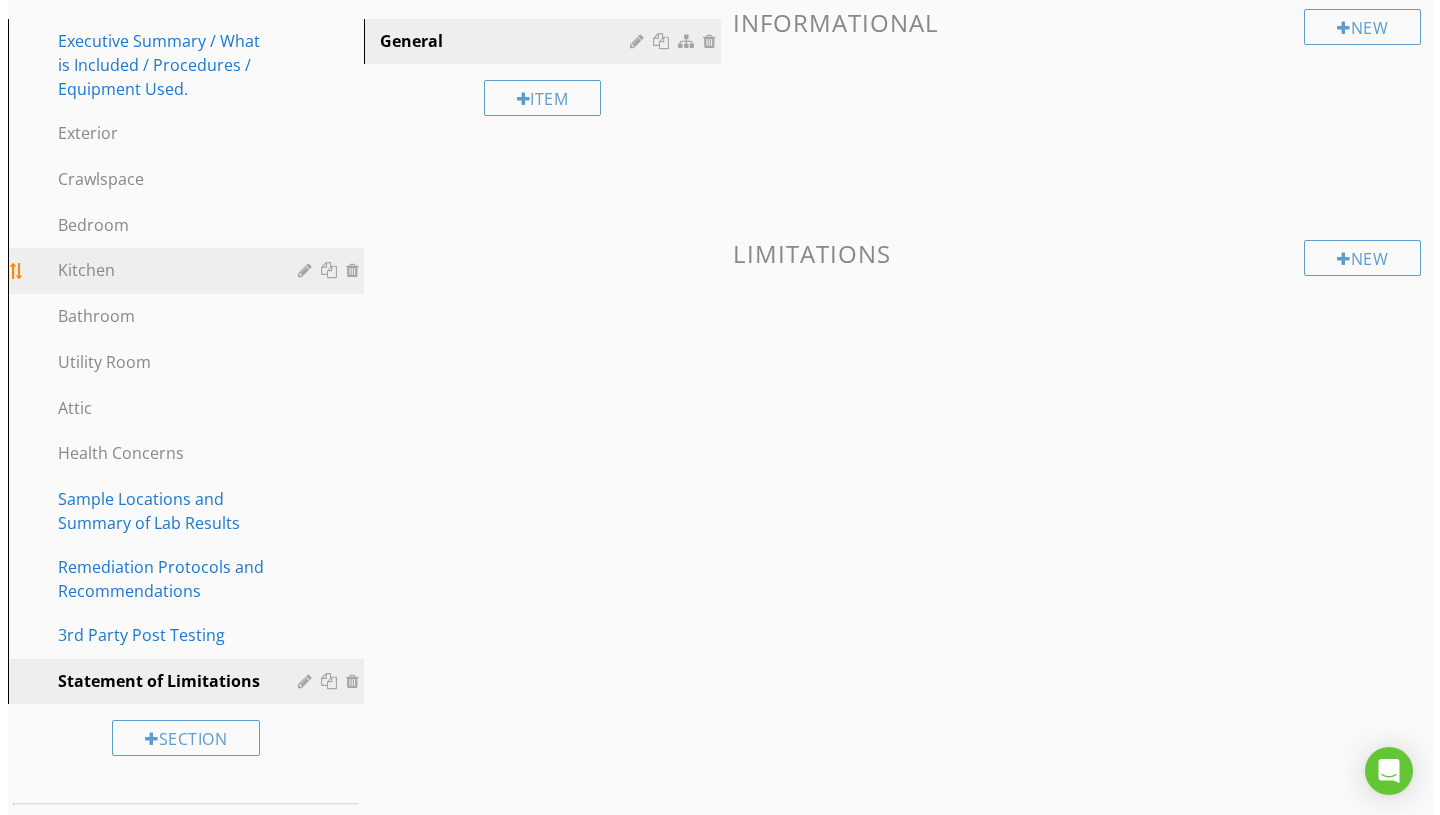 scroll, scrollTop: 397, scrollLeft: 0, axis: vertical 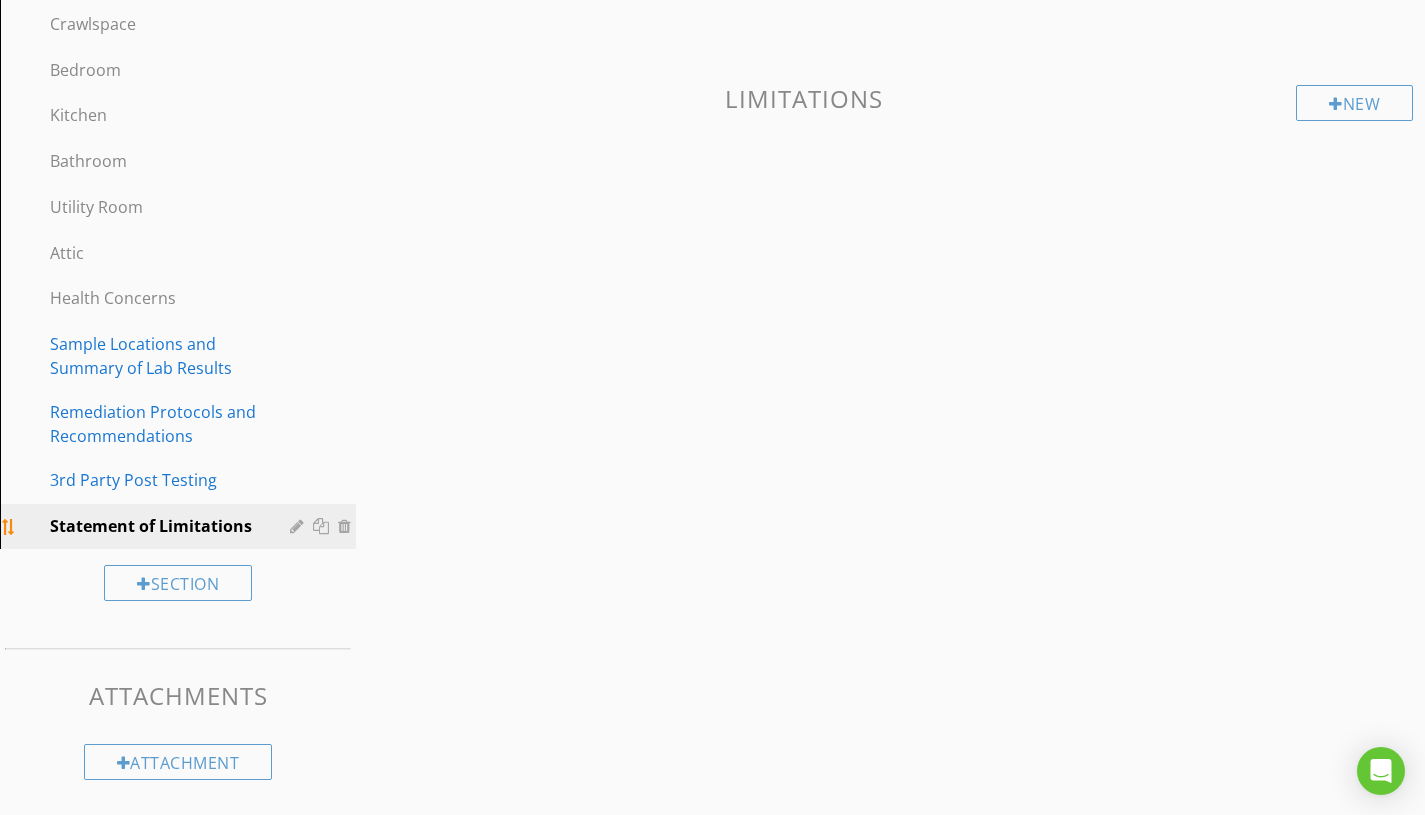 click at bounding box center [299, 526] 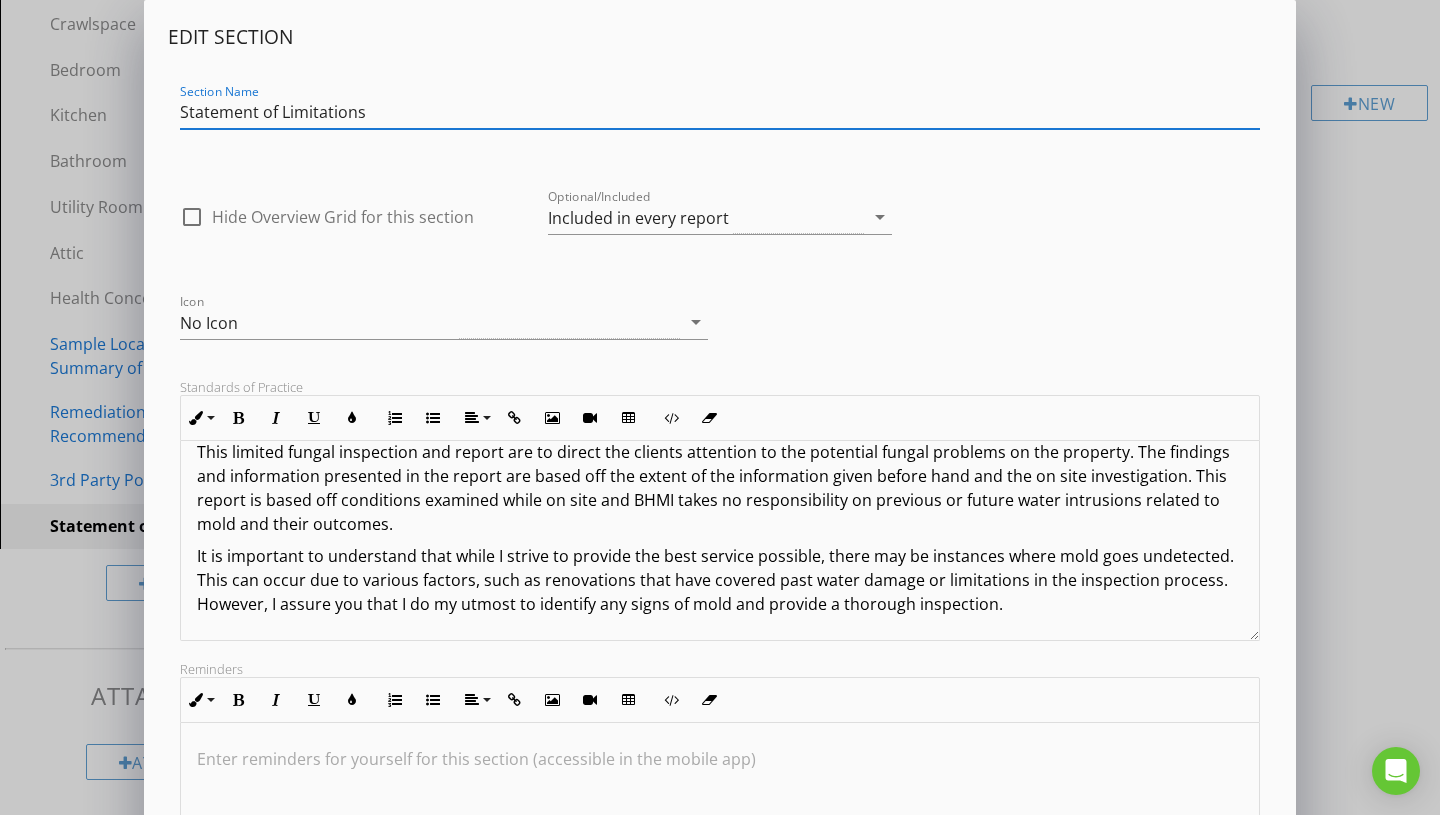 scroll, scrollTop: 0, scrollLeft: 0, axis: both 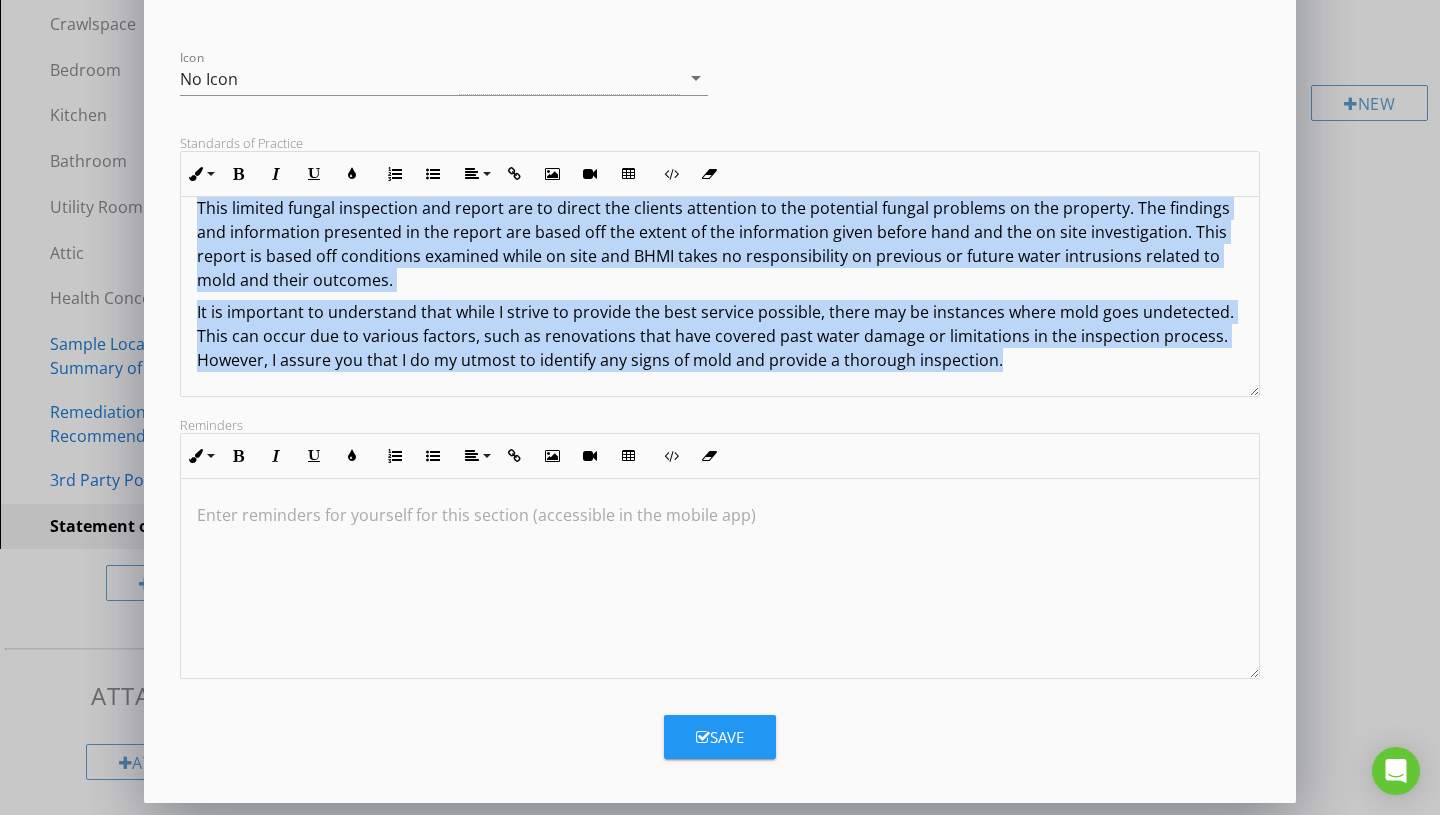 drag, startPoint x: 197, startPoint y: 465, endPoint x: 1200, endPoint y: 382, distance: 1006.42834 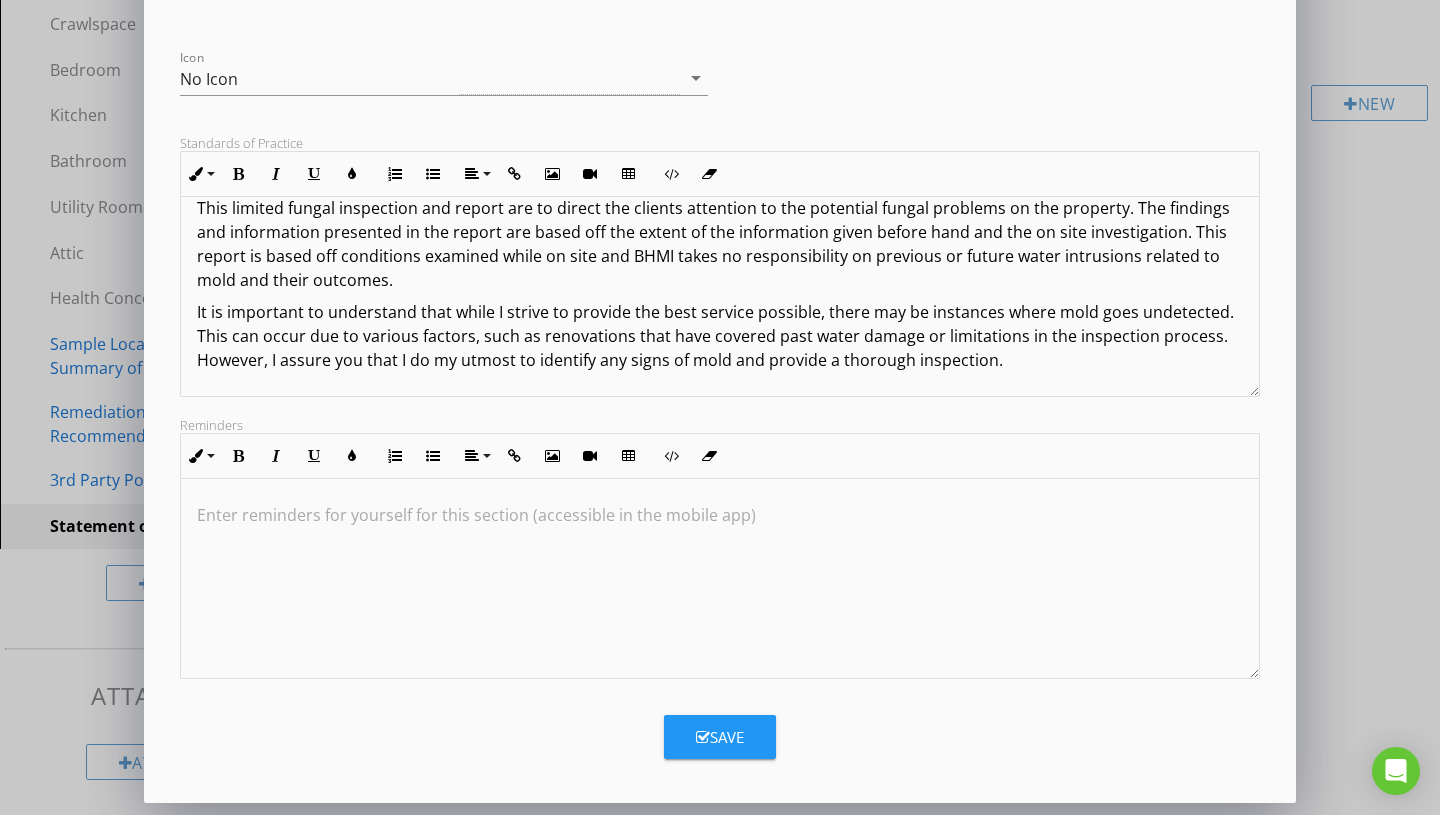 scroll 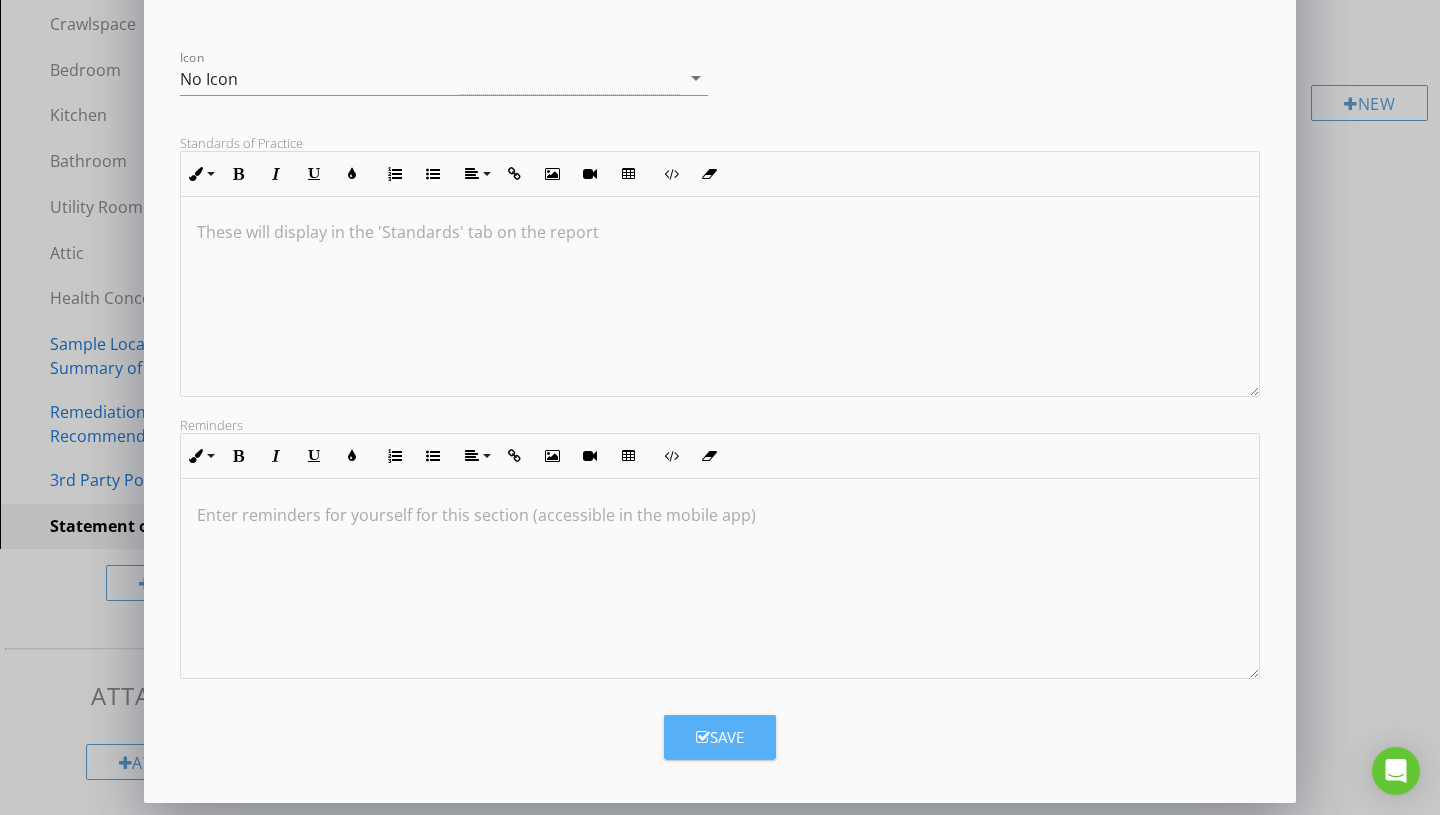 click on "Save" at bounding box center (720, 737) 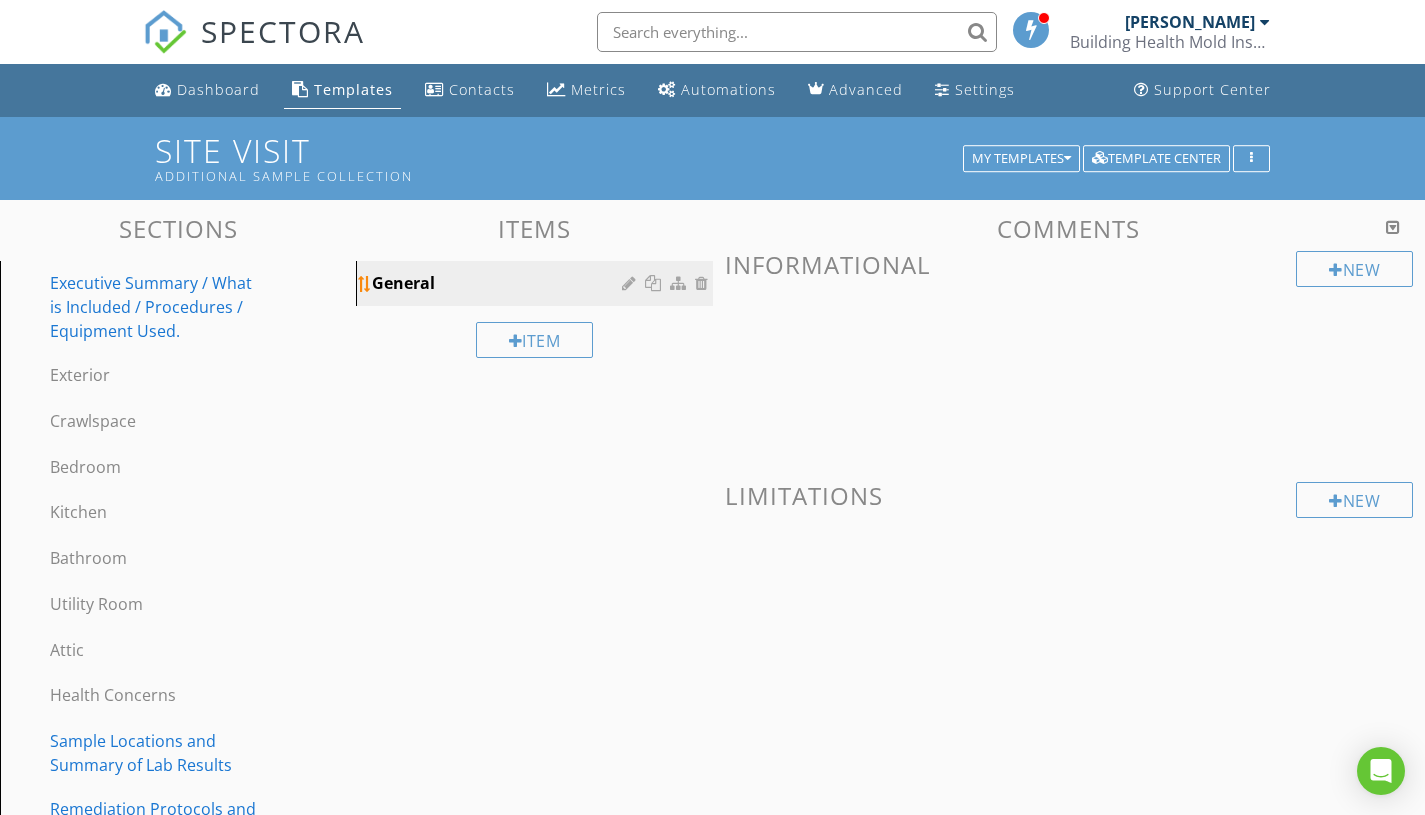 click on "General" at bounding box center (537, 283) 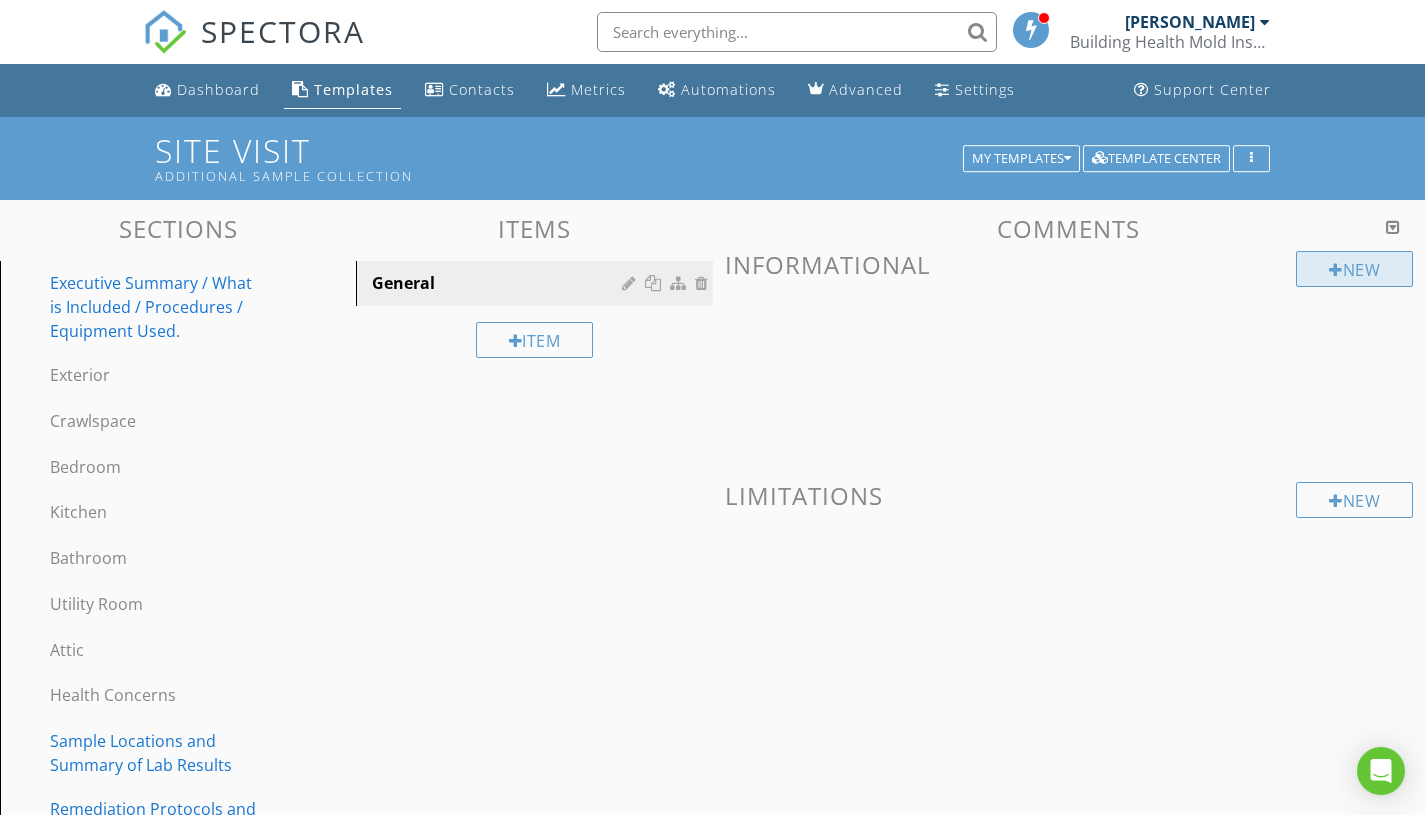 click on "New" at bounding box center [1354, 269] 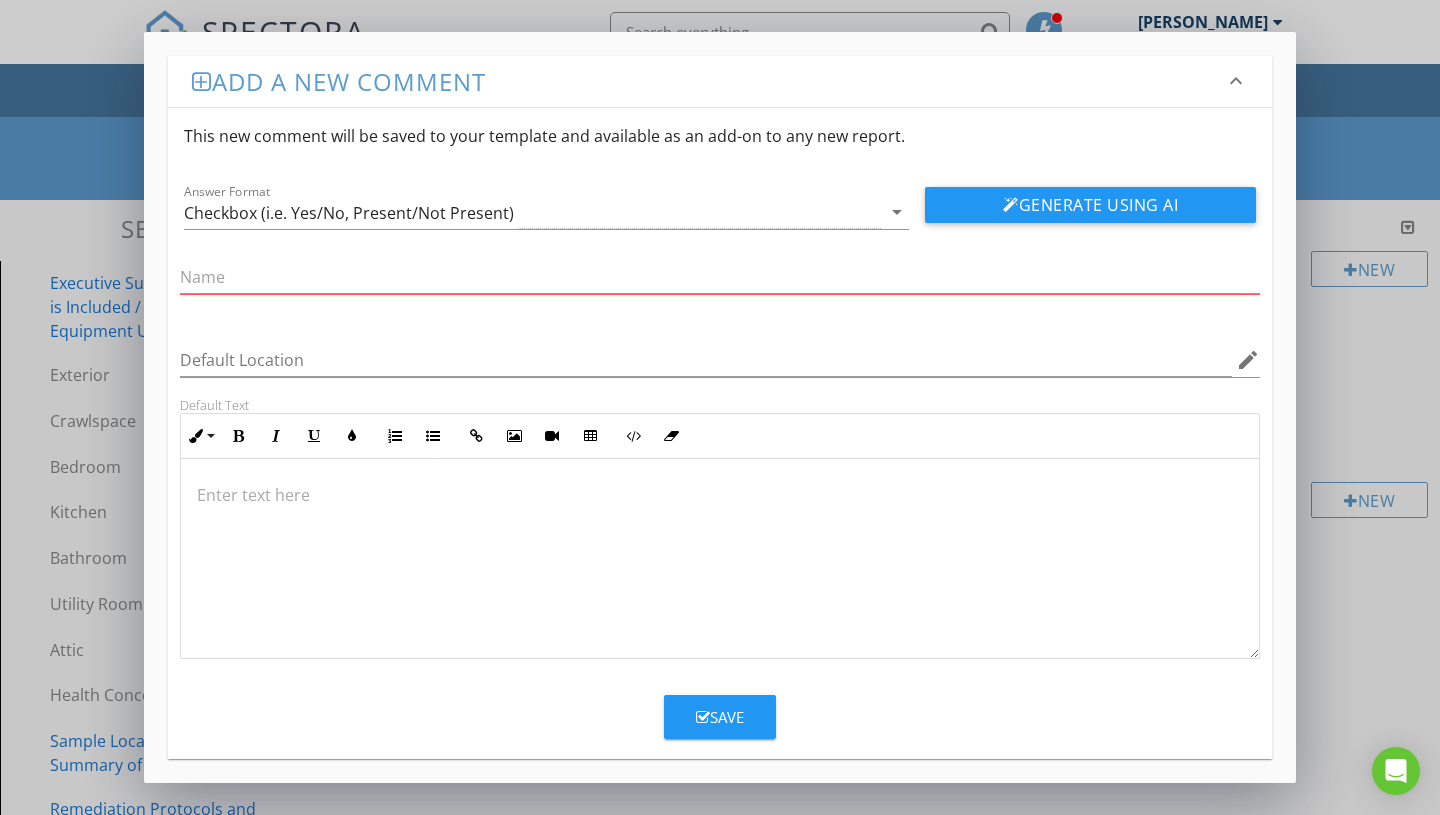 click on "The name field is required." at bounding box center [720, 284] 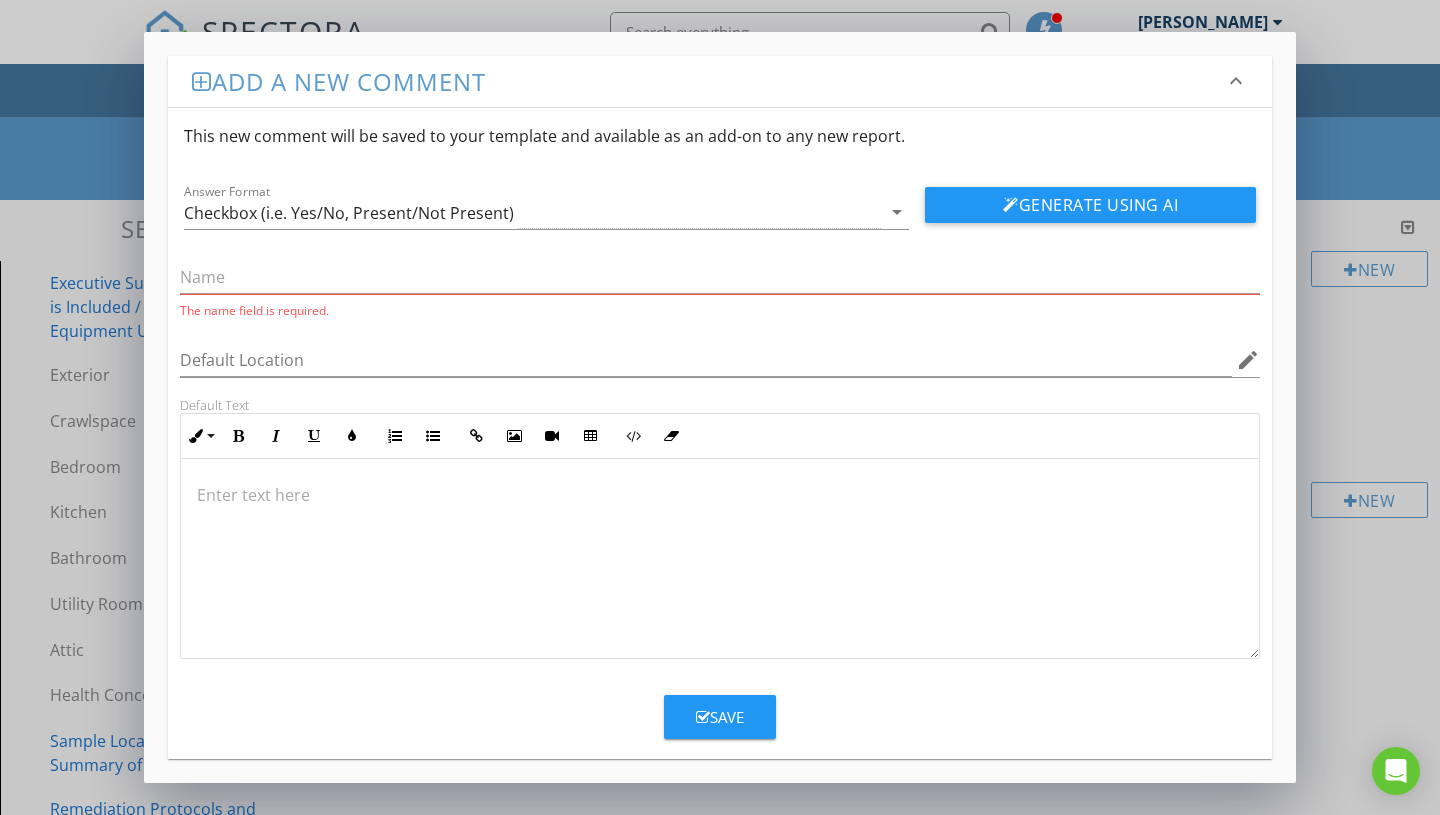 type 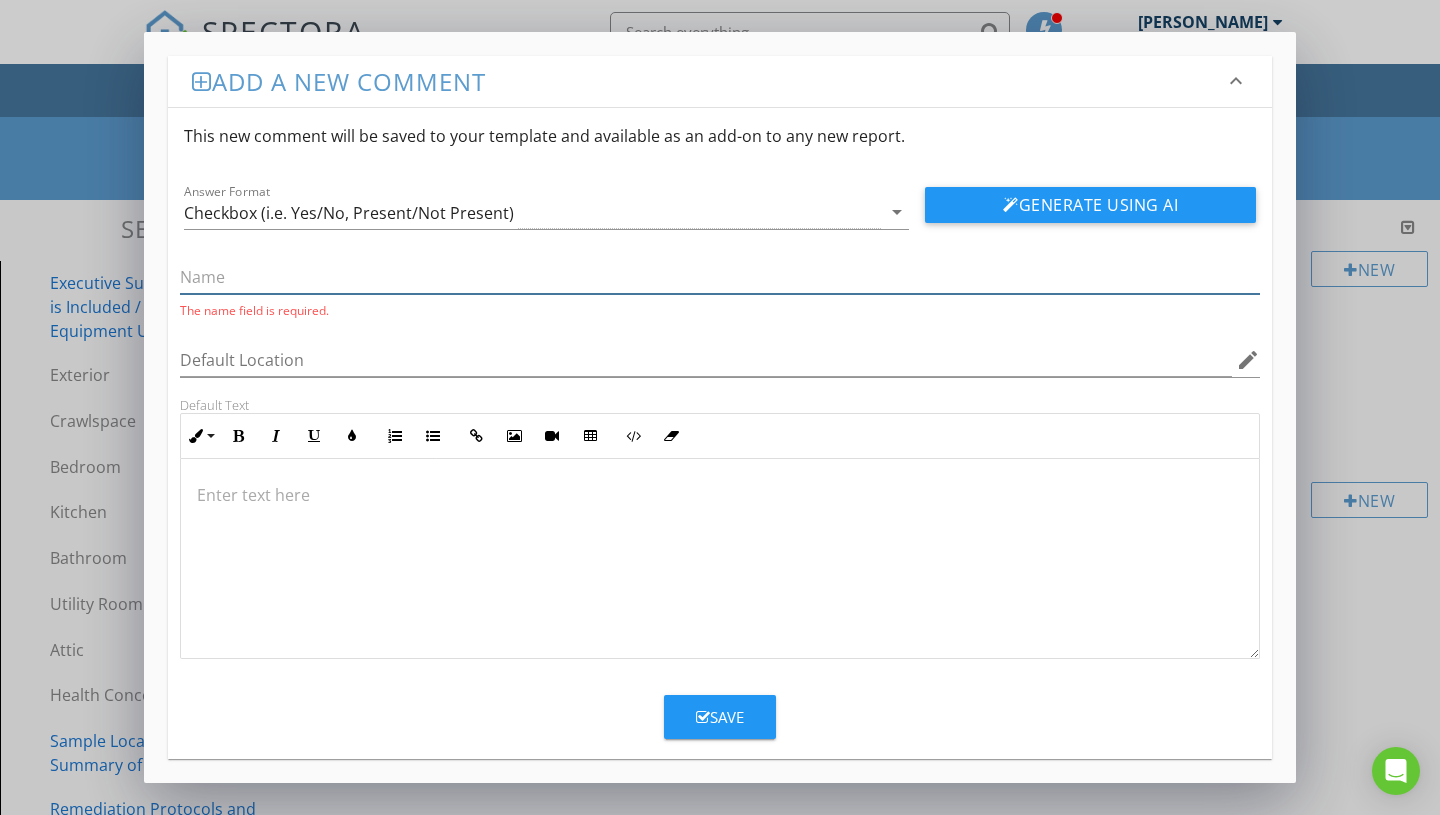 click at bounding box center [720, 277] 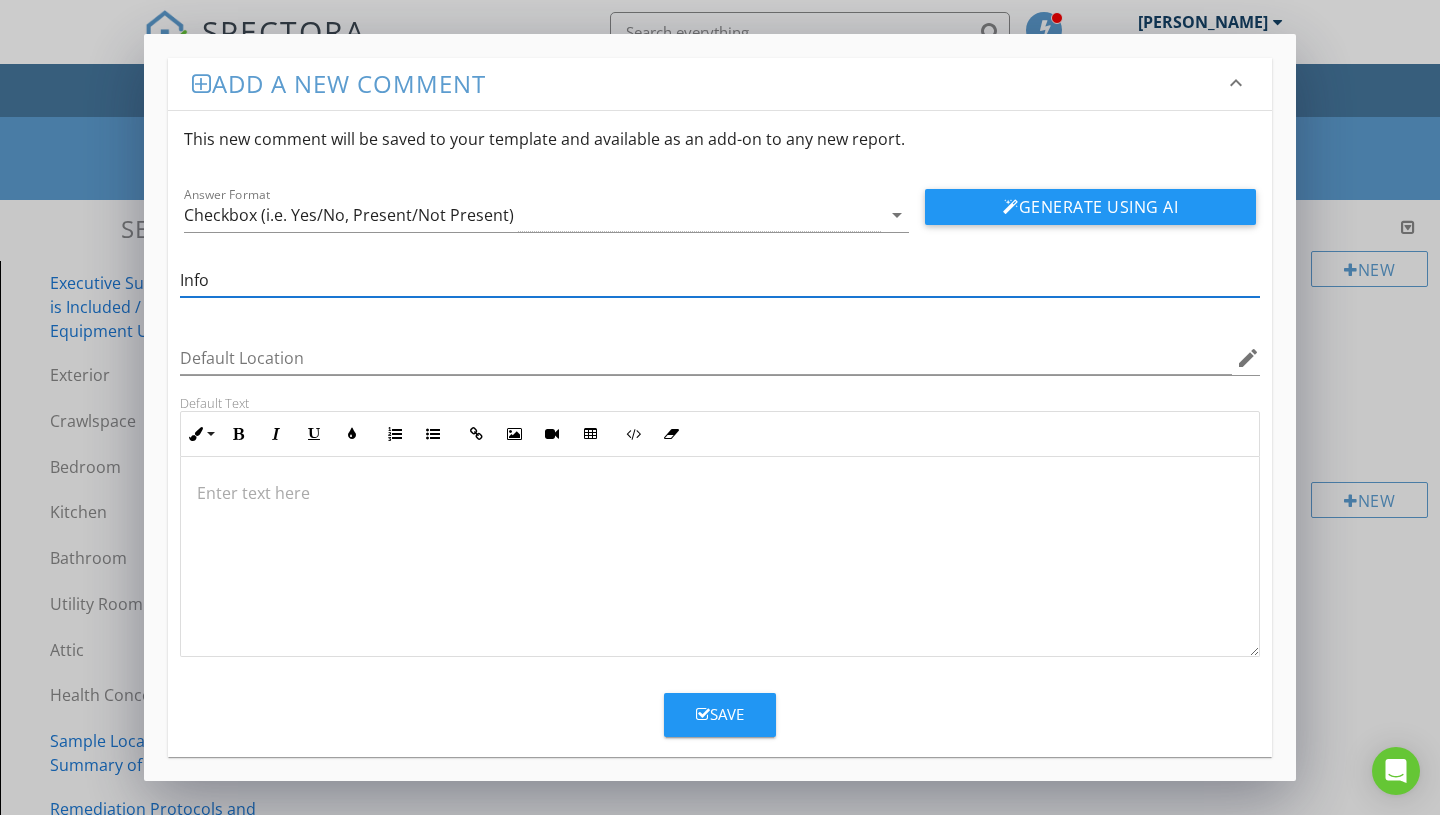 type on "Info" 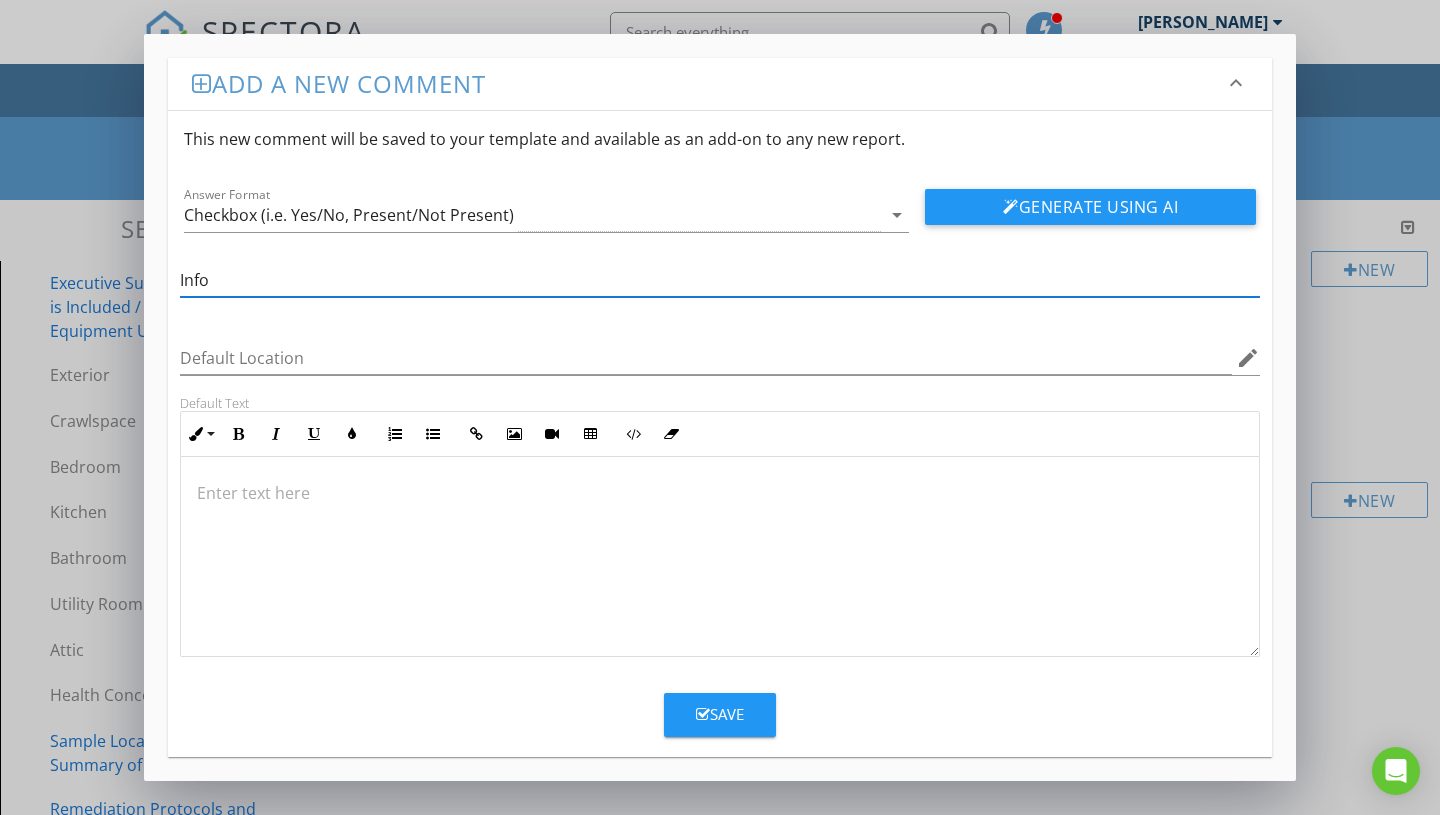 click at bounding box center [720, 493] 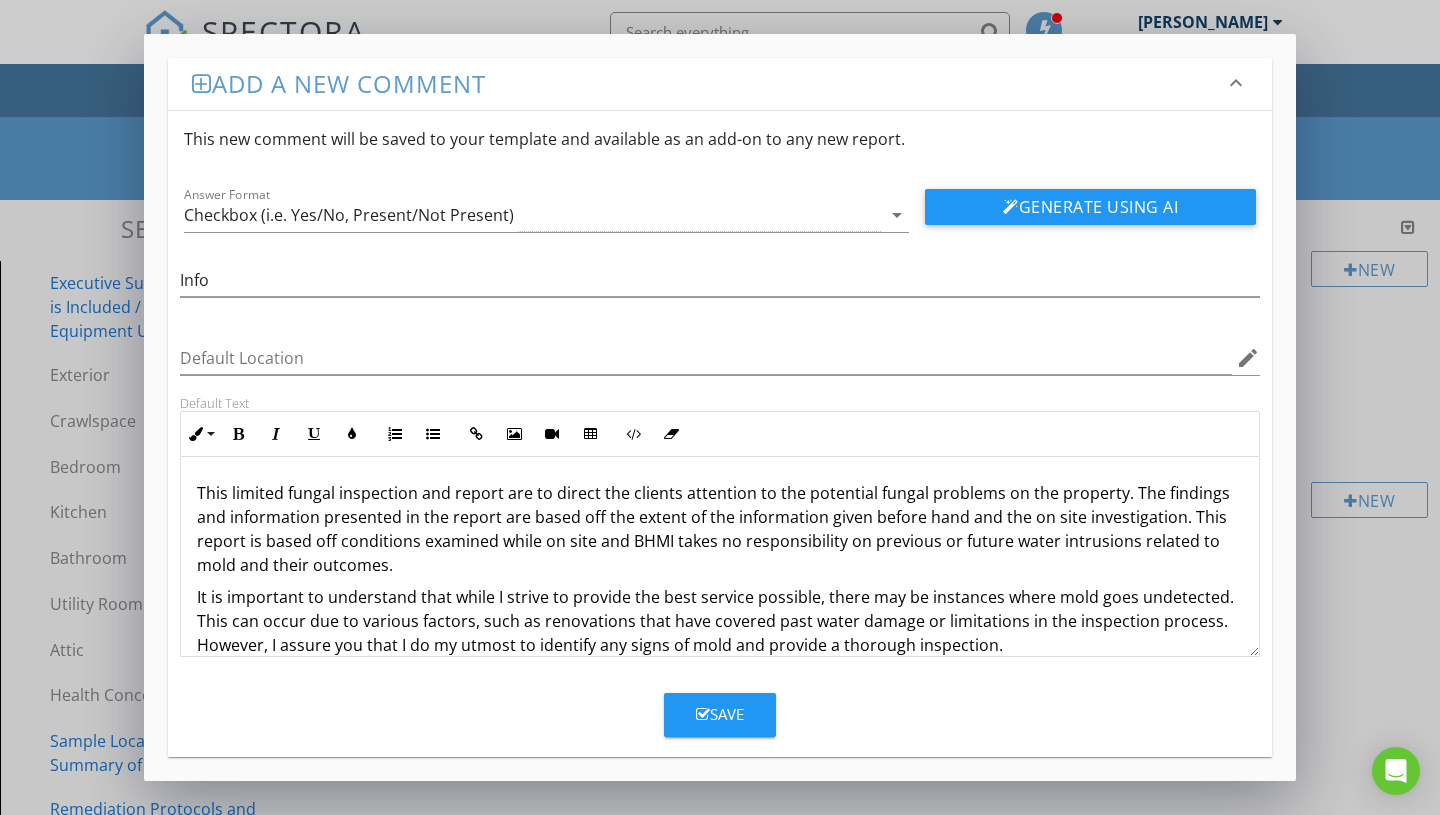 click on "Save" at bounding box center (720, 715) 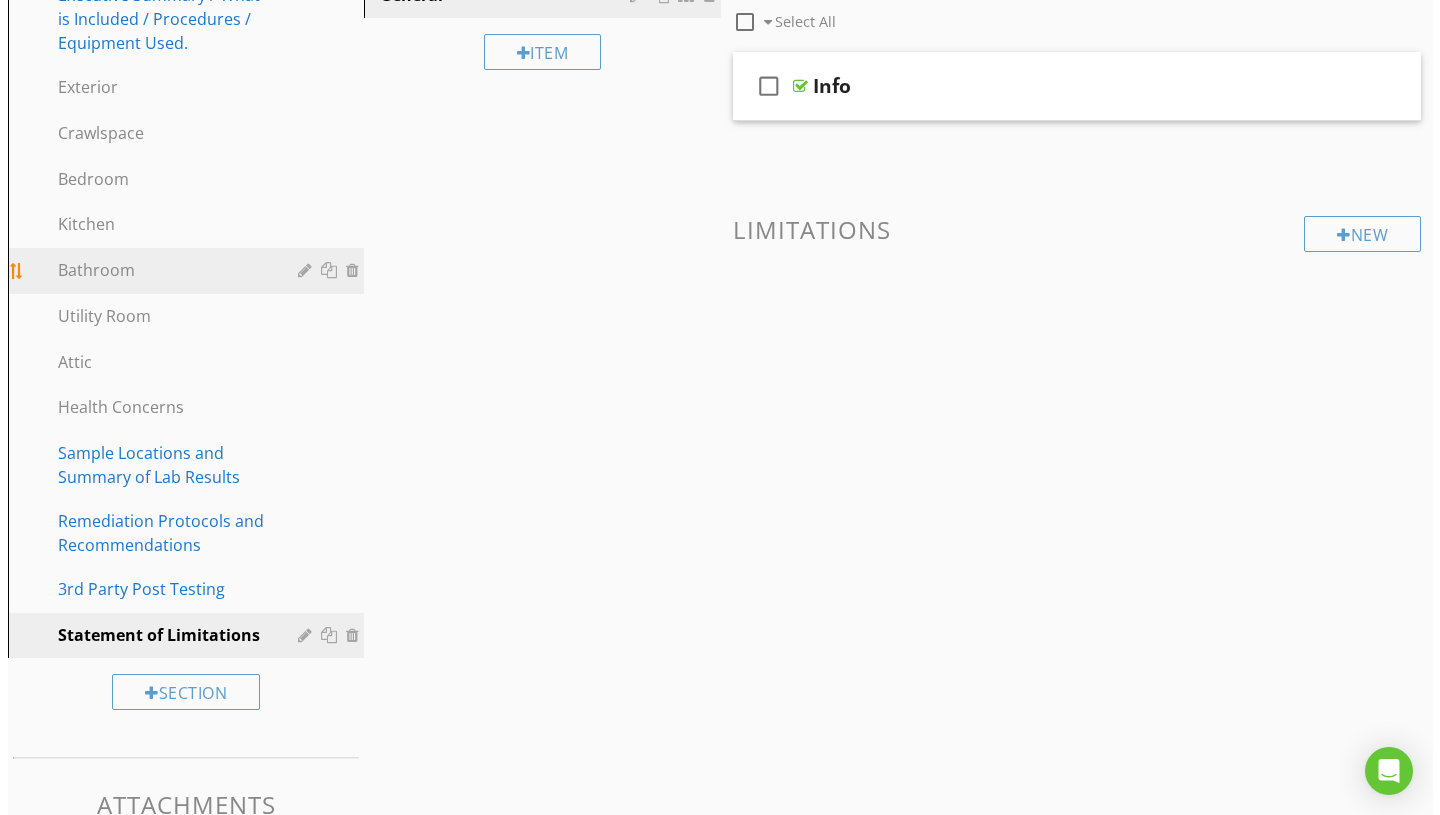 scroll, scrollTop: 307, scrollLeft: 0, axis: vertical 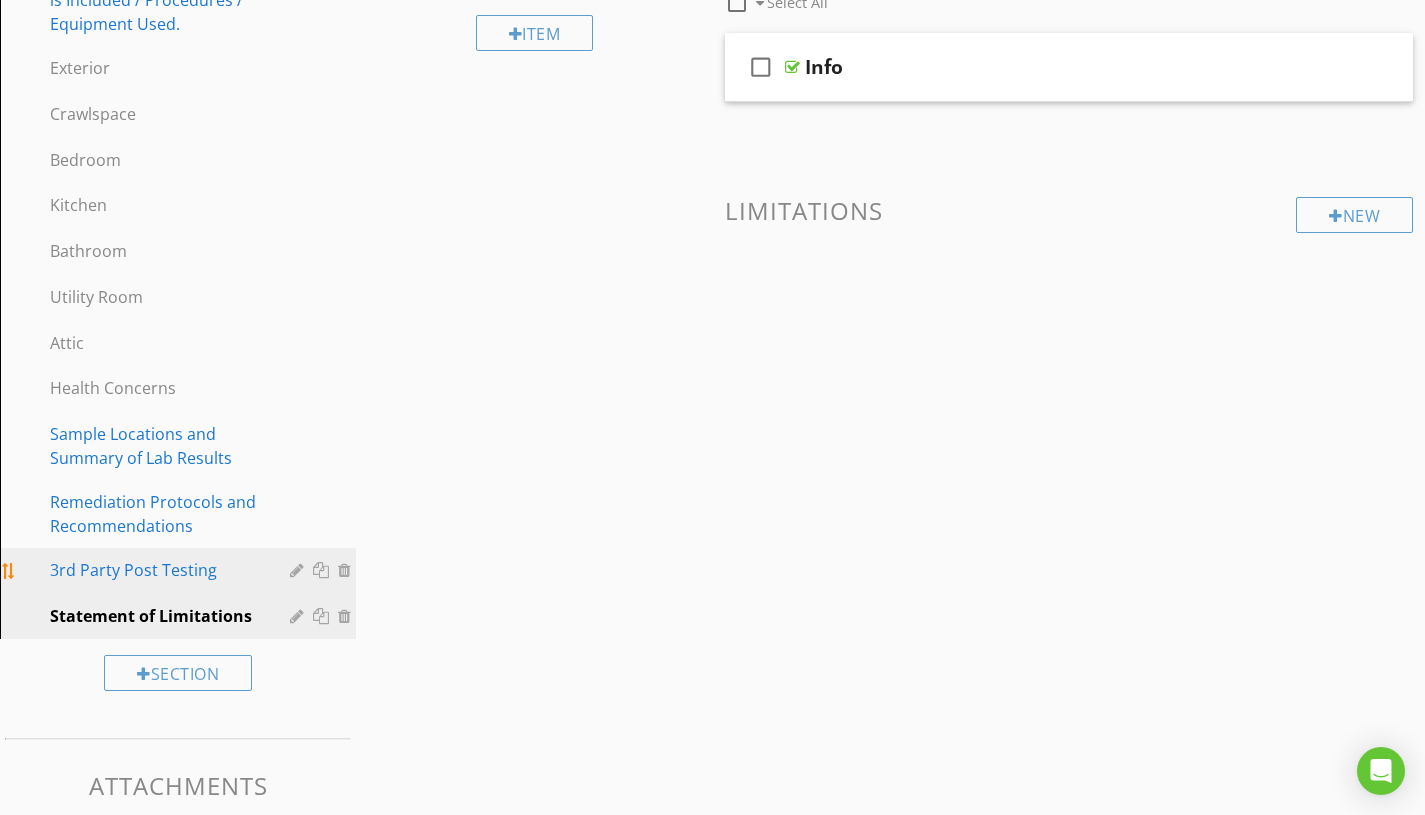 click on "3rd Party Post Testing" at bounding box center [155, 570] 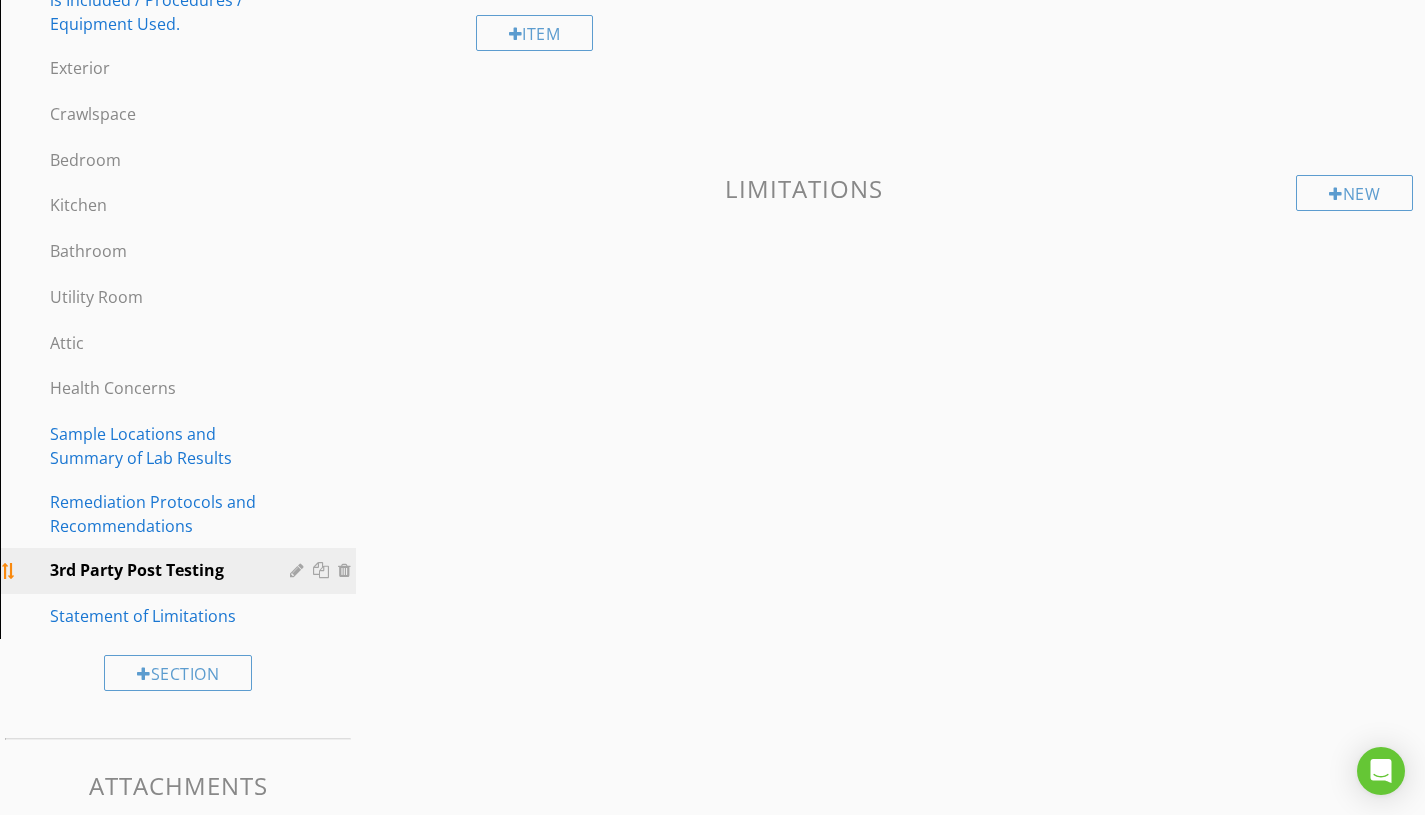 click at bounding box center (299, 570) 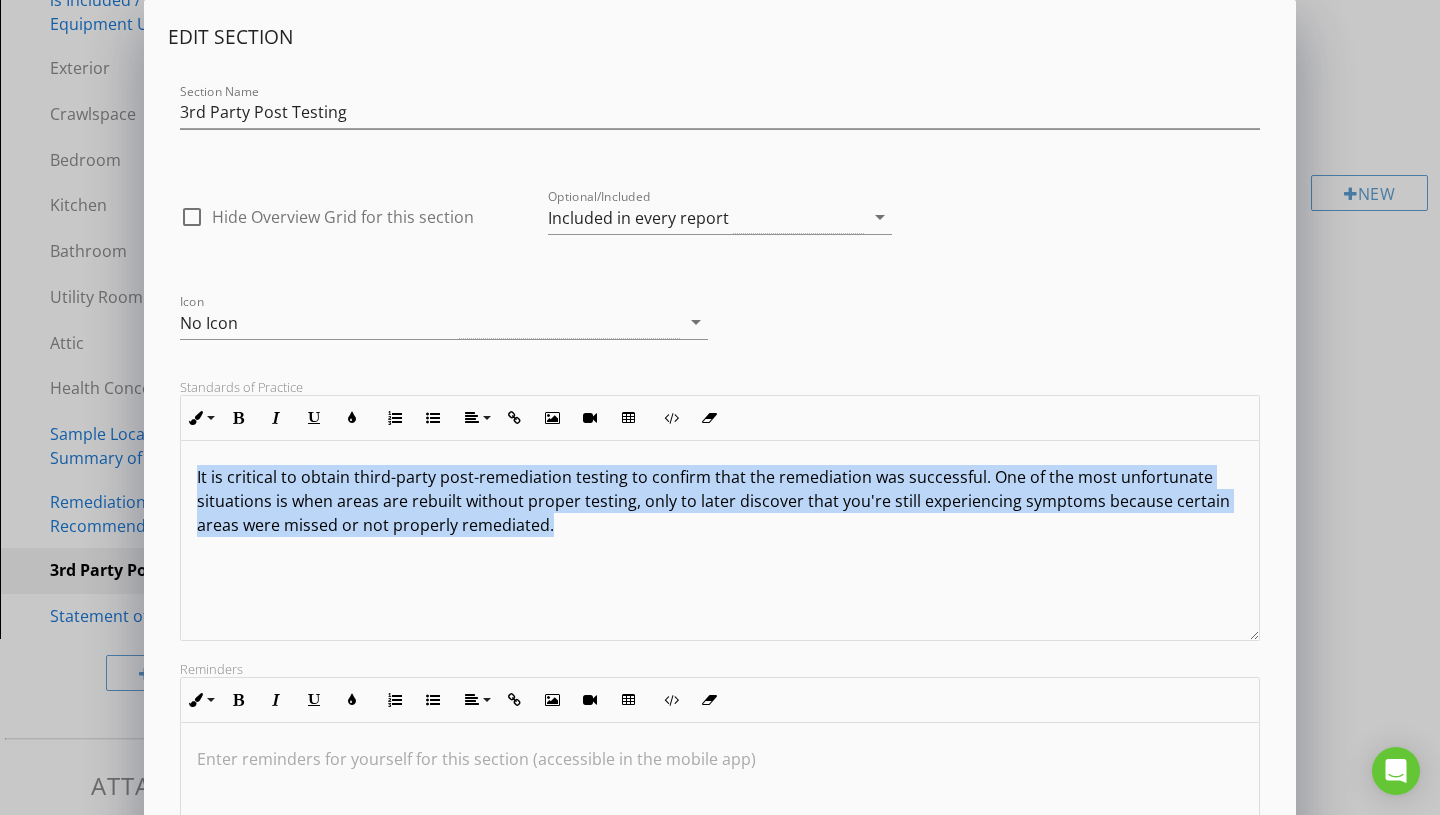 drag, startPoint x: 188, startPoint y: 476, endPoint x: 713, endPoint y: 538, distance: 528.64825 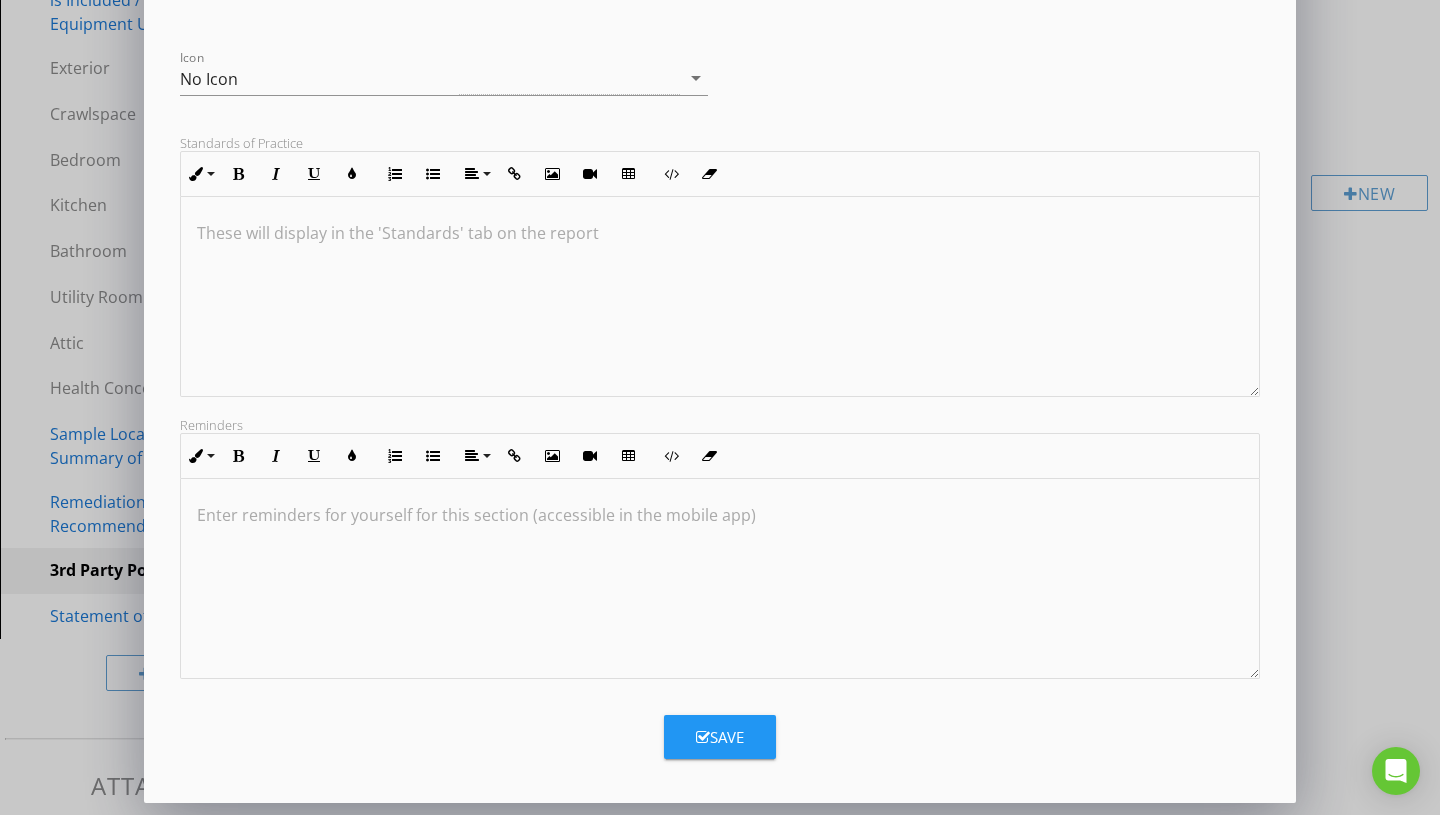 click on "Save" at bounding box center (720, 737) 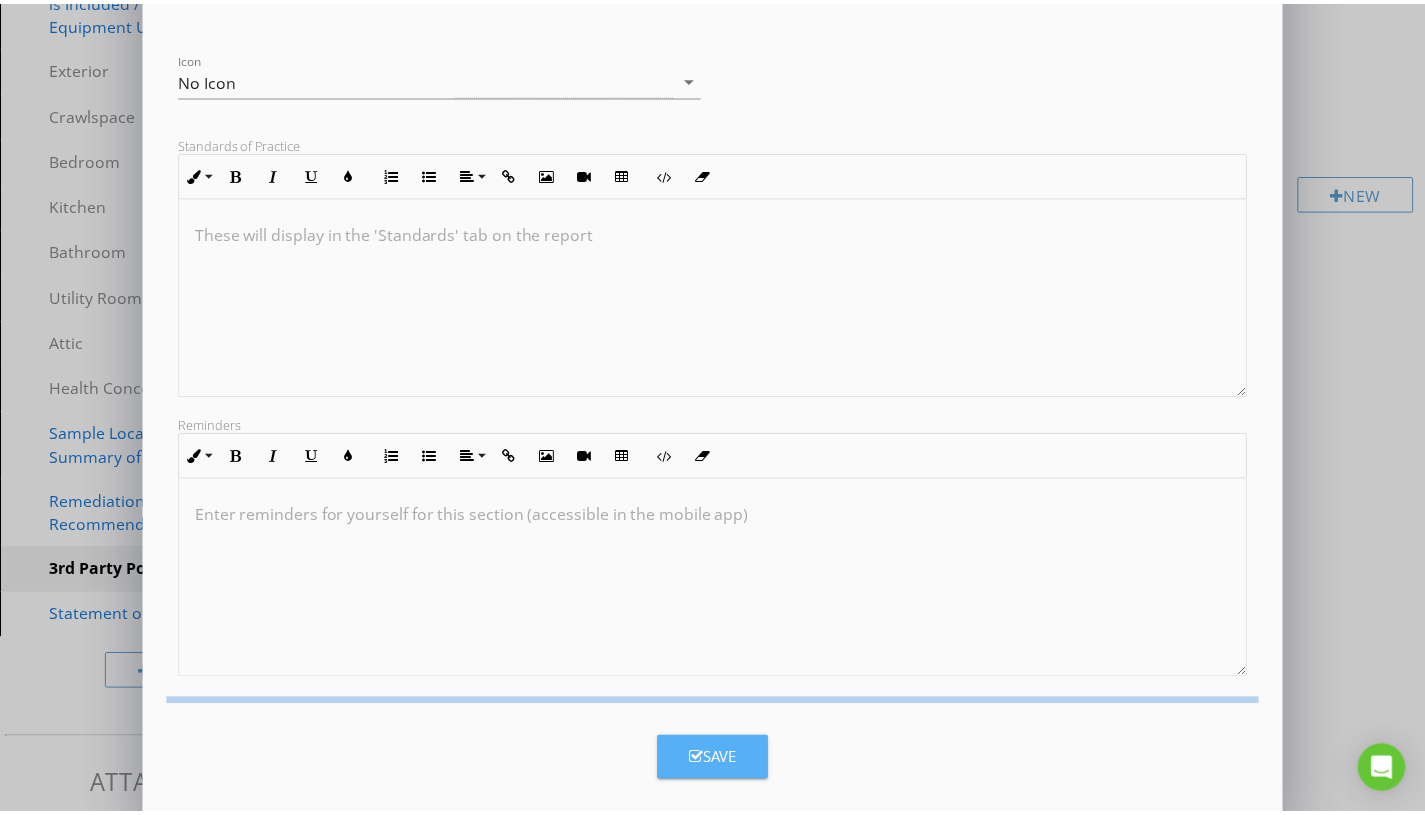 scroll, scrollTop: 27, scrollLeft: 0, axis: vertical 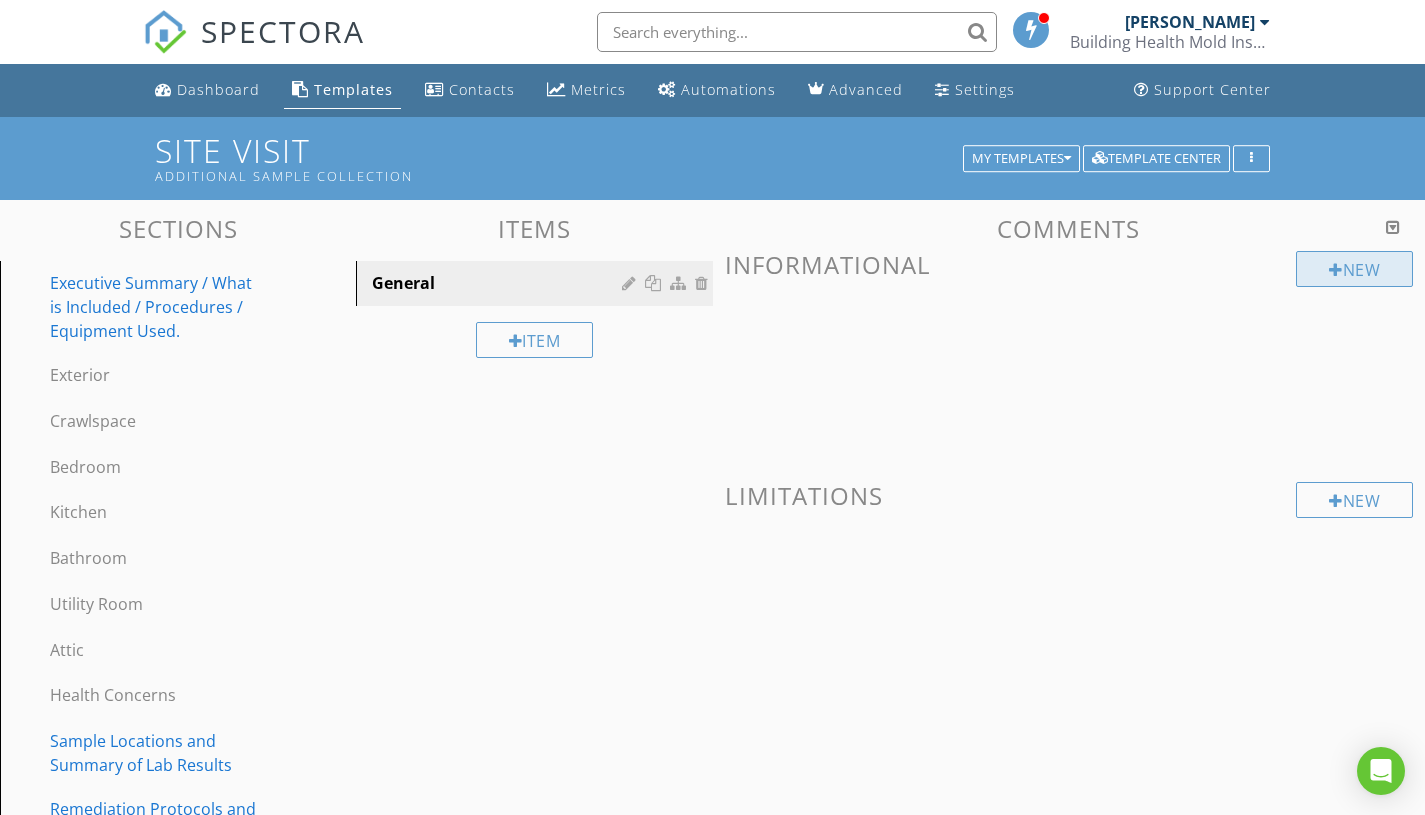 click on "New" at bounding box center (1354, 269) 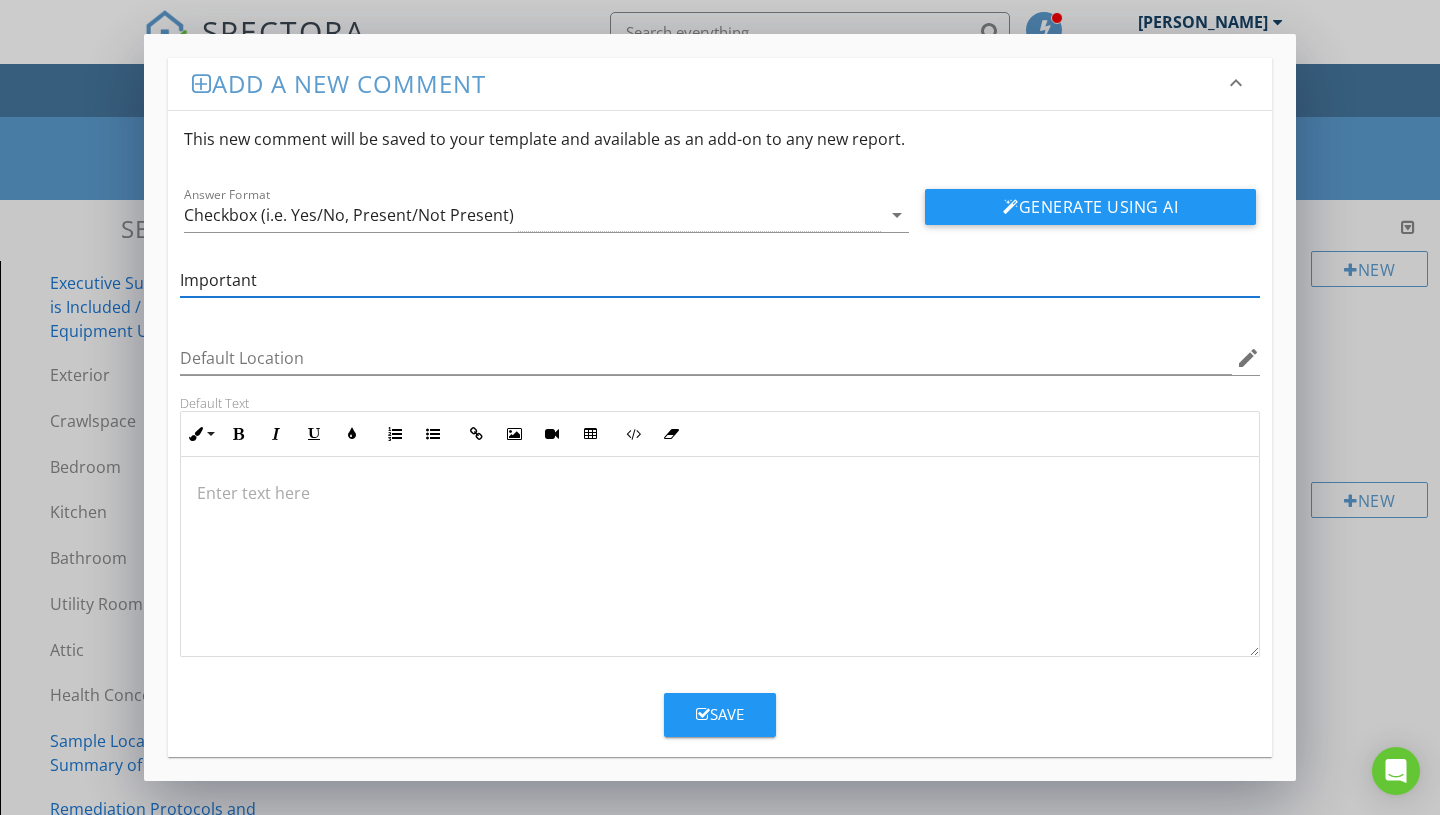 type on "Important" 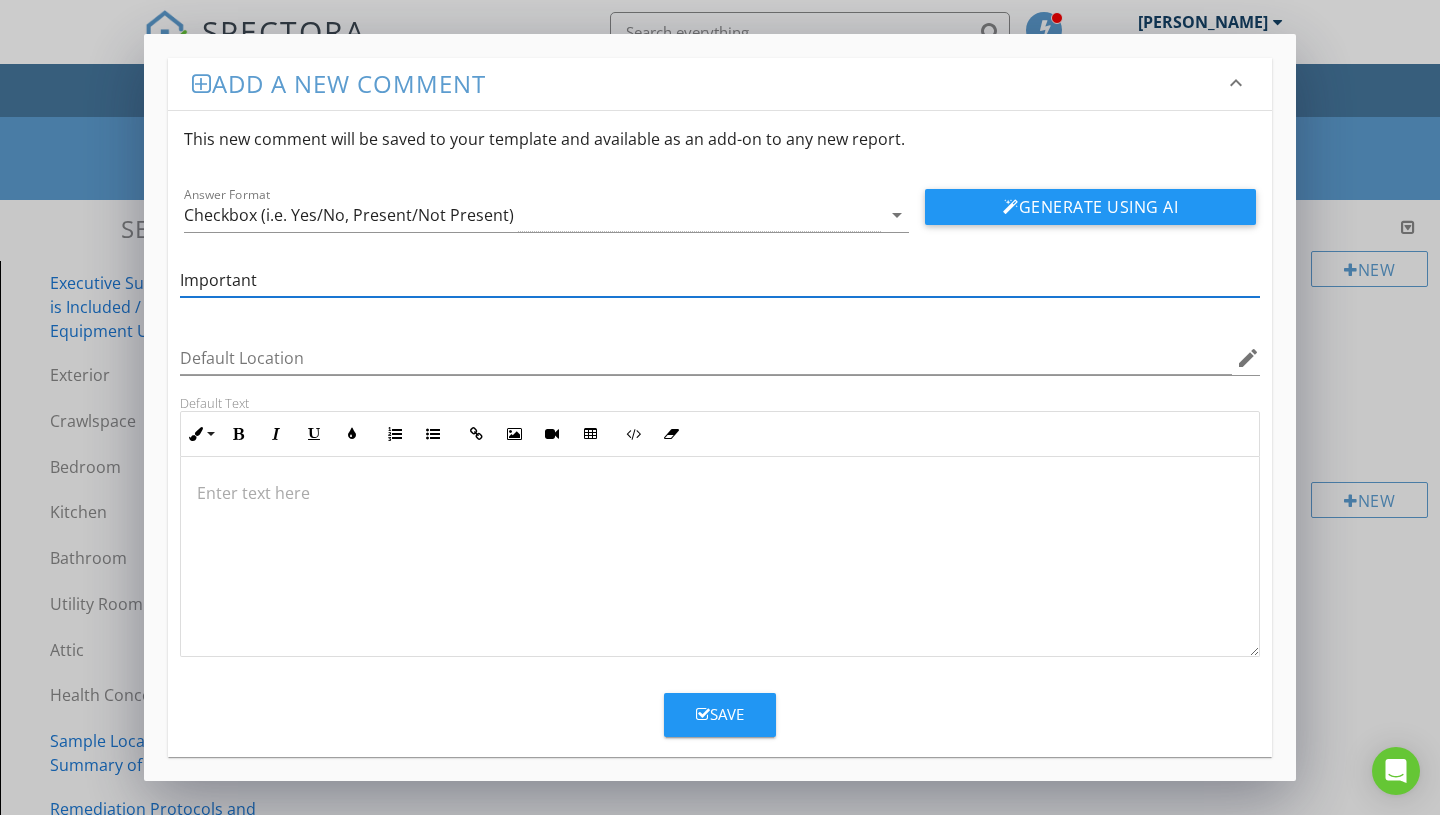 click at bounding box center (720, 557) 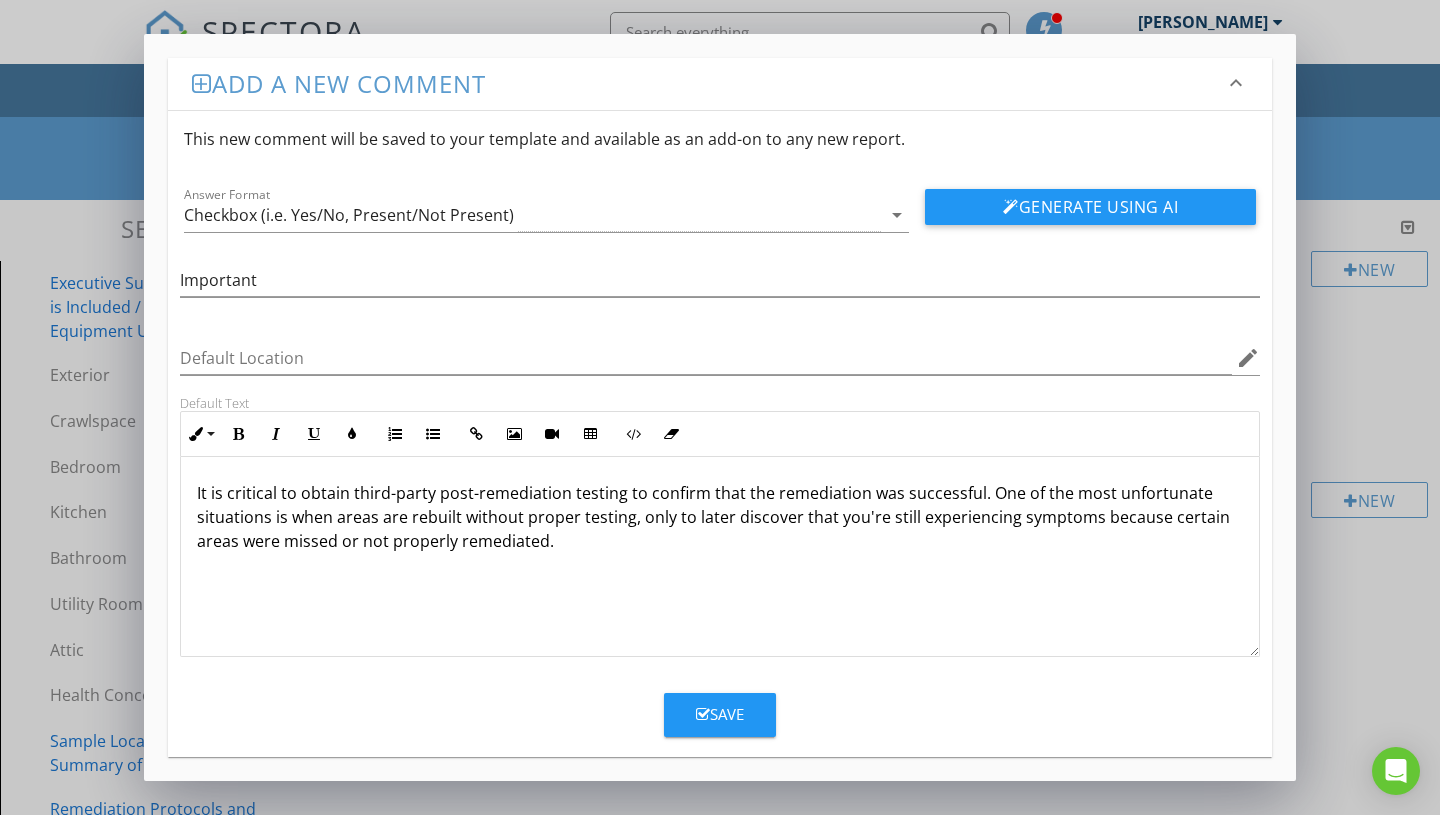 click on "Save" at bounding box center (720, 715) 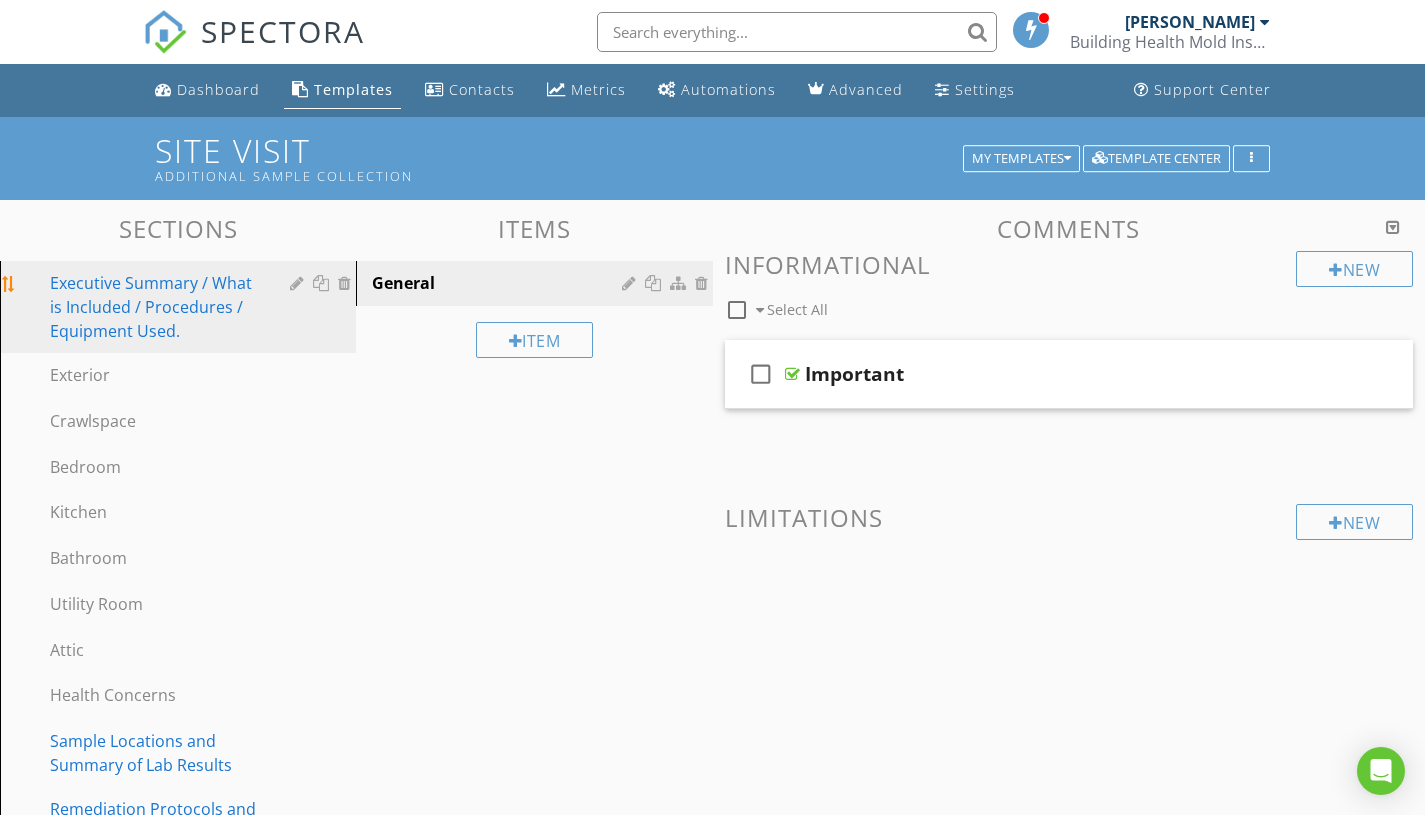 click on "Executive Summary / What is Included / Procedures / Equipment Used." at bounding box center (155, 307) 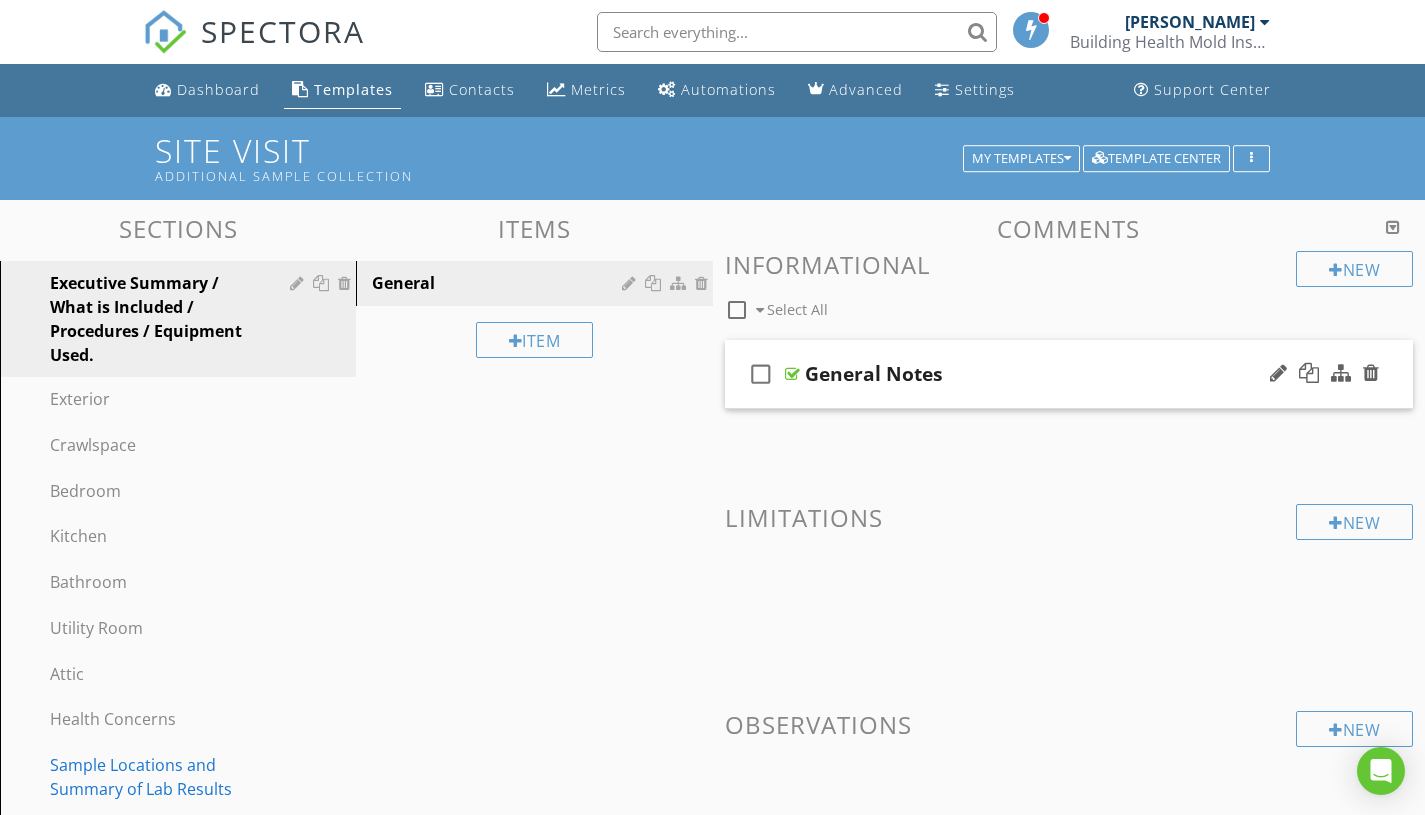 click on "General Notes" at bounding box center (1048, 374) 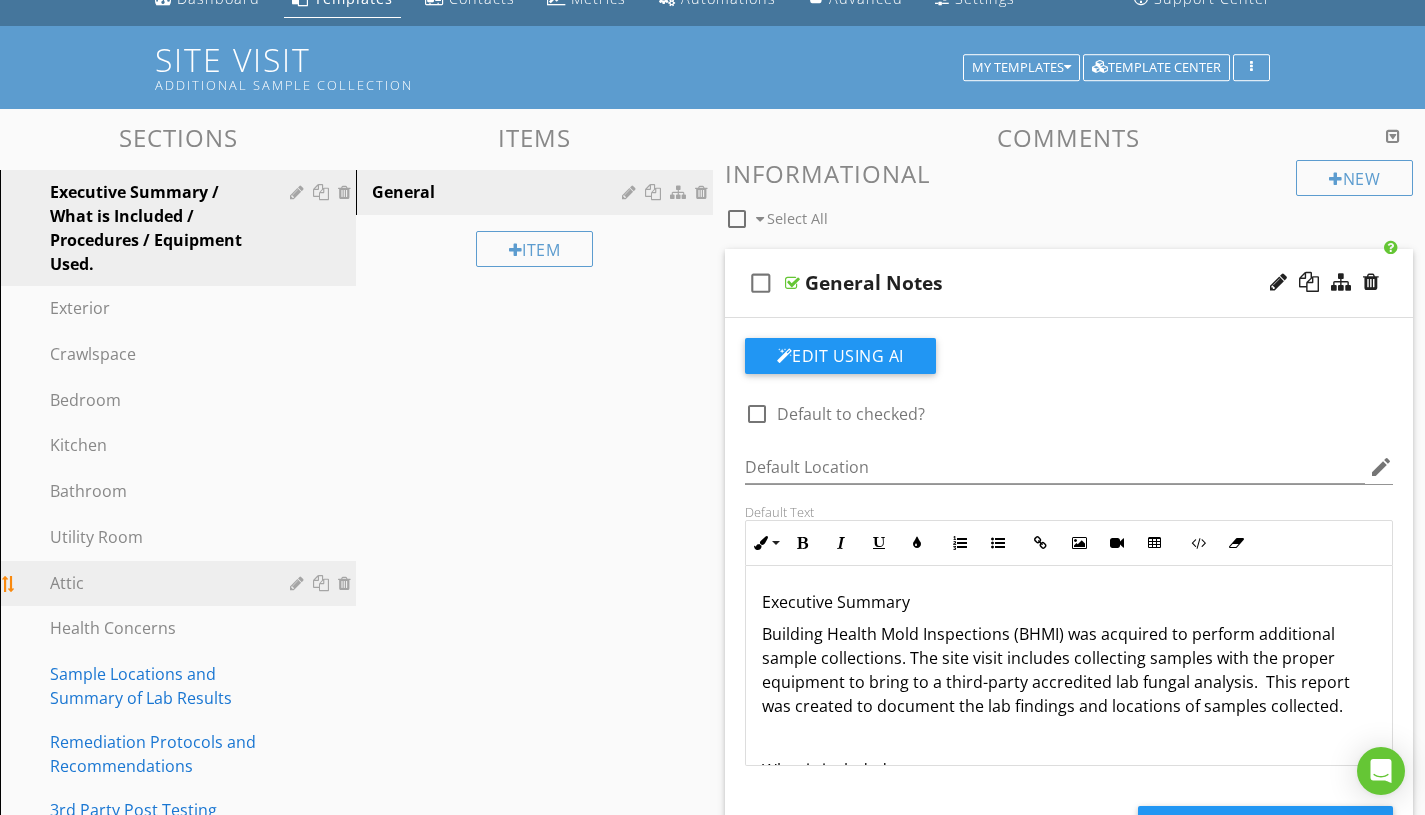 scroll, scrollTop: 294, scrollLeft: 0, axis: vertical 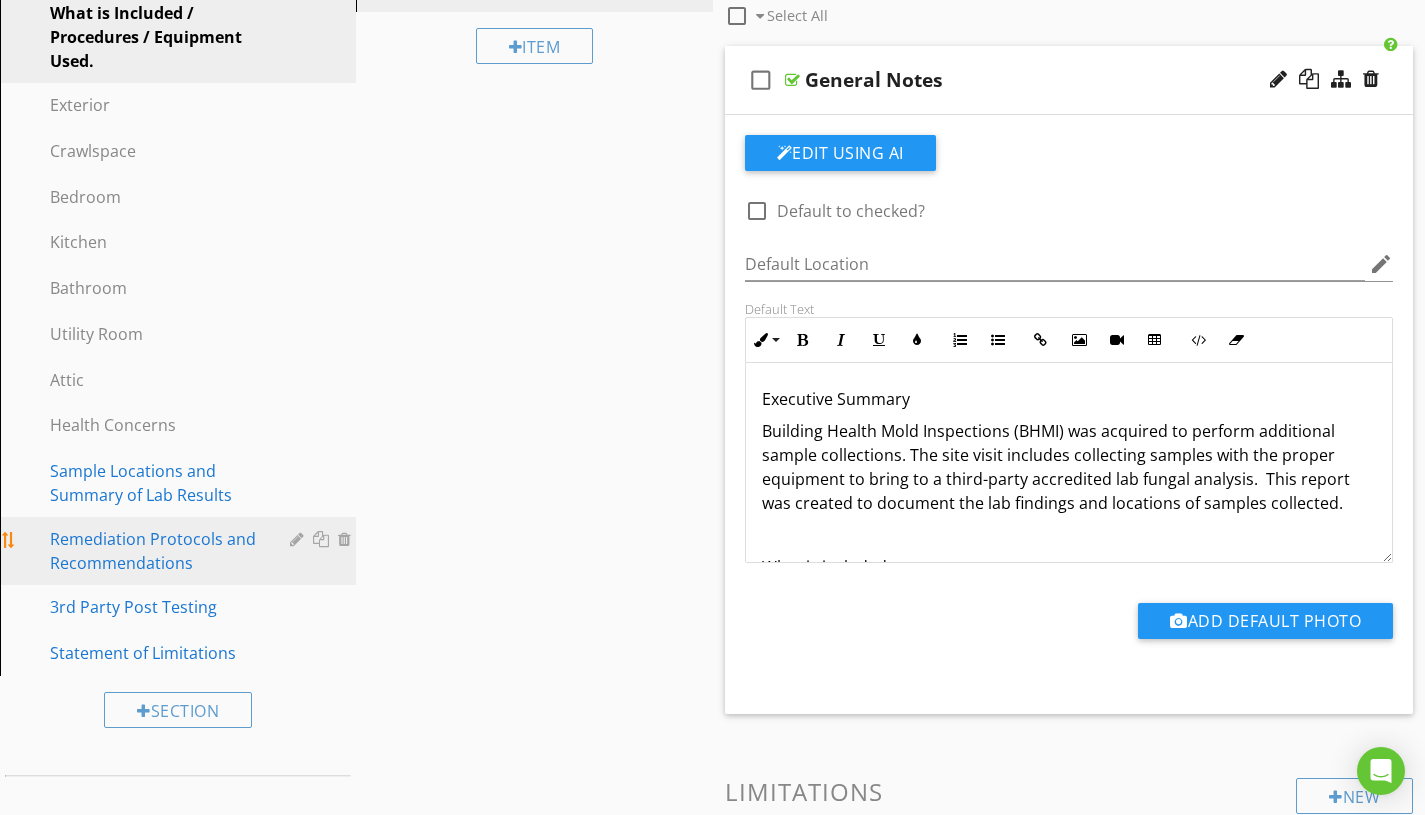 click on "Remediation Protocols and Recommendations" at bounding box center (155, 551) 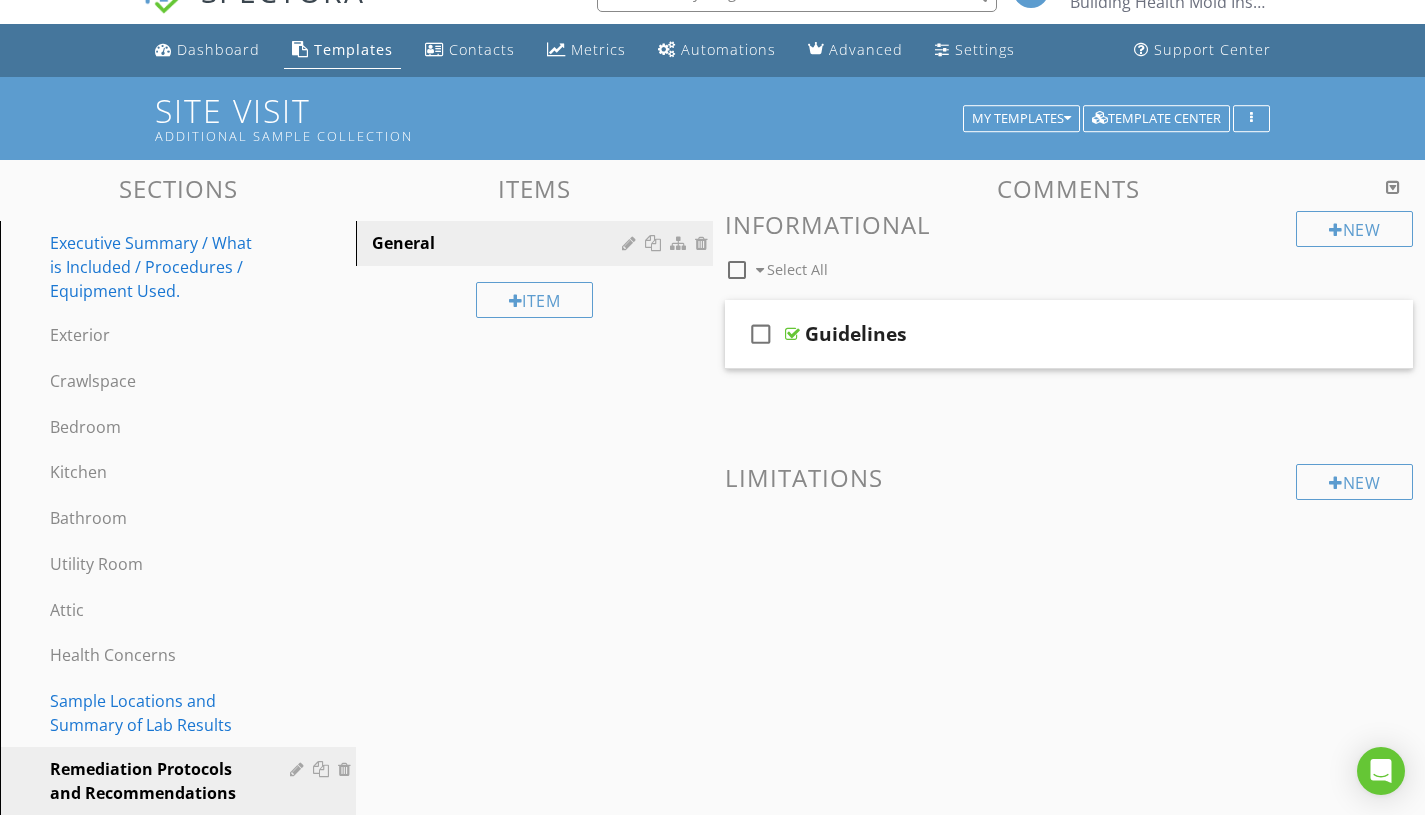scroll, scrollTop: 39, scrollLeft: 0, axis: vertical 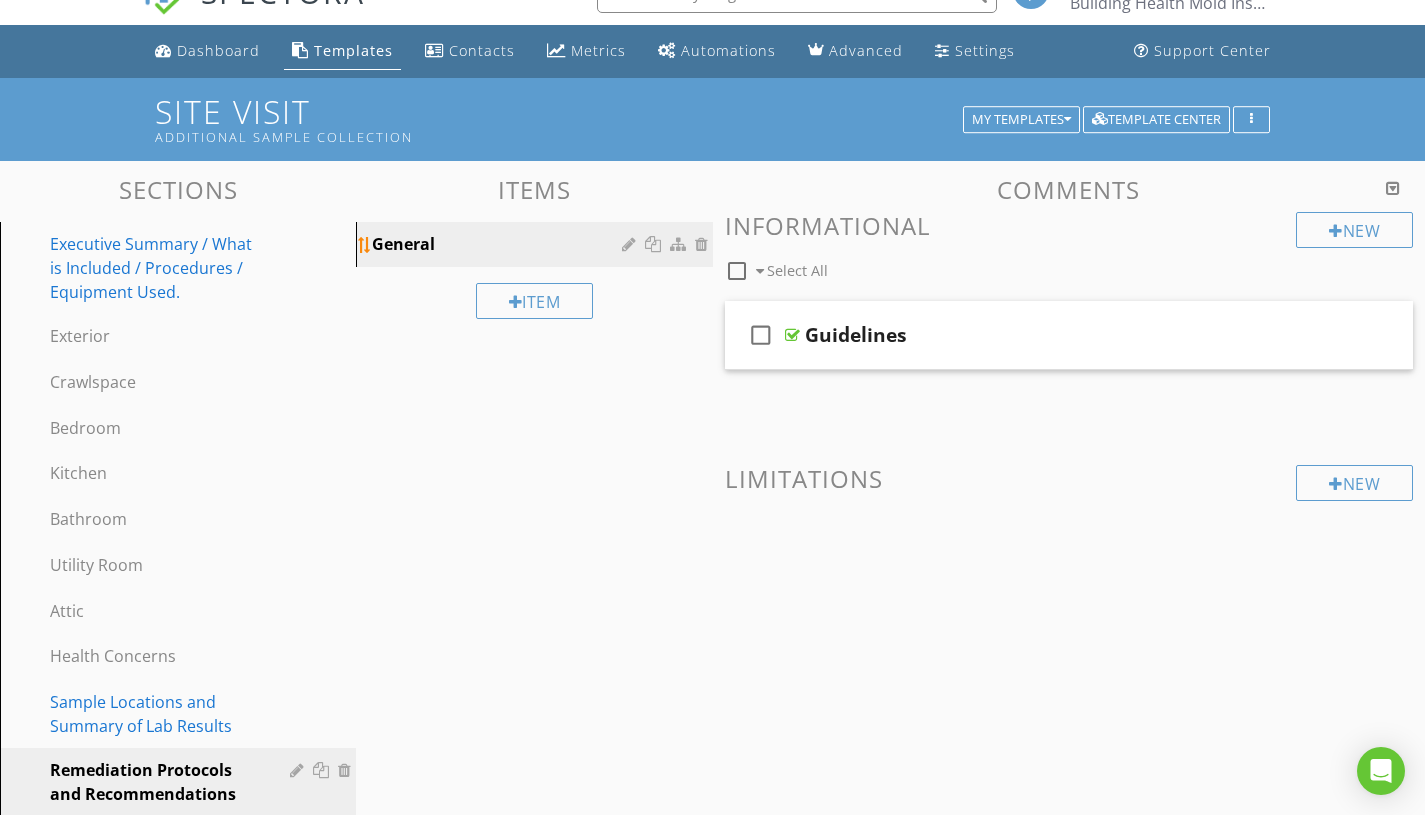 click on "General" at bounding box center [499, 244] 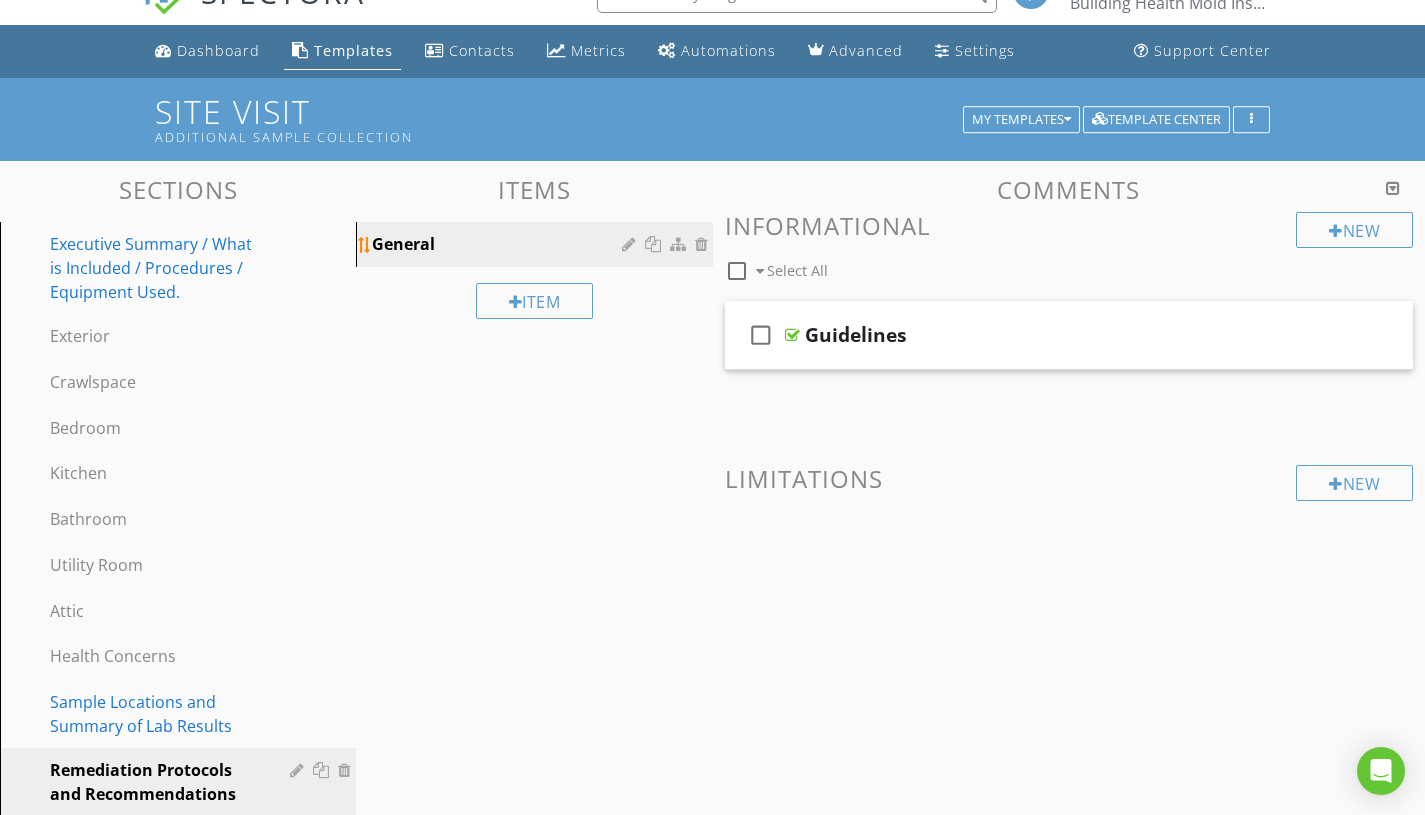 click at bounding box center [631, 244] 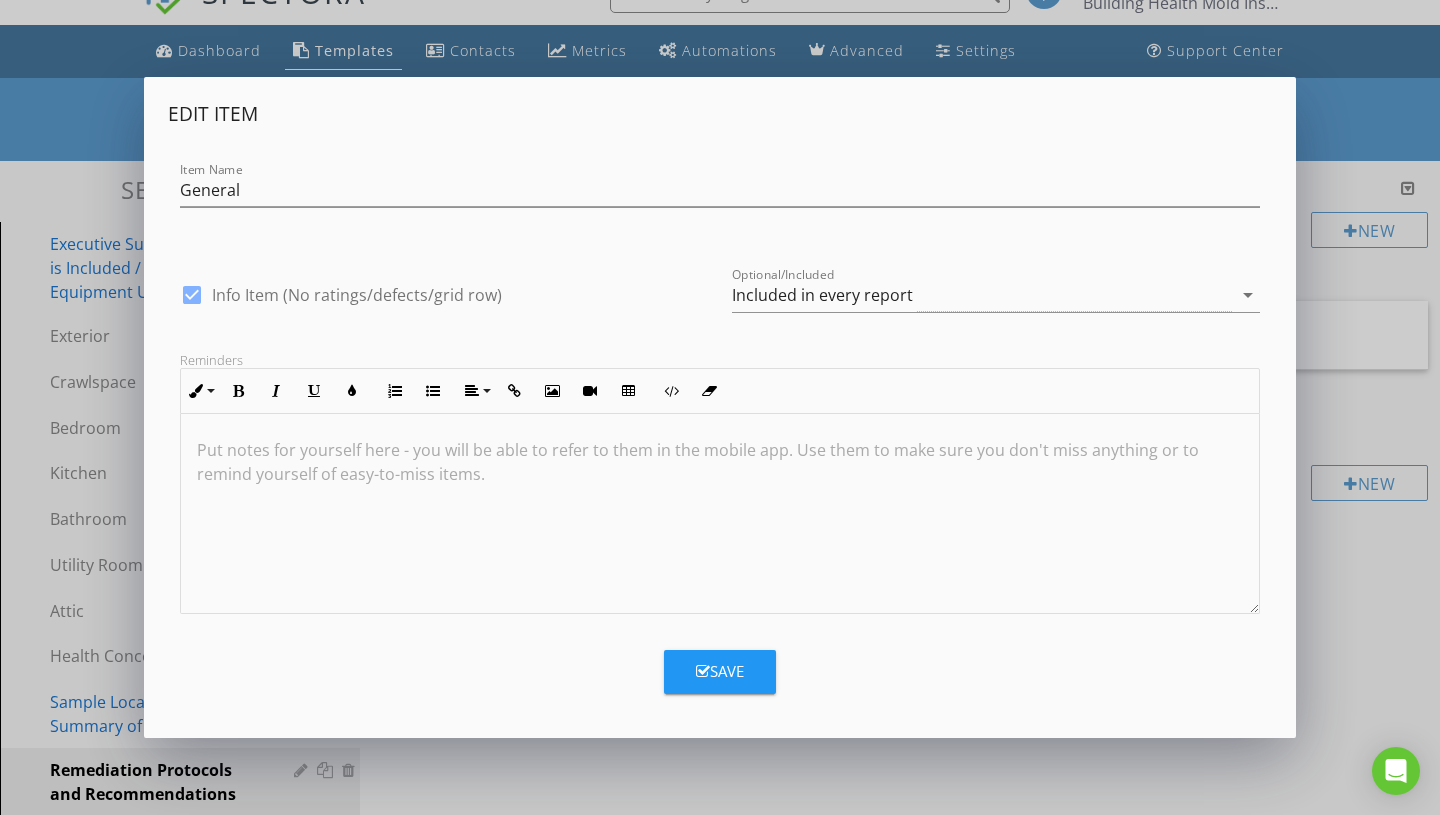 click on "Save" at bounding box center [720, 671] 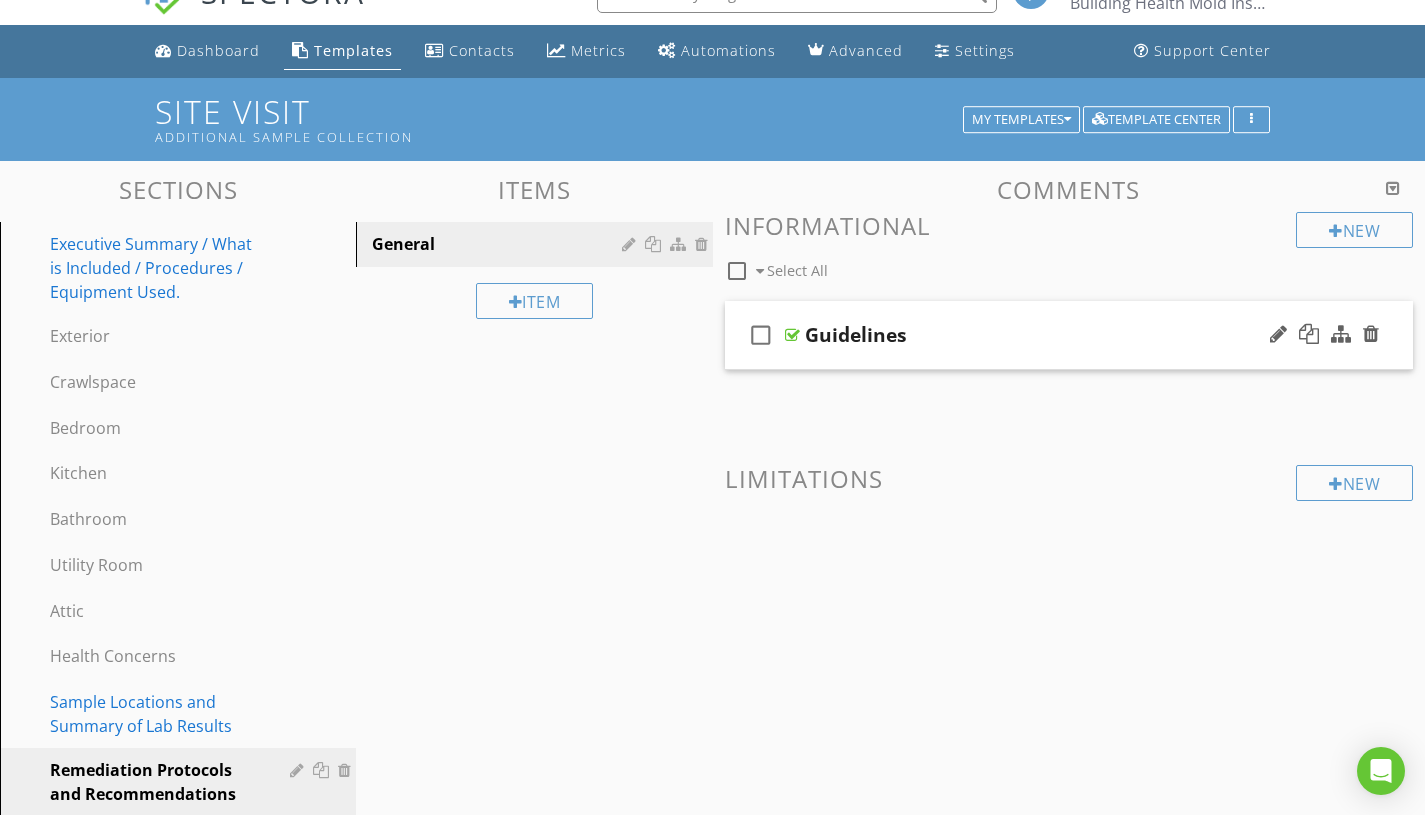 click on "Guidelines" at bounding box center (1048, 335) 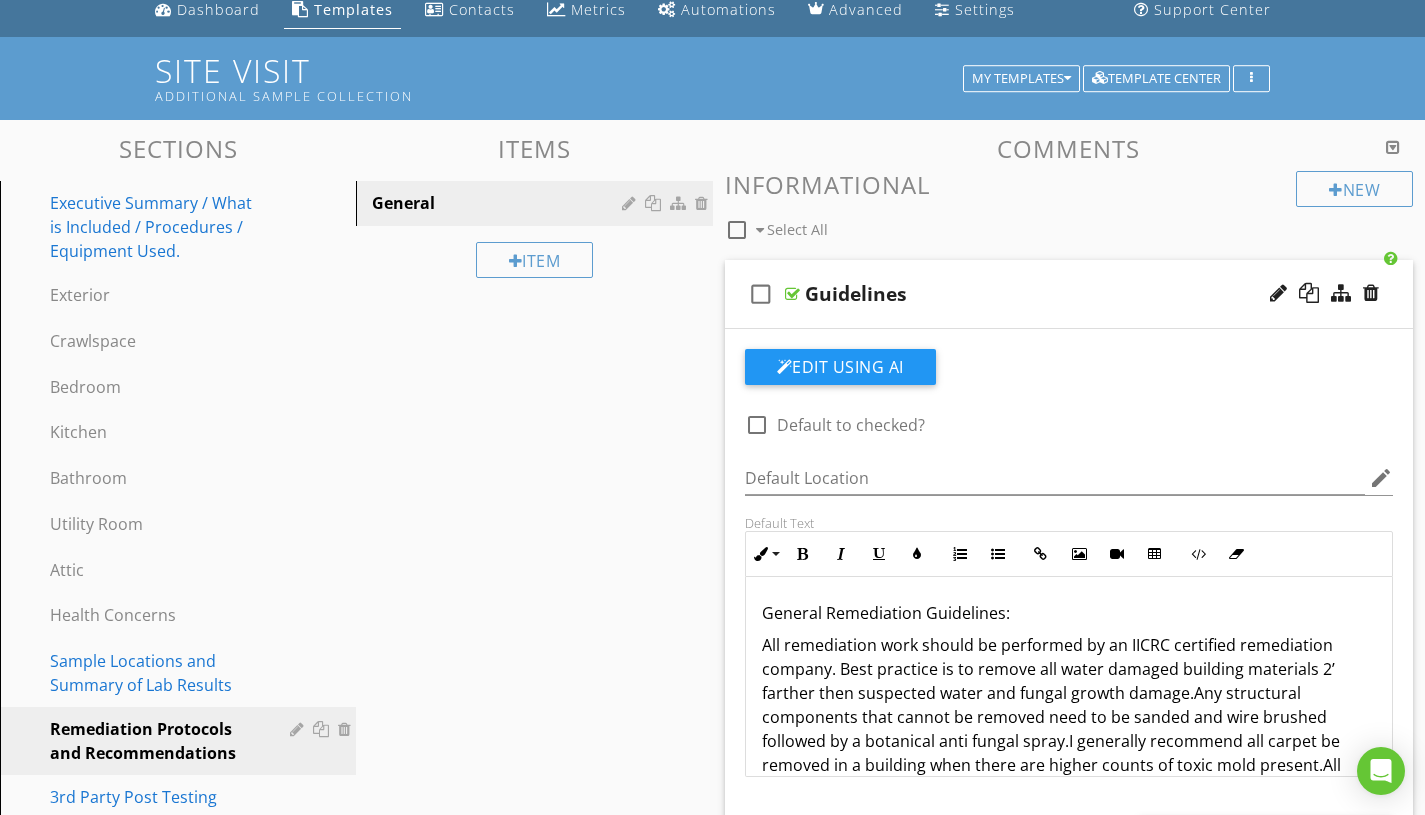 scroll, scrollTop: 38, scrollLeft: 0, axis: vertical 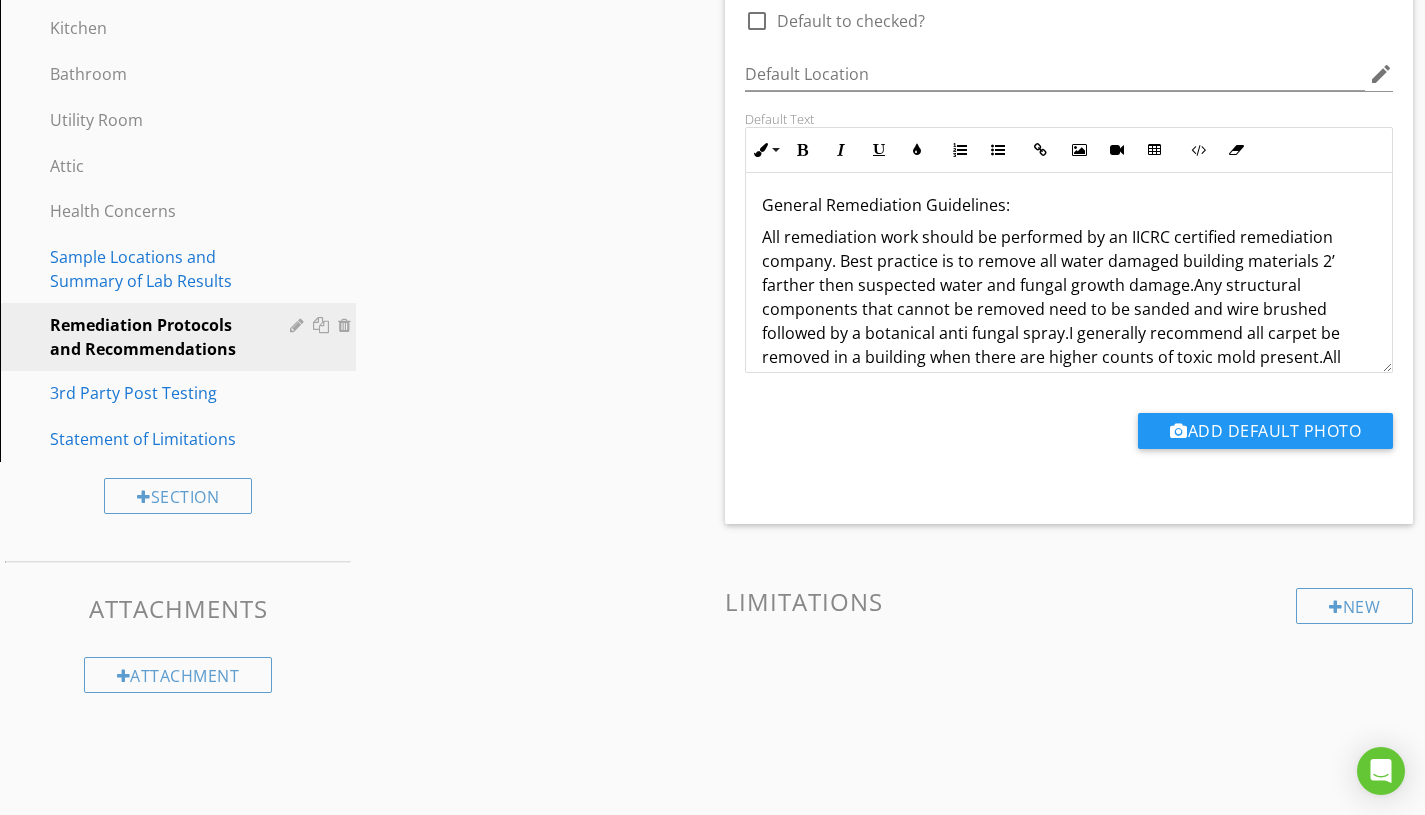 drag, startPoint x: 540, startPoint y: 460, endPoint x: 398, endPoint y: 463, distance: 142.0317 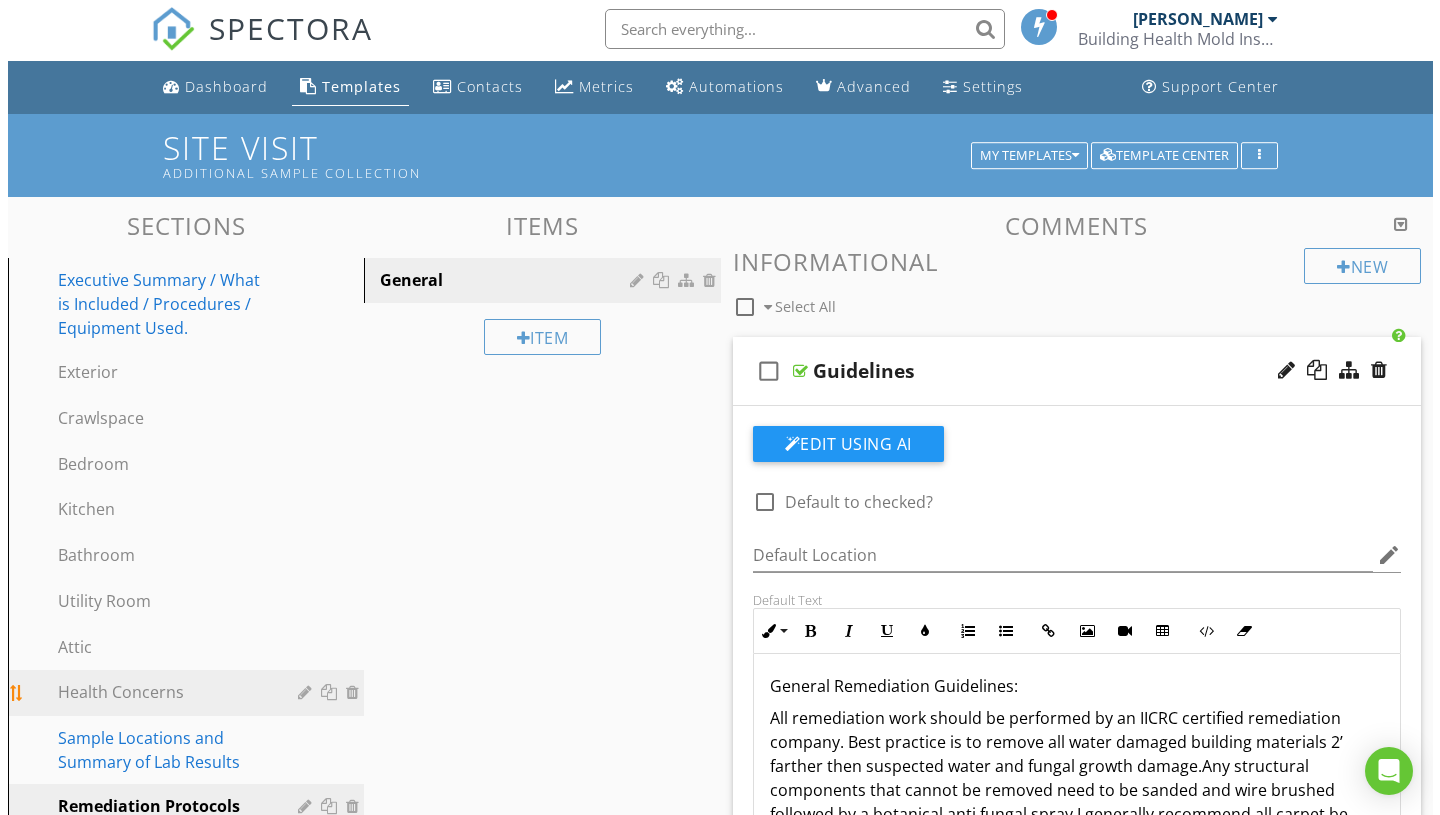 scroll, scrollTop: 0, scrollLeft: 0, axis: both 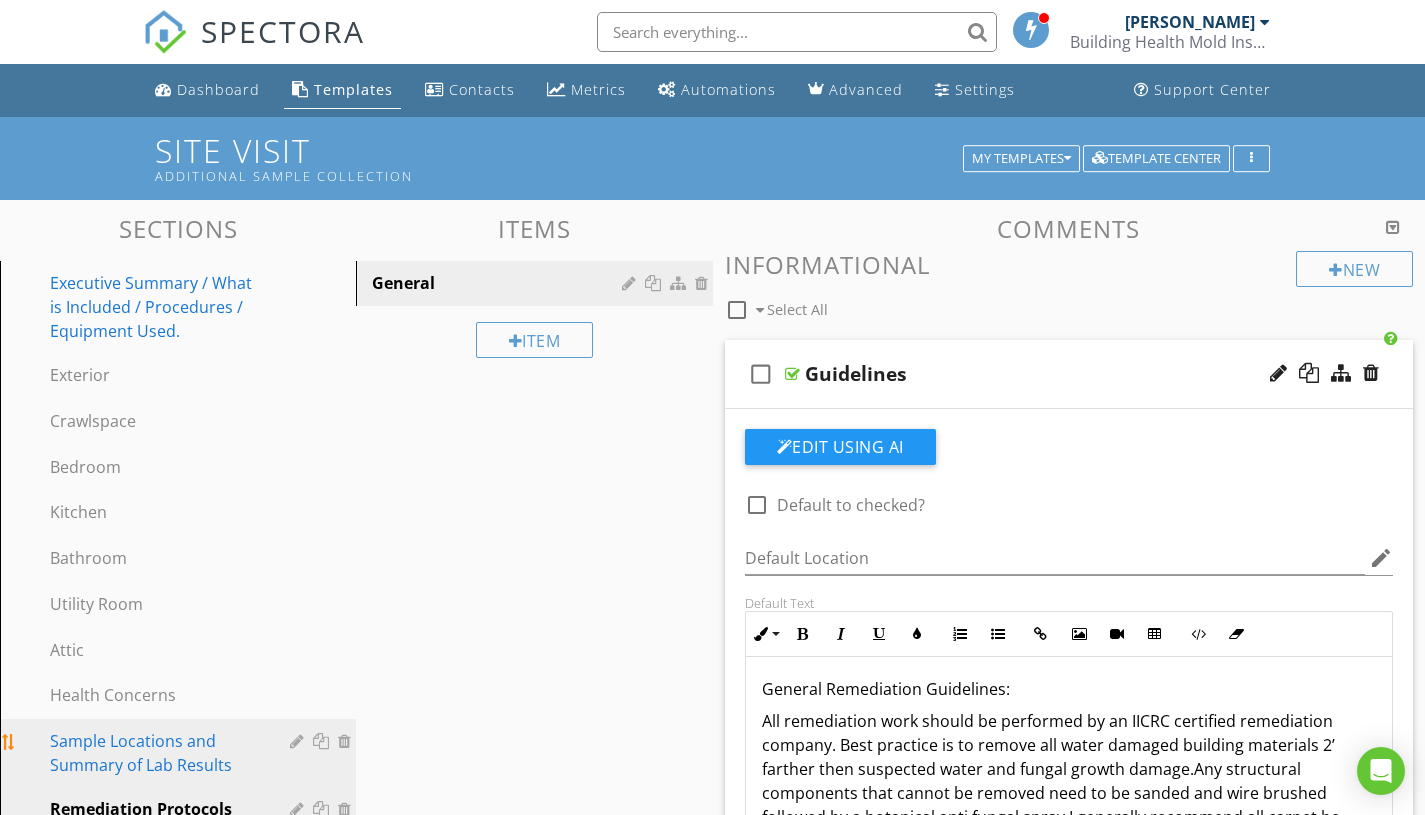 click on "Sample Locations and Summary of Lab Results" at bounding box center [155, 753] 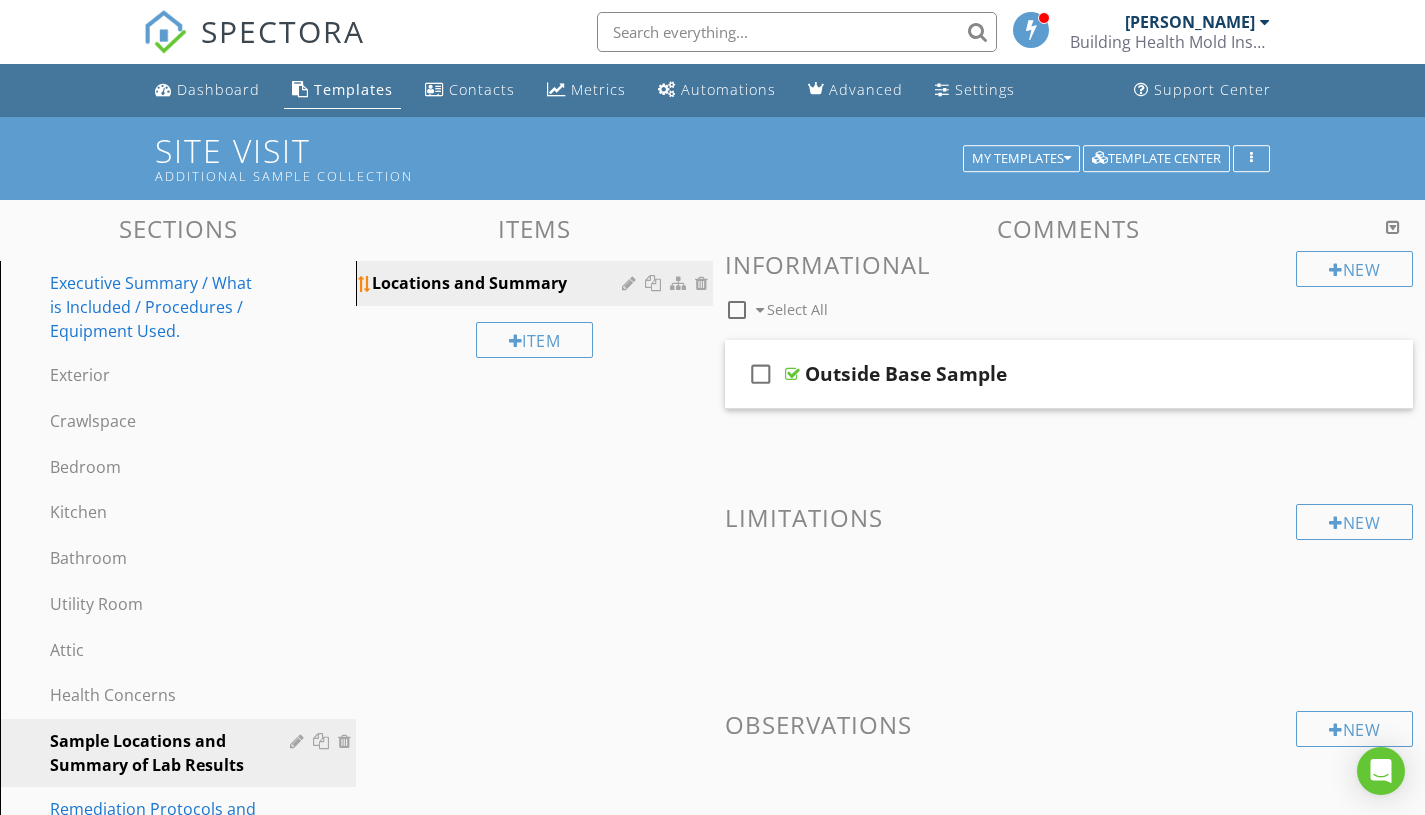 click on "Locations and Summary" at bounding box center (499, 283) 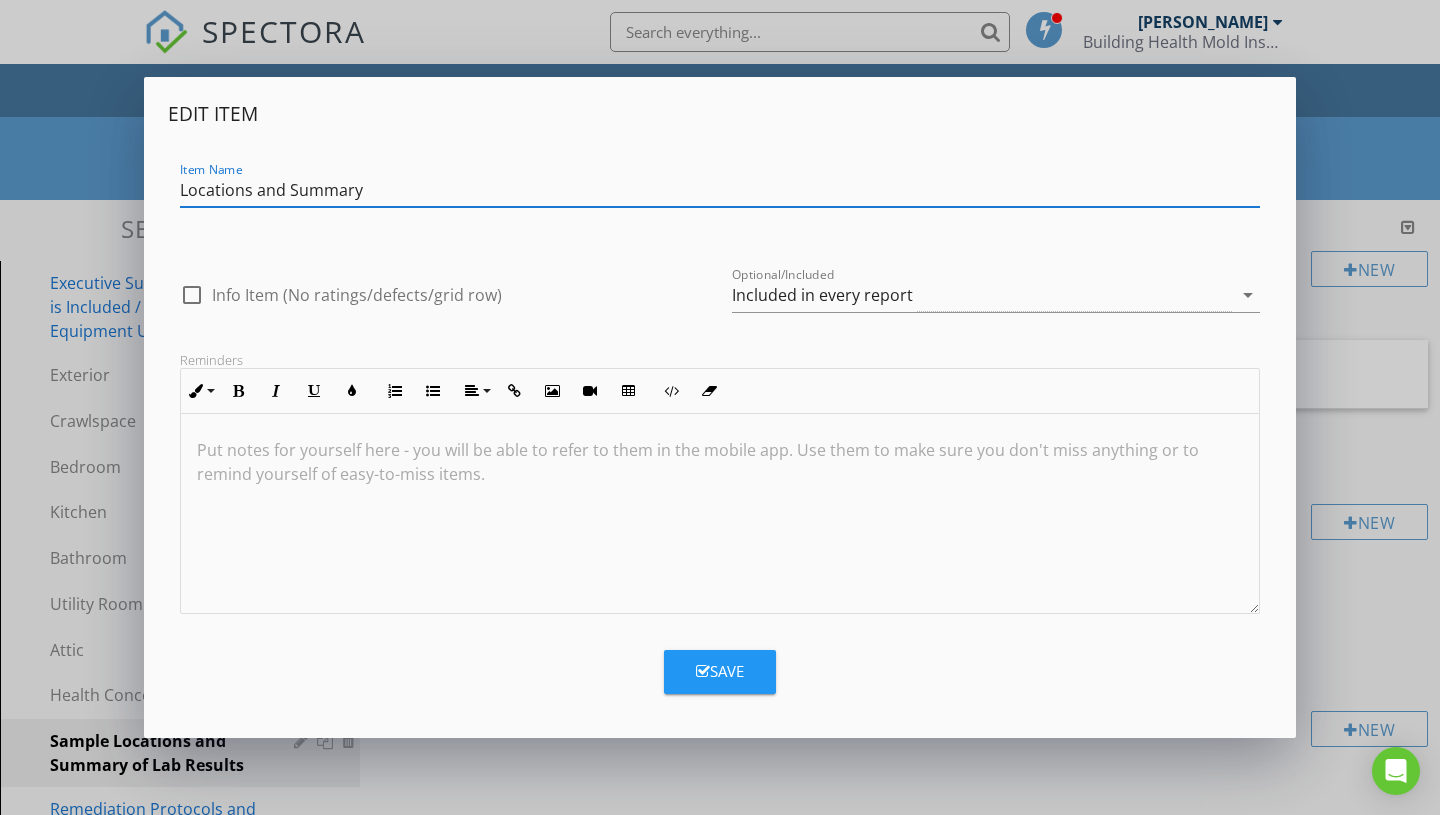 scroll, scrollTop: 1, scrollLeft: 0, axis: vertical 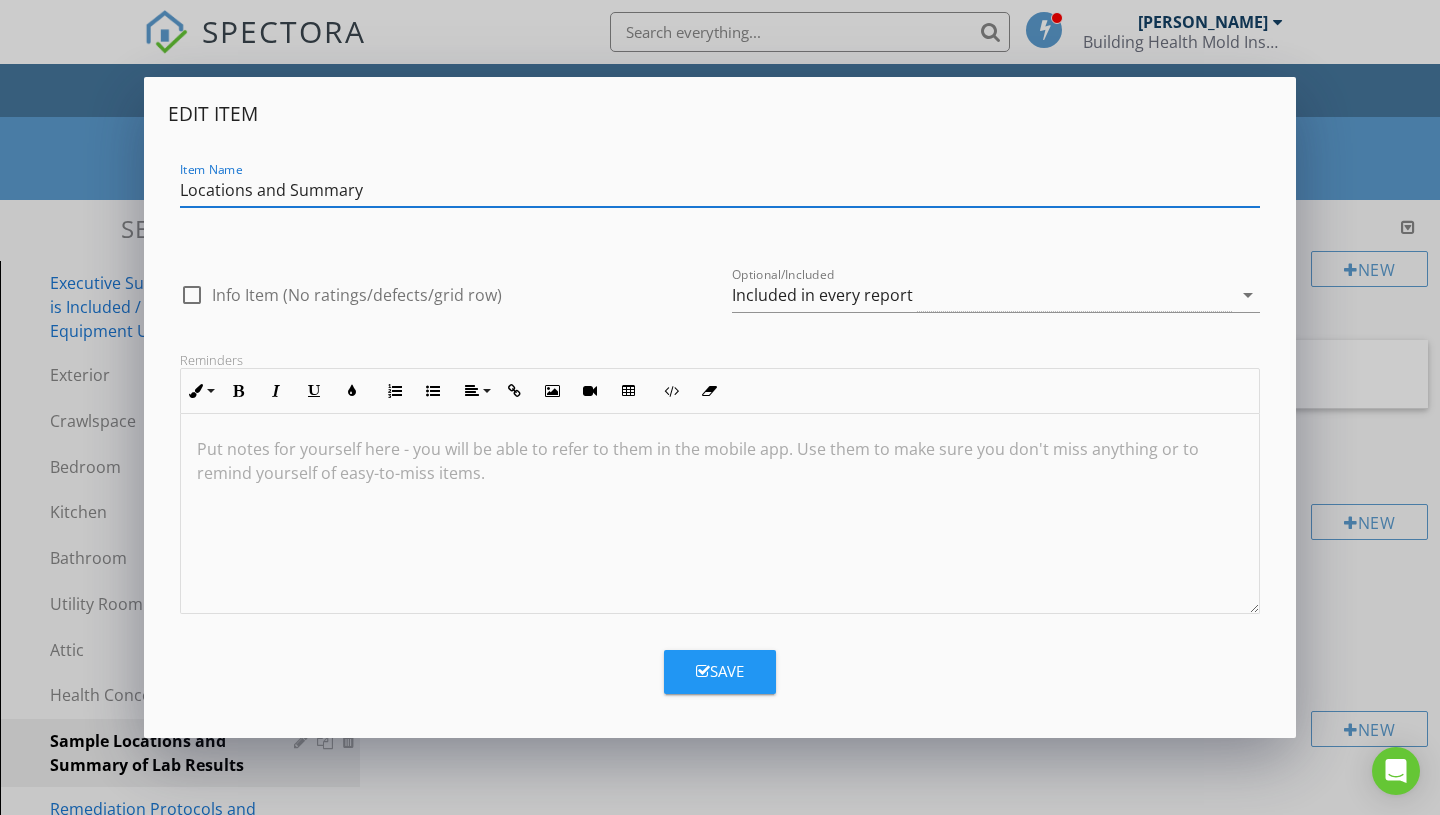 click on "Save" at bounding box center [720, 671] 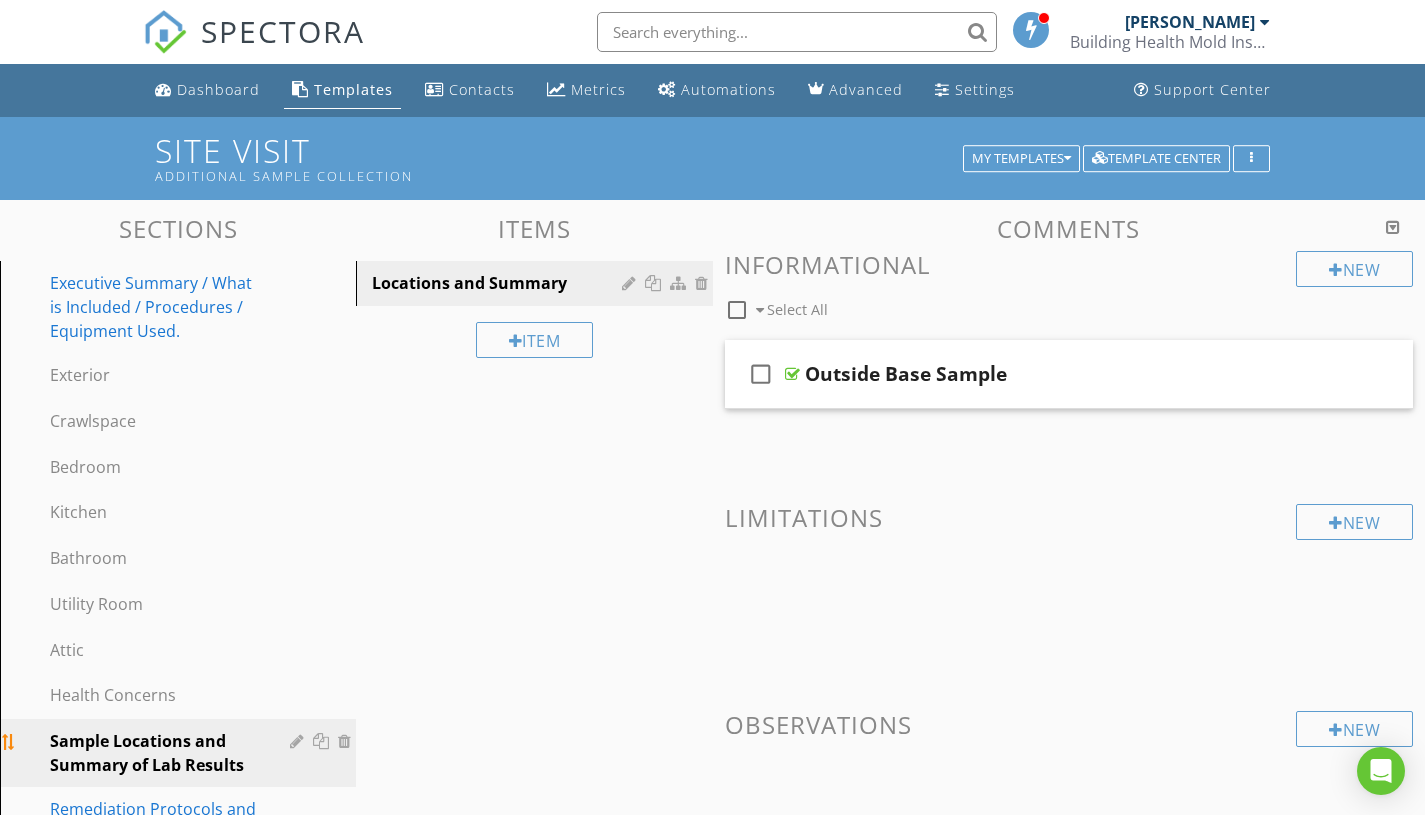 click at bounding box center (299, 741) 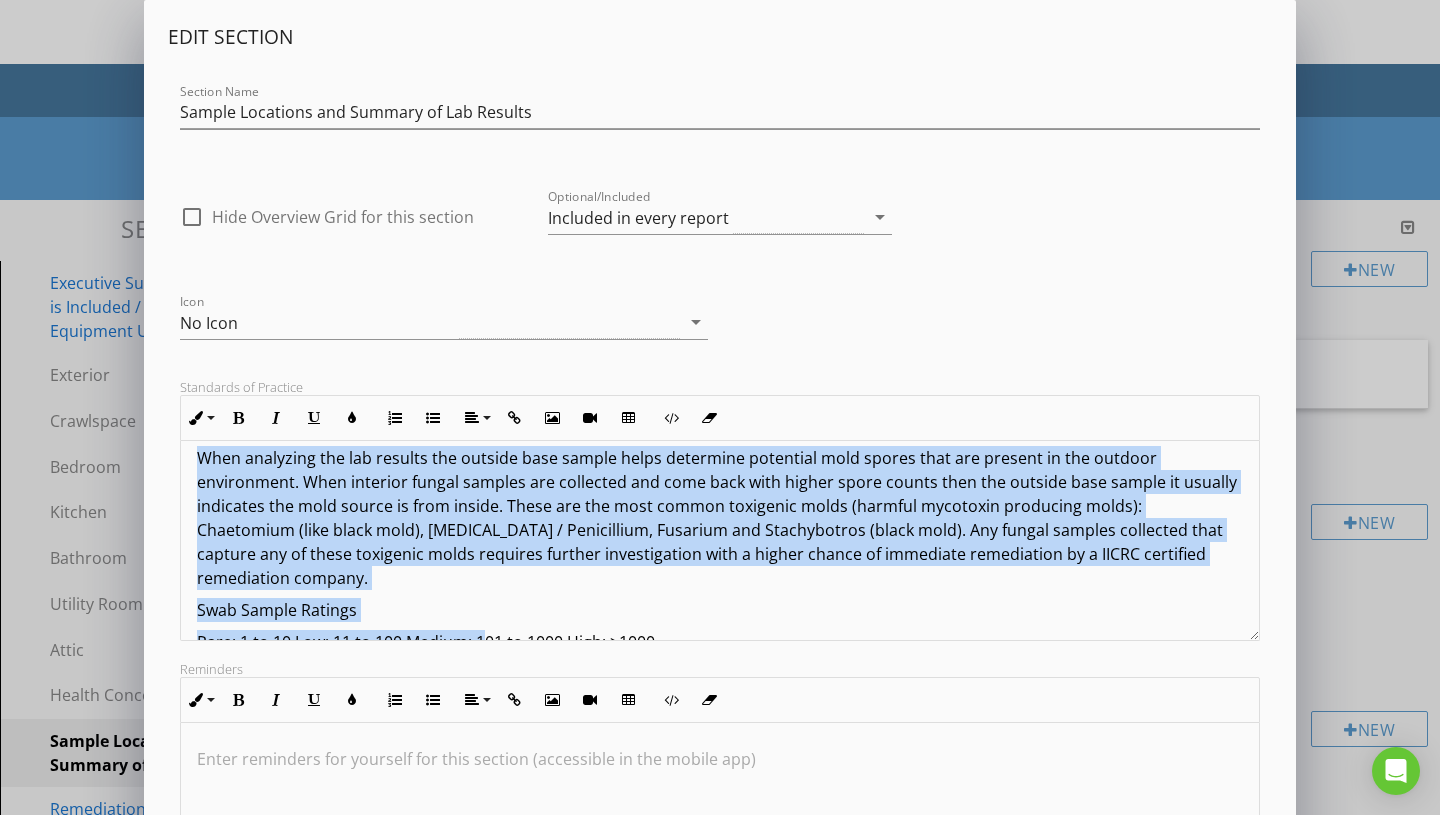scroll, scrollTop: 33, scrollLeft: 0, axis: vertical 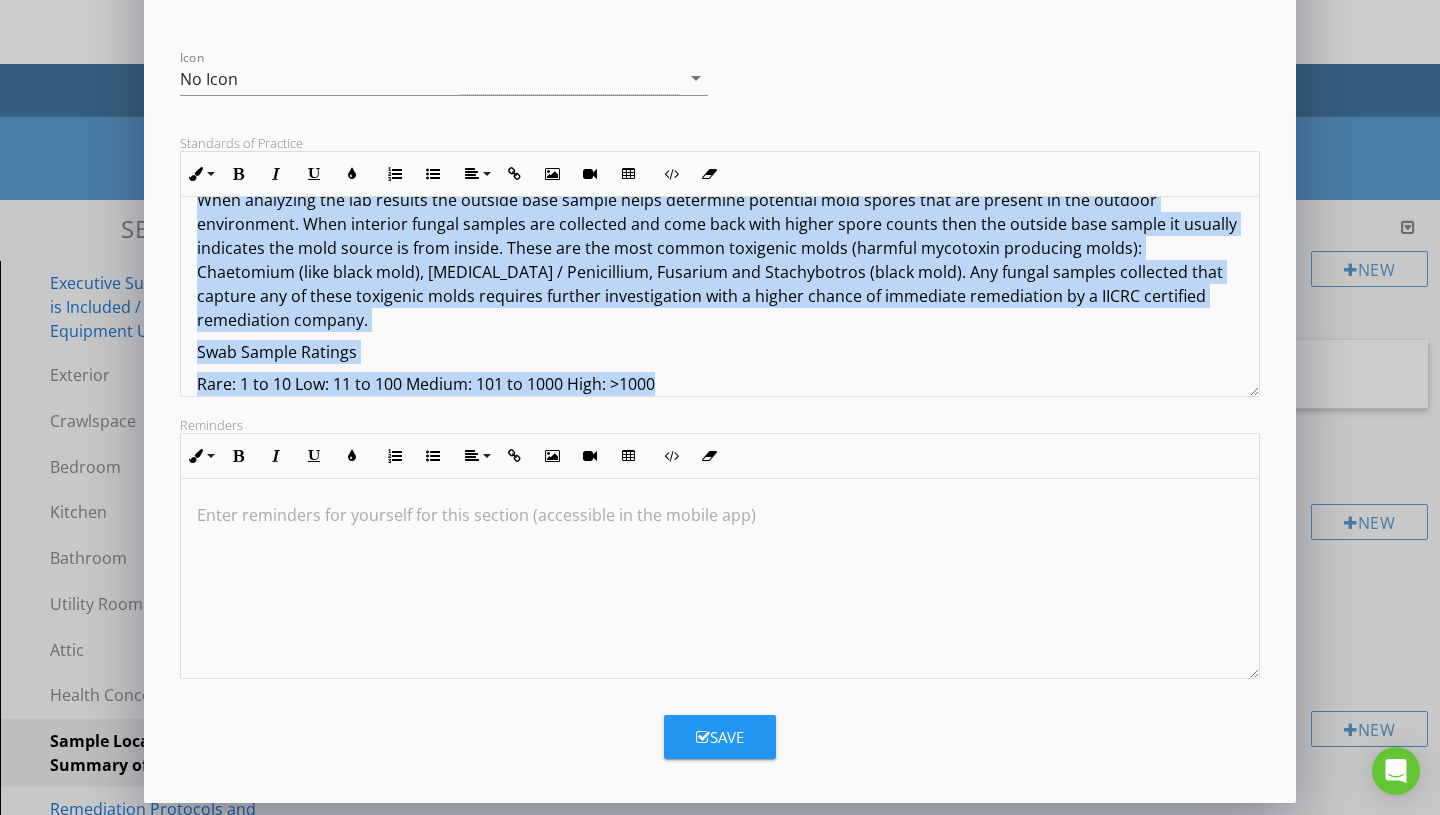 drag, startPoint x: 191, startPoint y: 471, endPoint x: 803, endPoint y: 368, distance: 620.60693 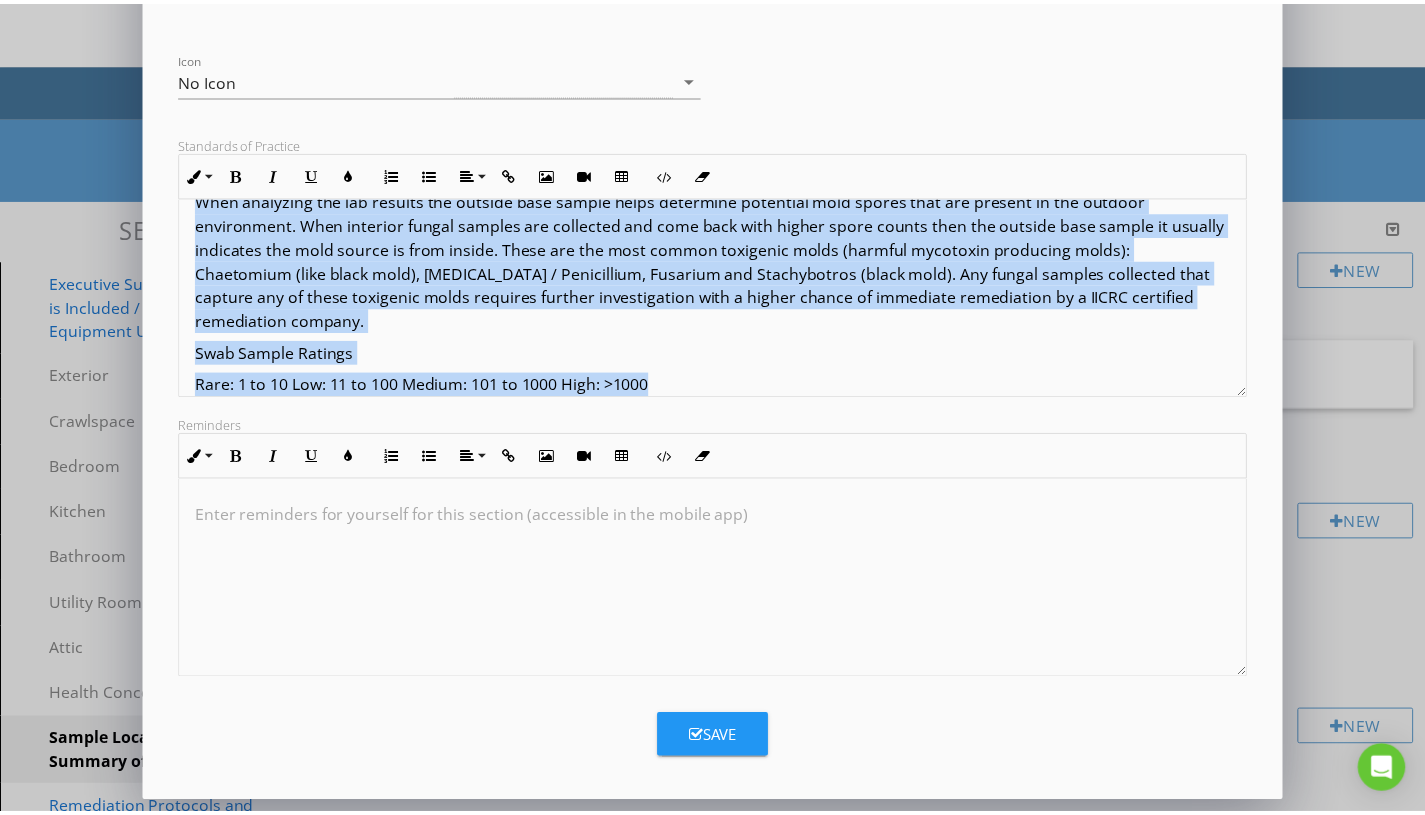 scroll, scrollTop: 0, scrollLeft: 0, axis: both 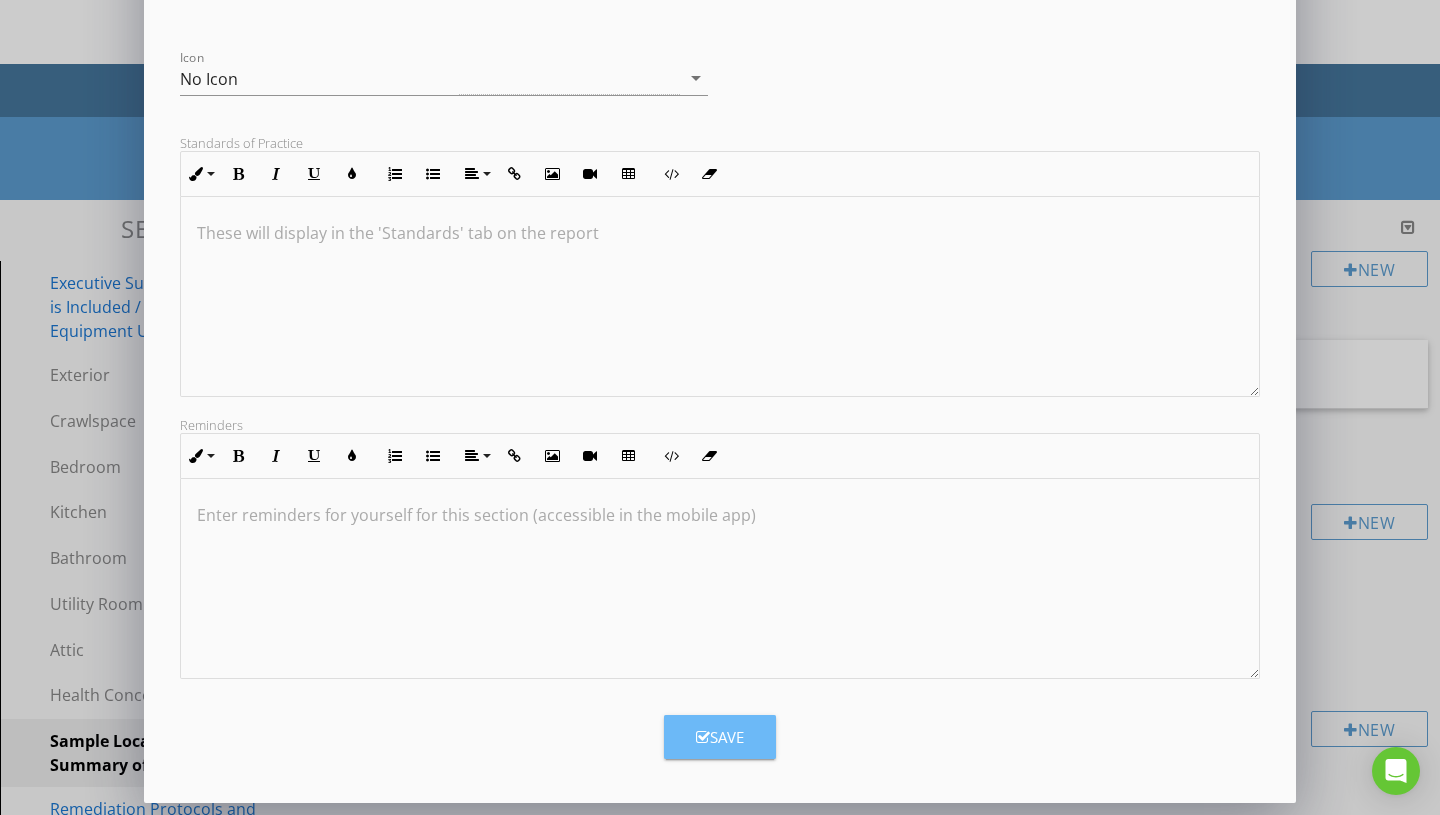 click on "Save" at bounding box center [720, 737] 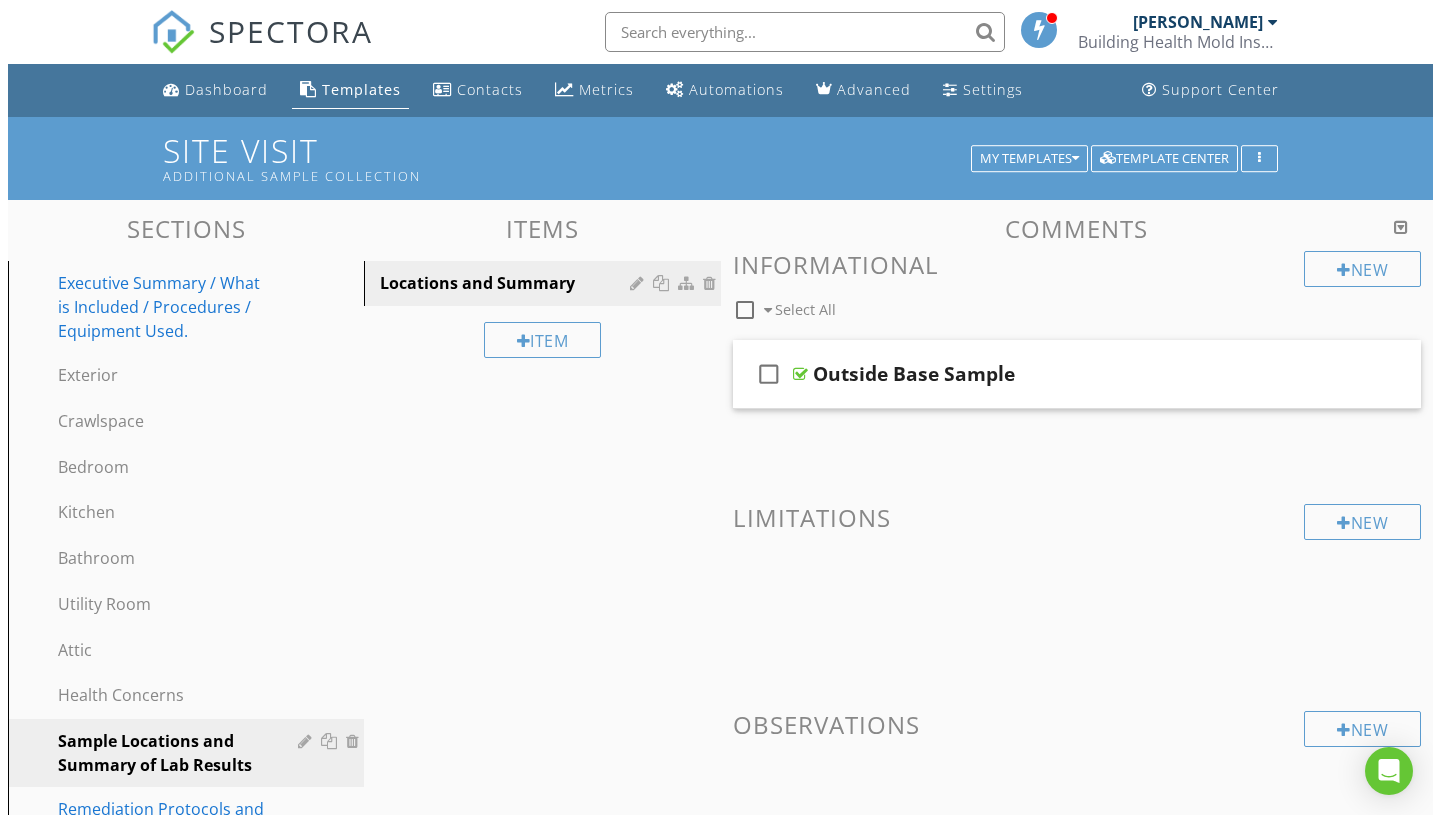 scroll, scrollTop: 27, scrollLeft: 0, axis: vertical 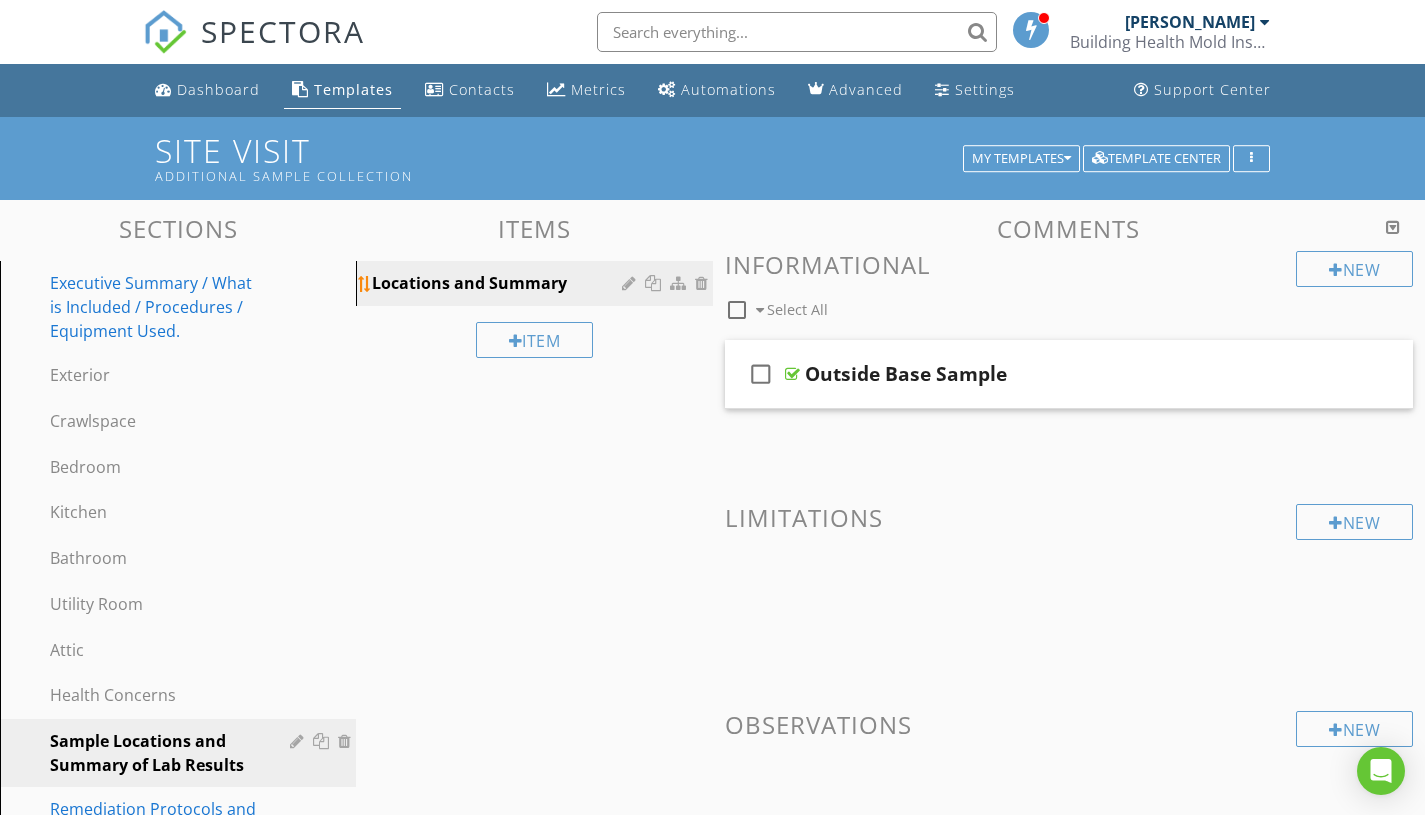 click at bounding box center [631, 283] 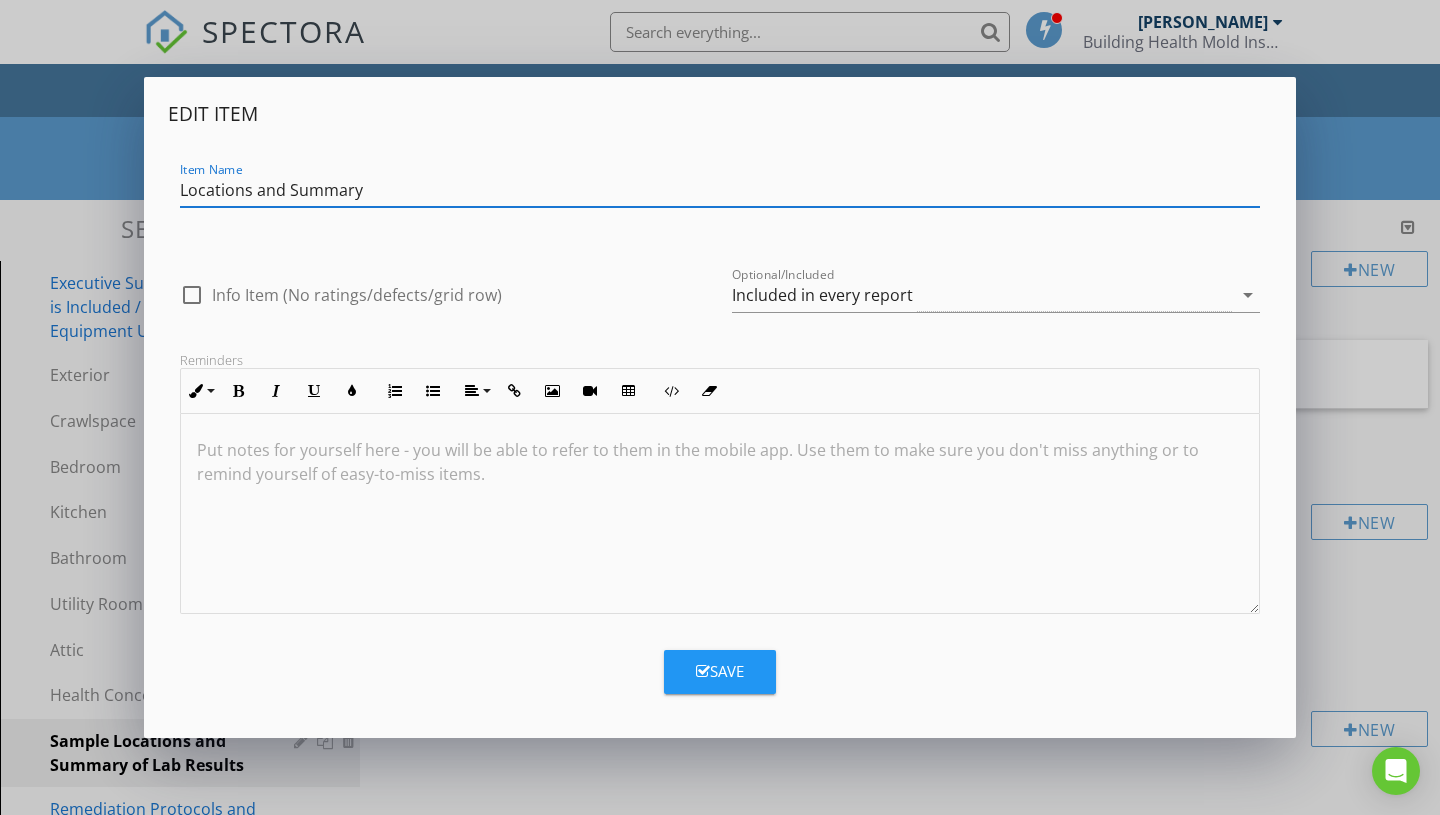 click at bounding box center [720, 450] 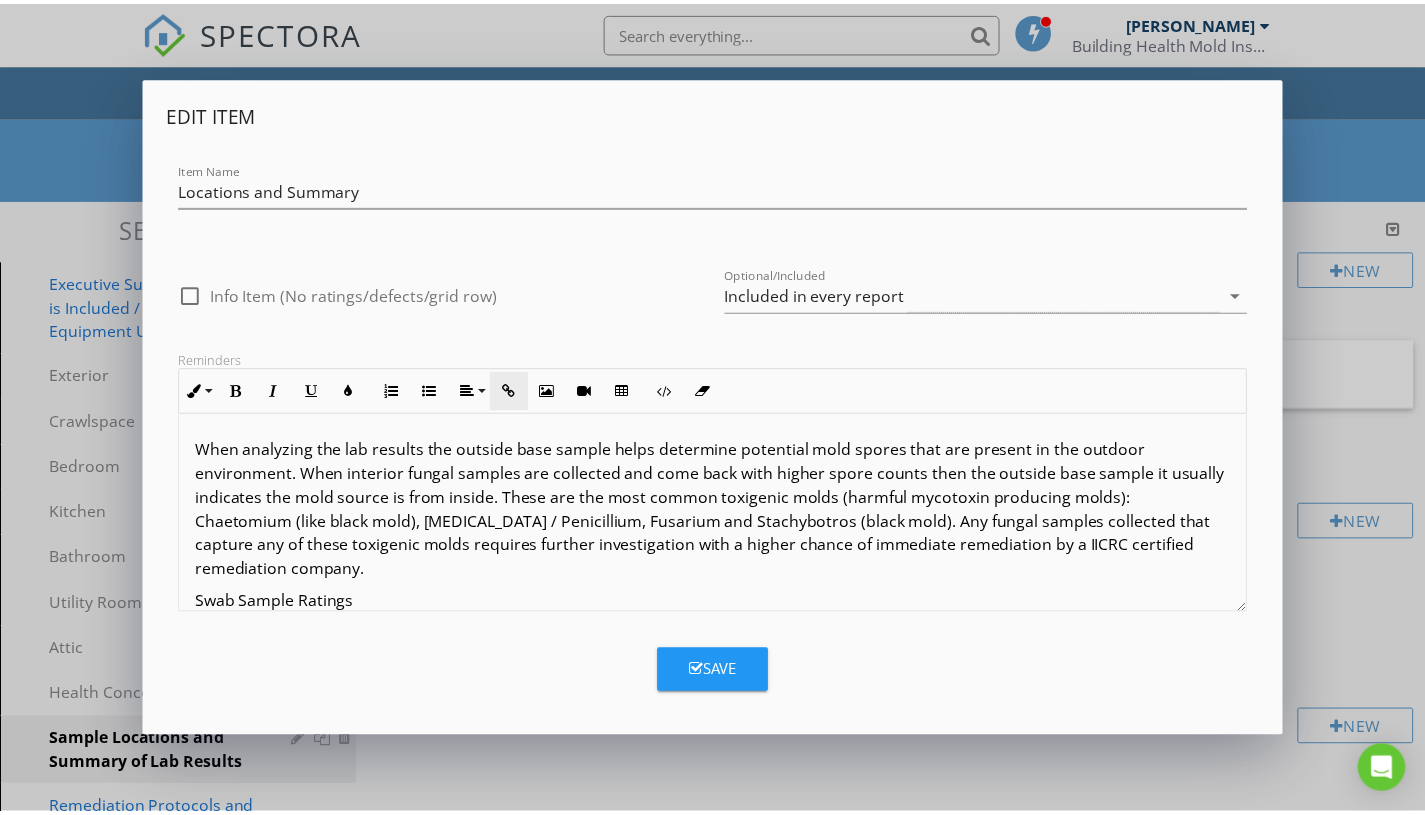 scroll, scrollTop: 6, scrollLeft: 0, axis: vertical 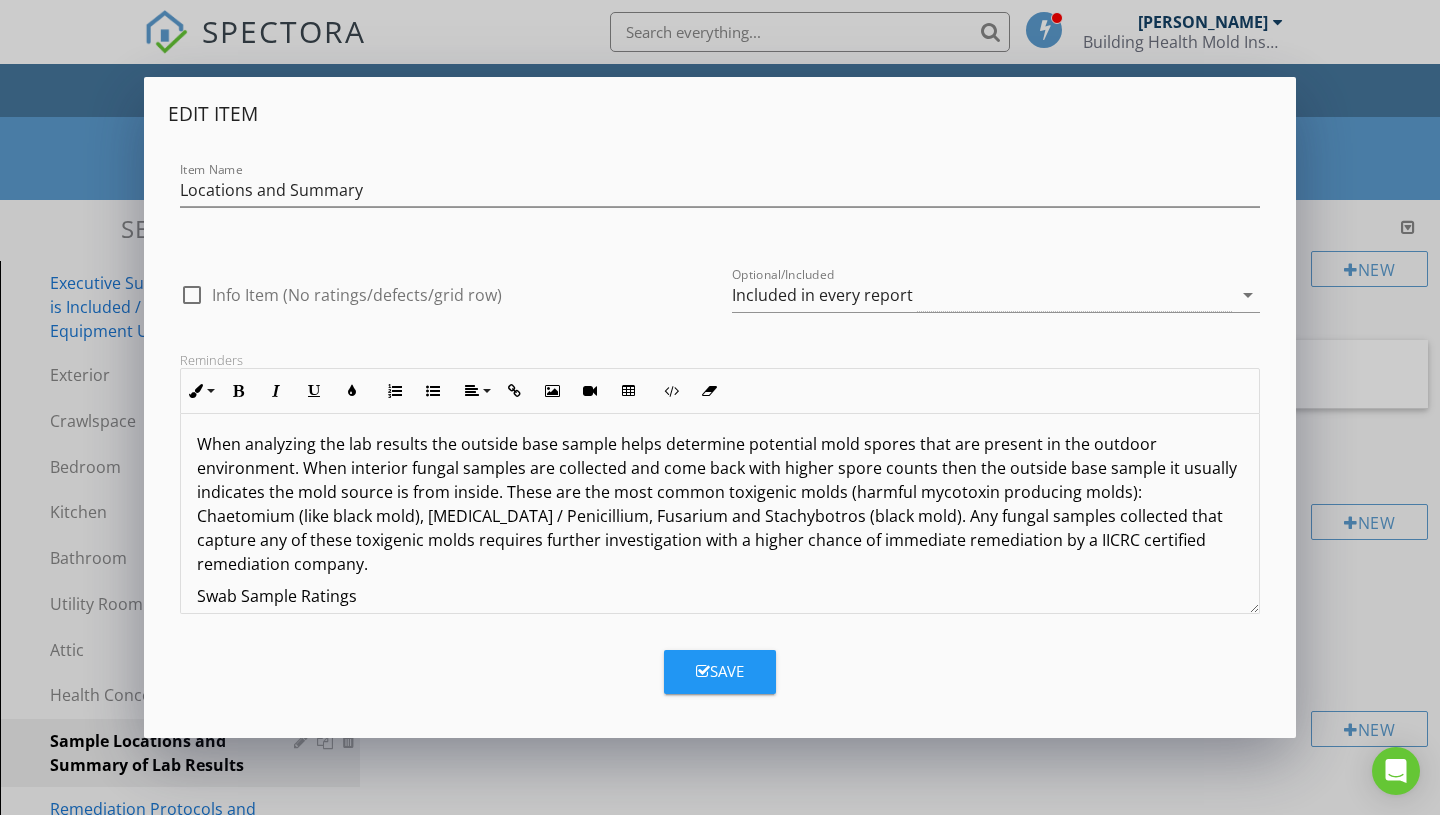 click on "Save" at bounding box center [720, 671] 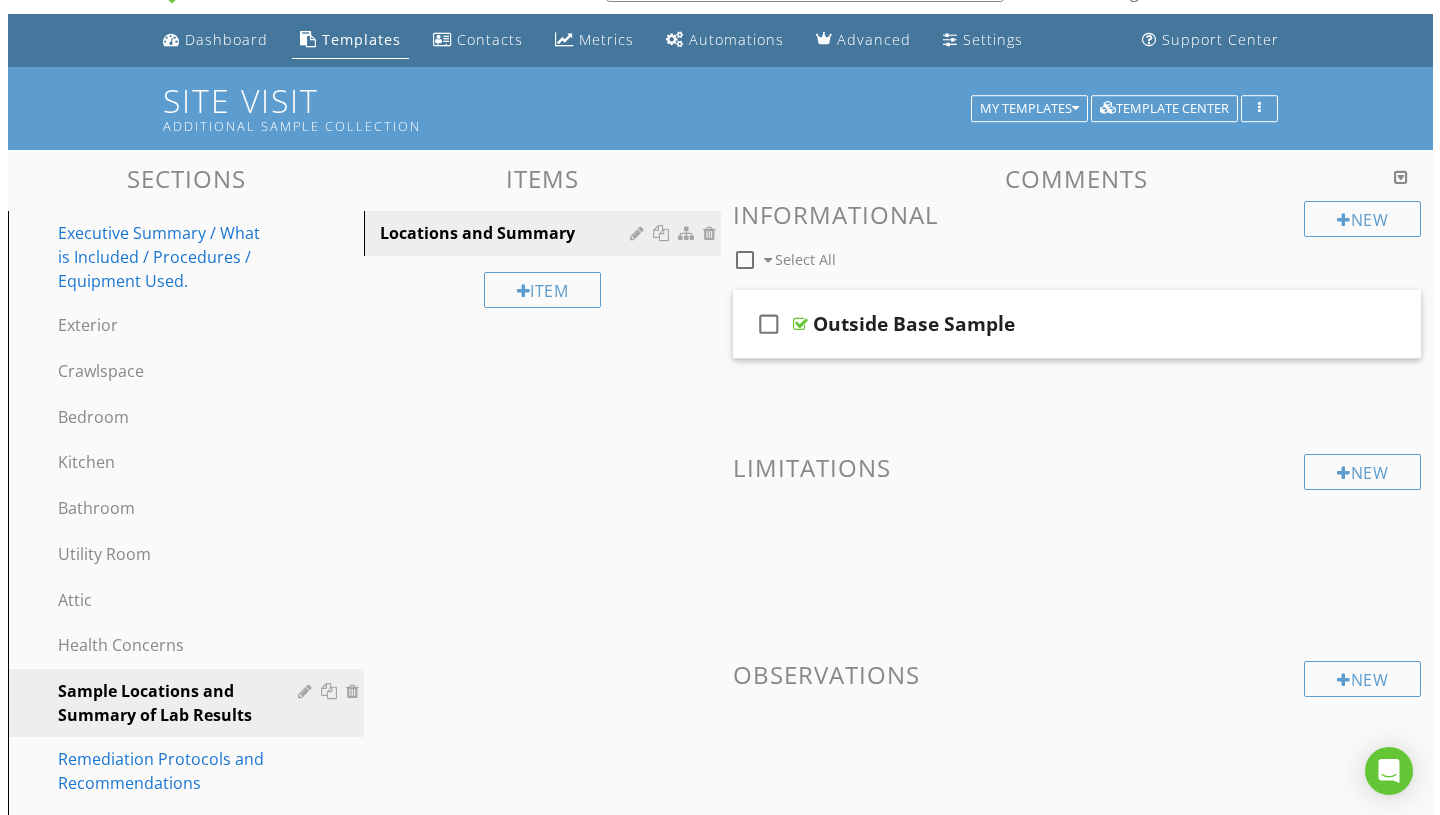 scroll, scrollTop: 0, scrollLeft: 0, axis: both 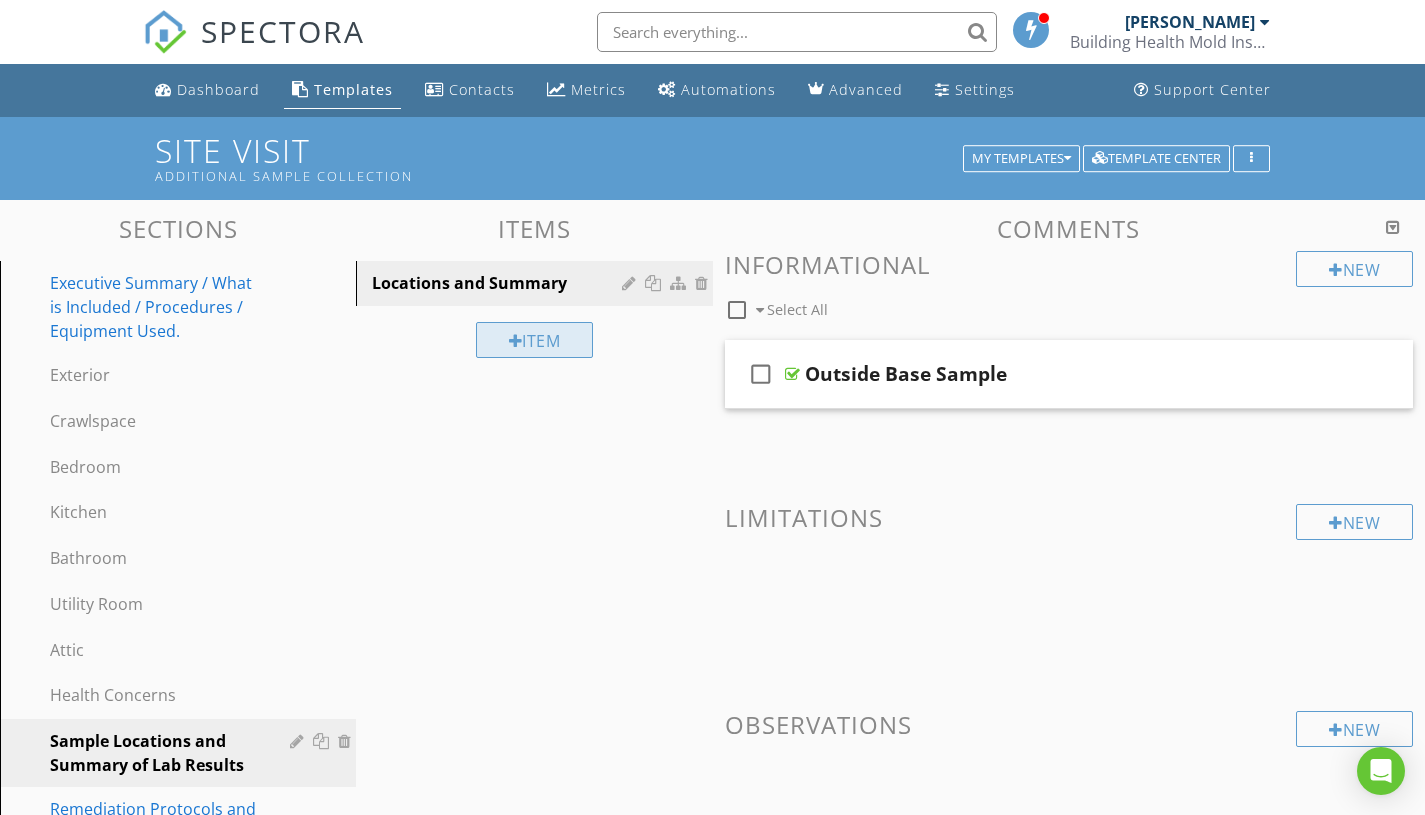 click on "Item" at bounding box center [535, 340] 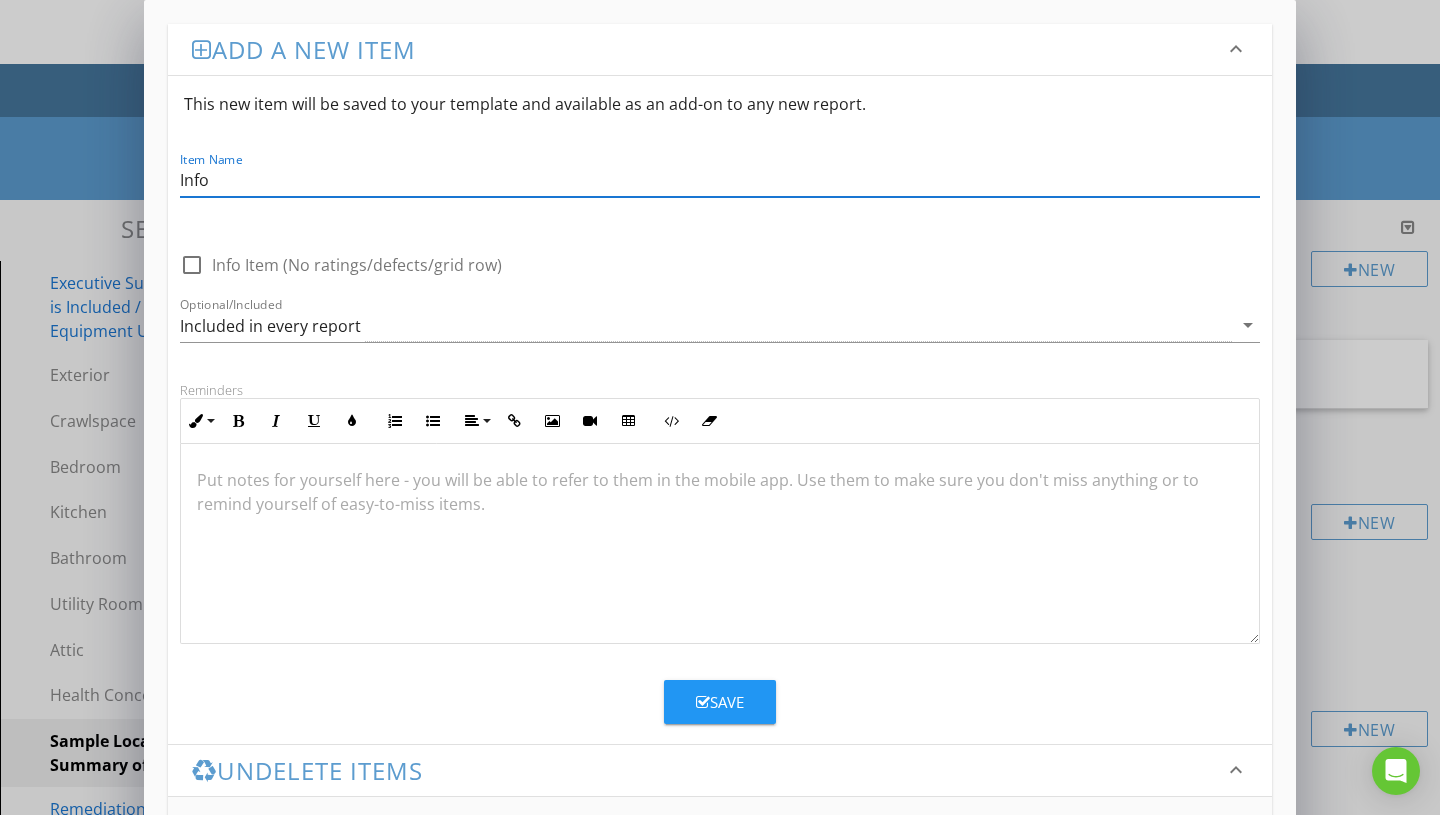 type on "Info" 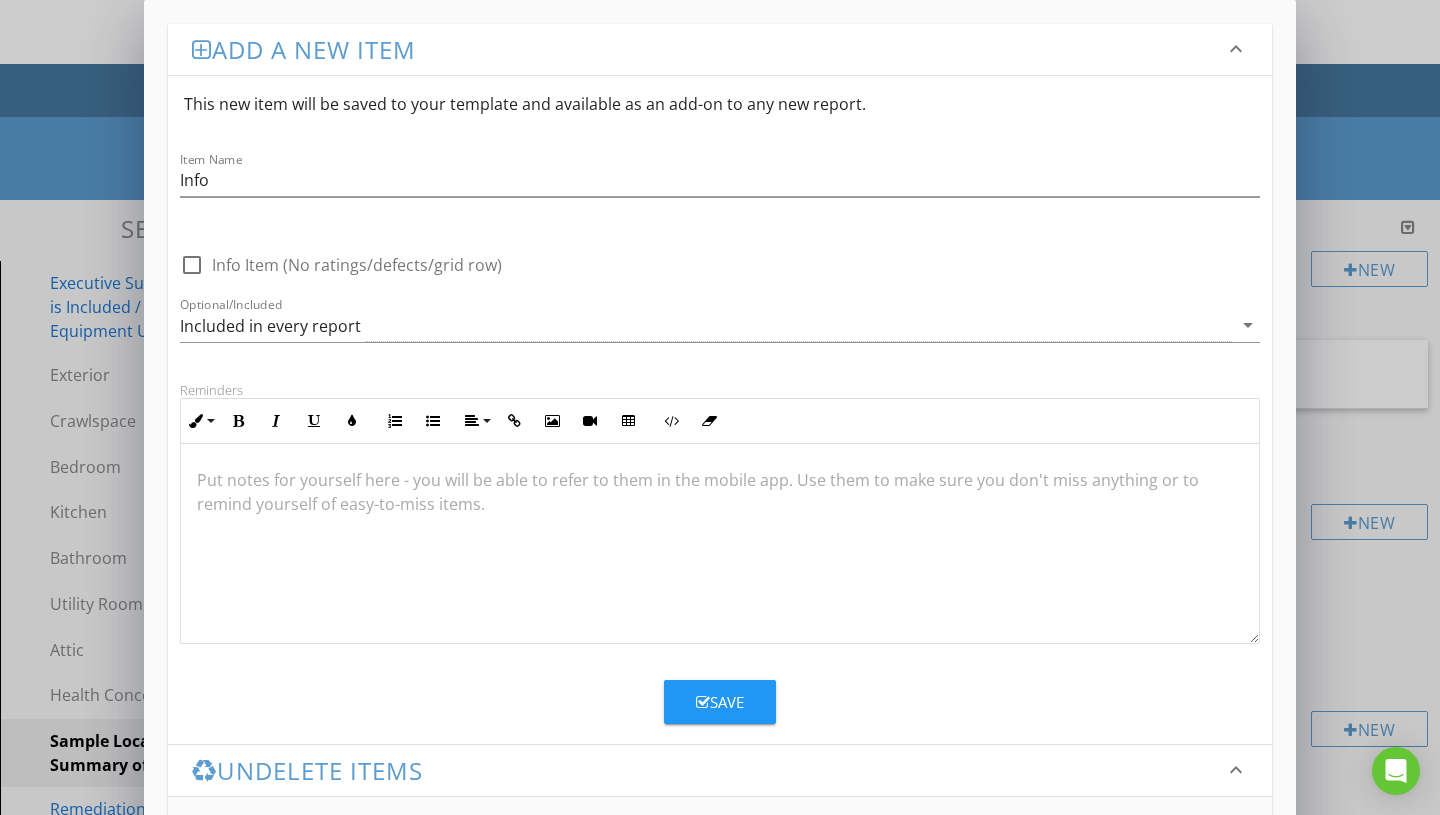 click at bounding box center (720, 480) 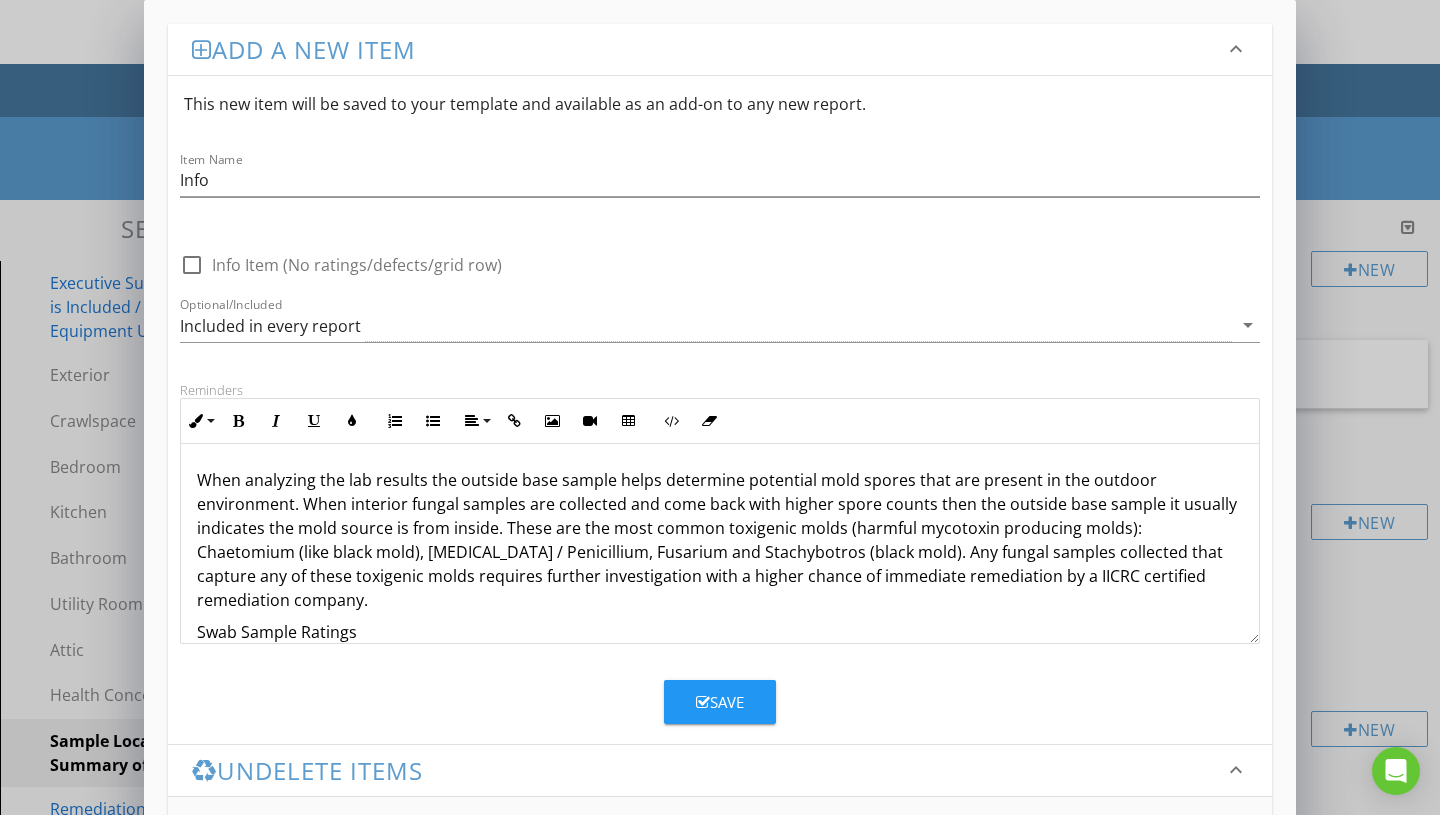 scroll, scrollTop: 6, scrollLeft: 0, axis: vertical 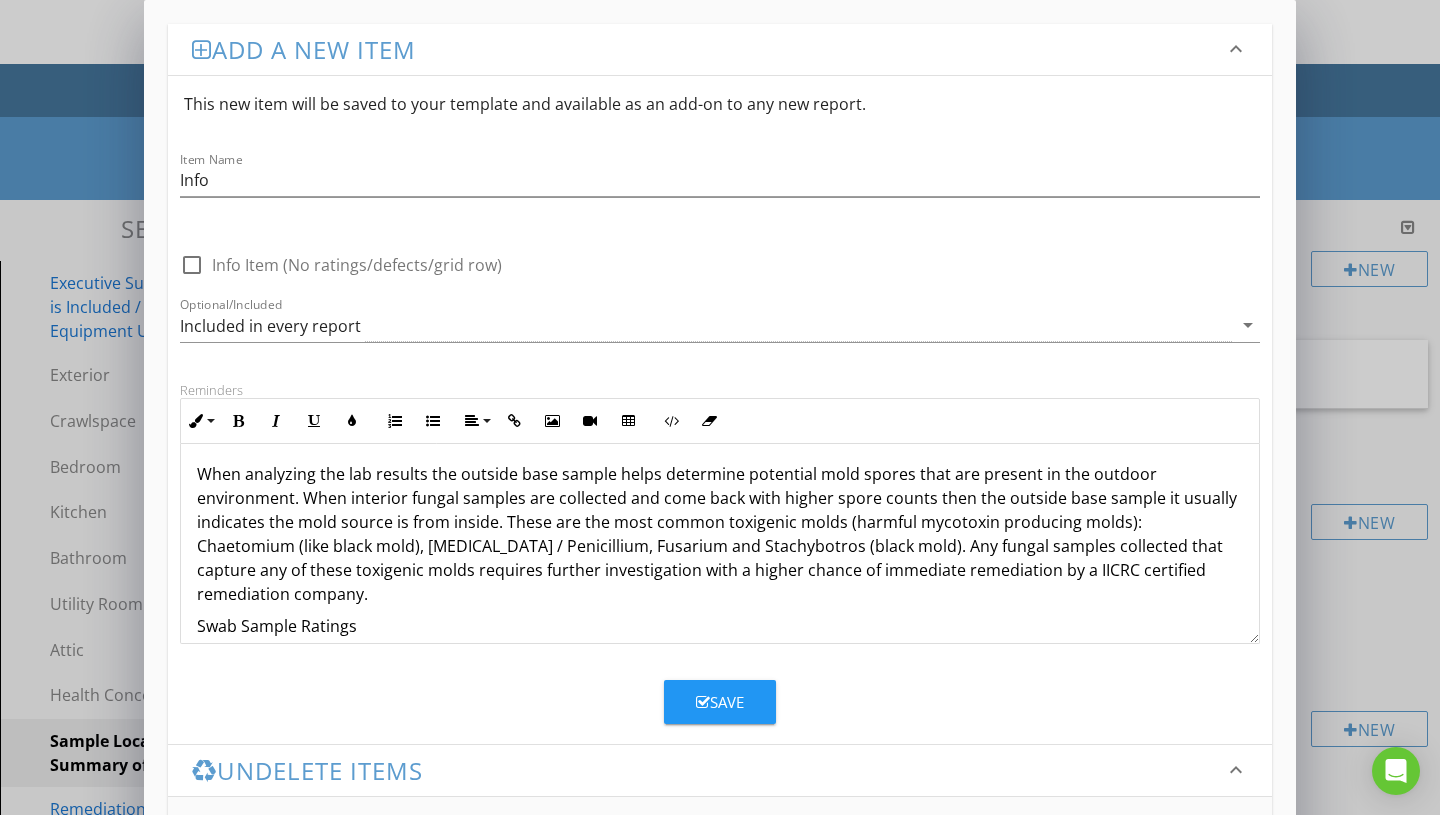 click on "Save" at bounding box center [720, 702] 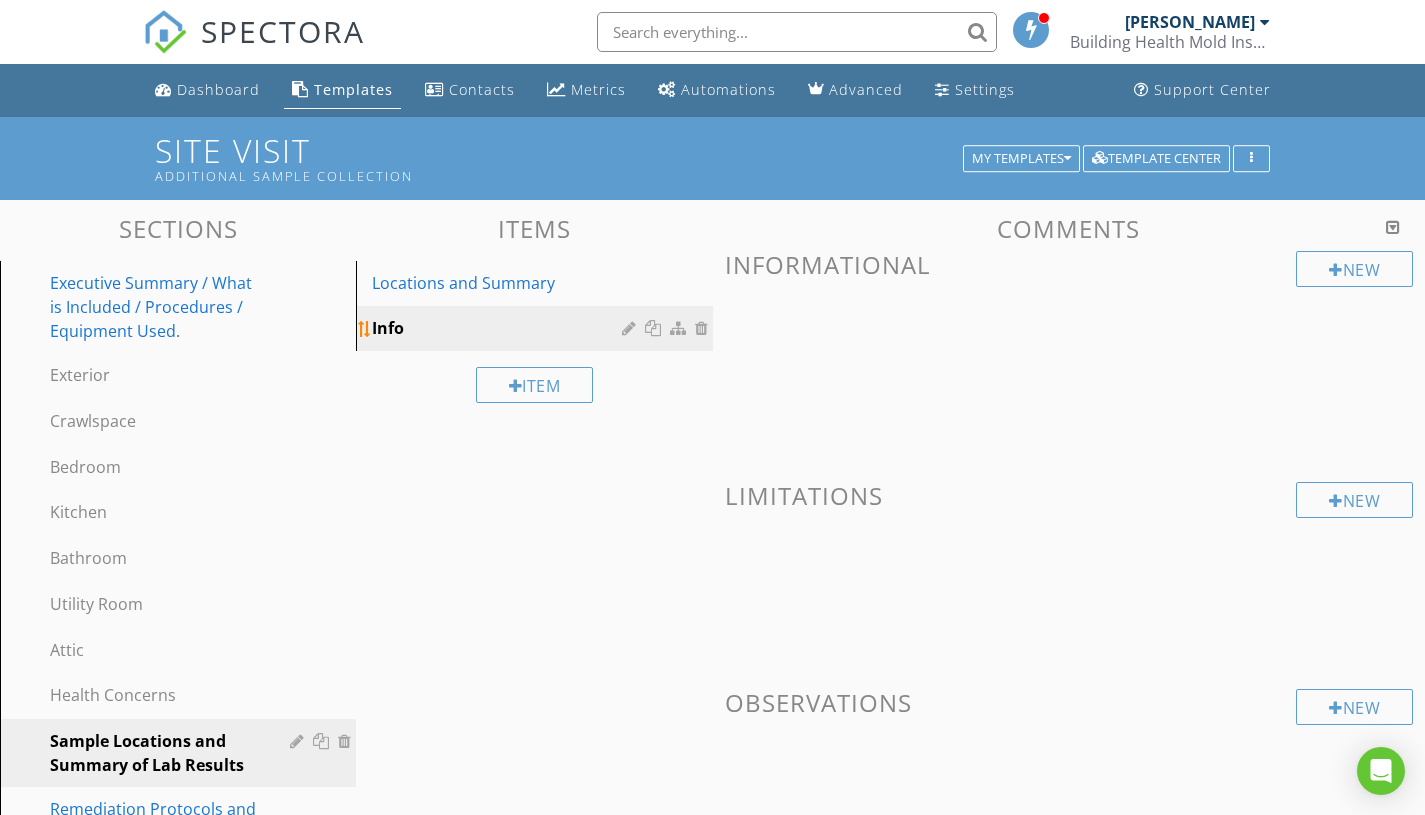 type 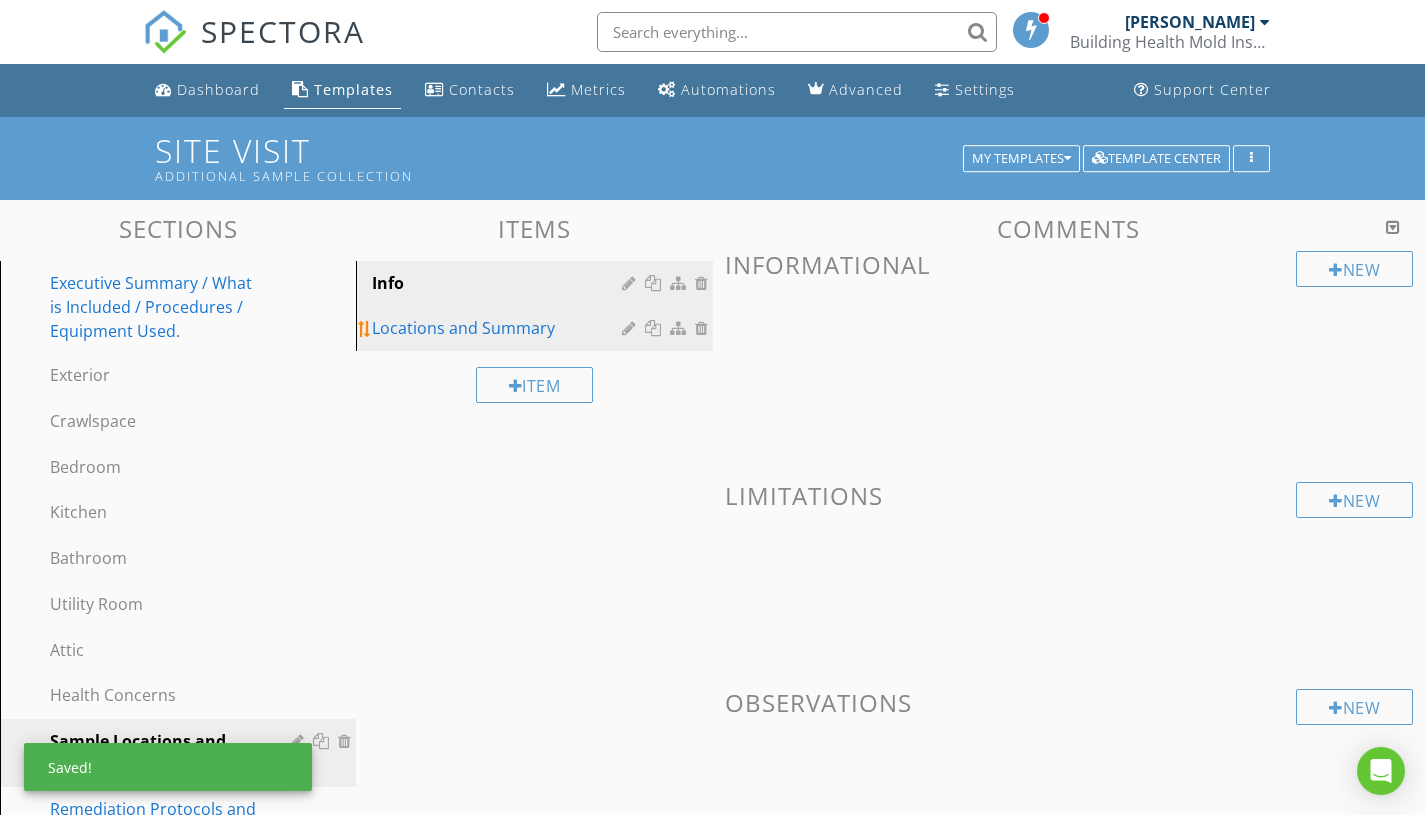 click on "Locations and Summary" at bounding box center [499, 328] 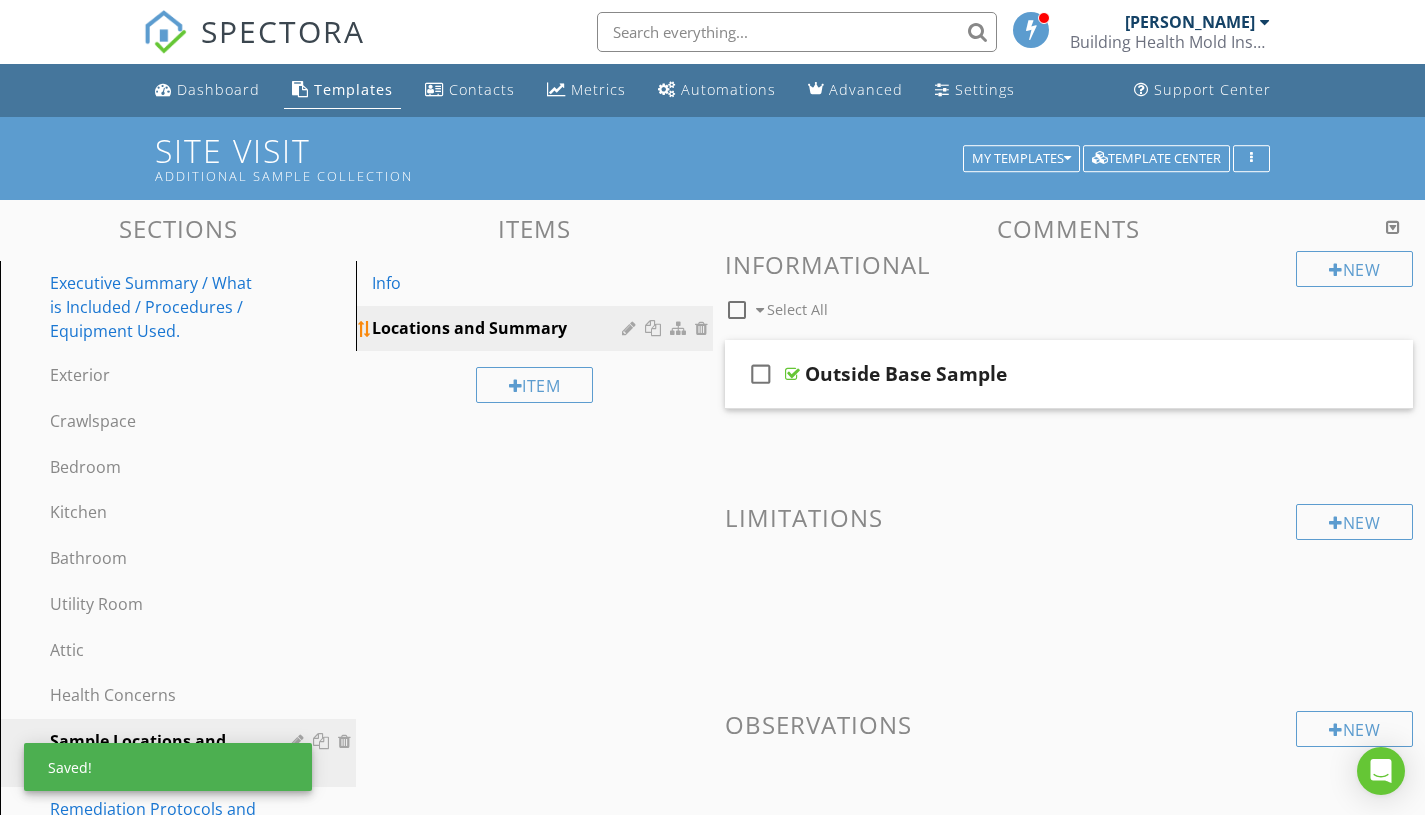 click at bounding box center [631, 328] 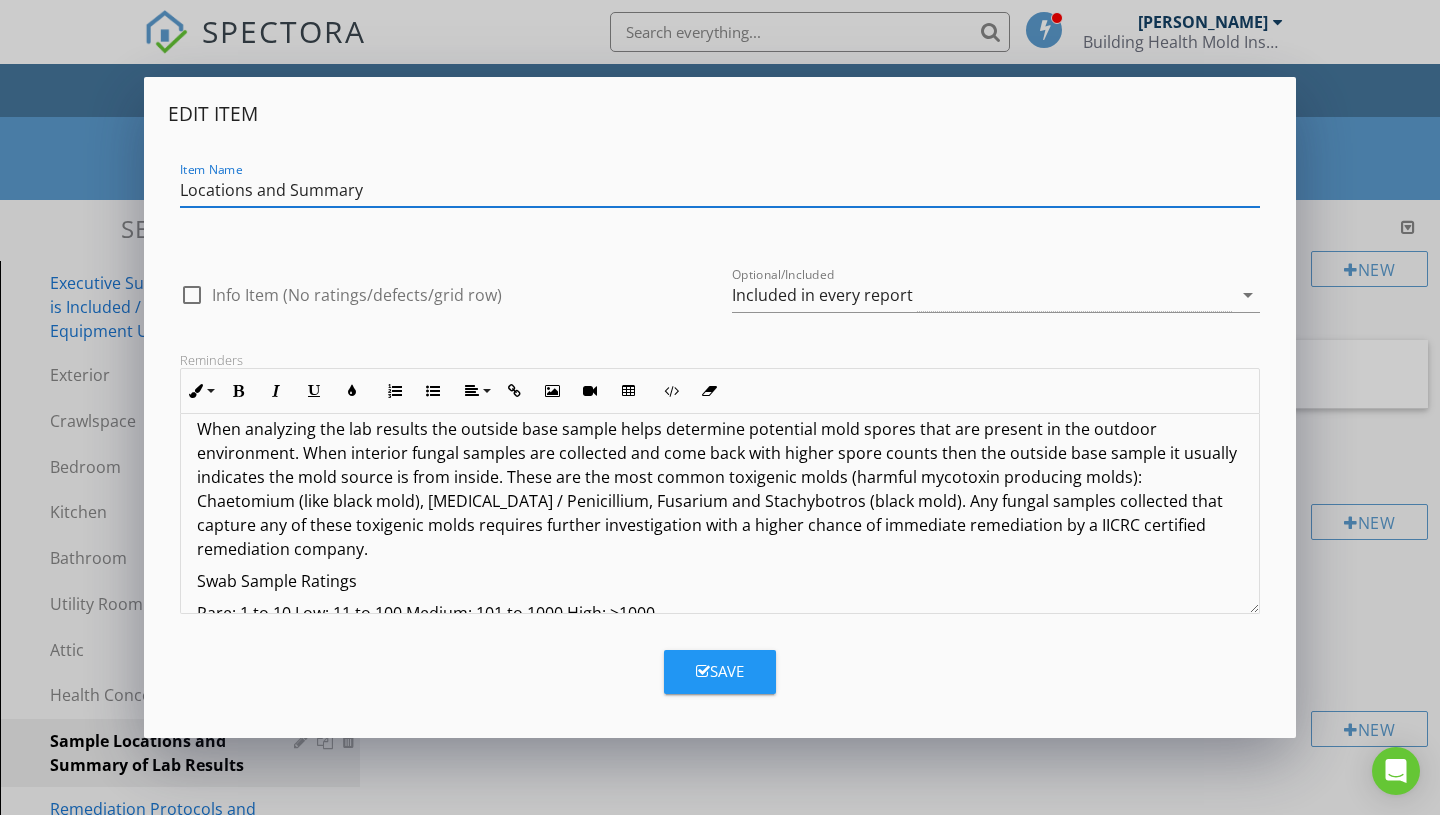 scroll, scrollTop: 33, scrollLeft: 0, axis: vertical 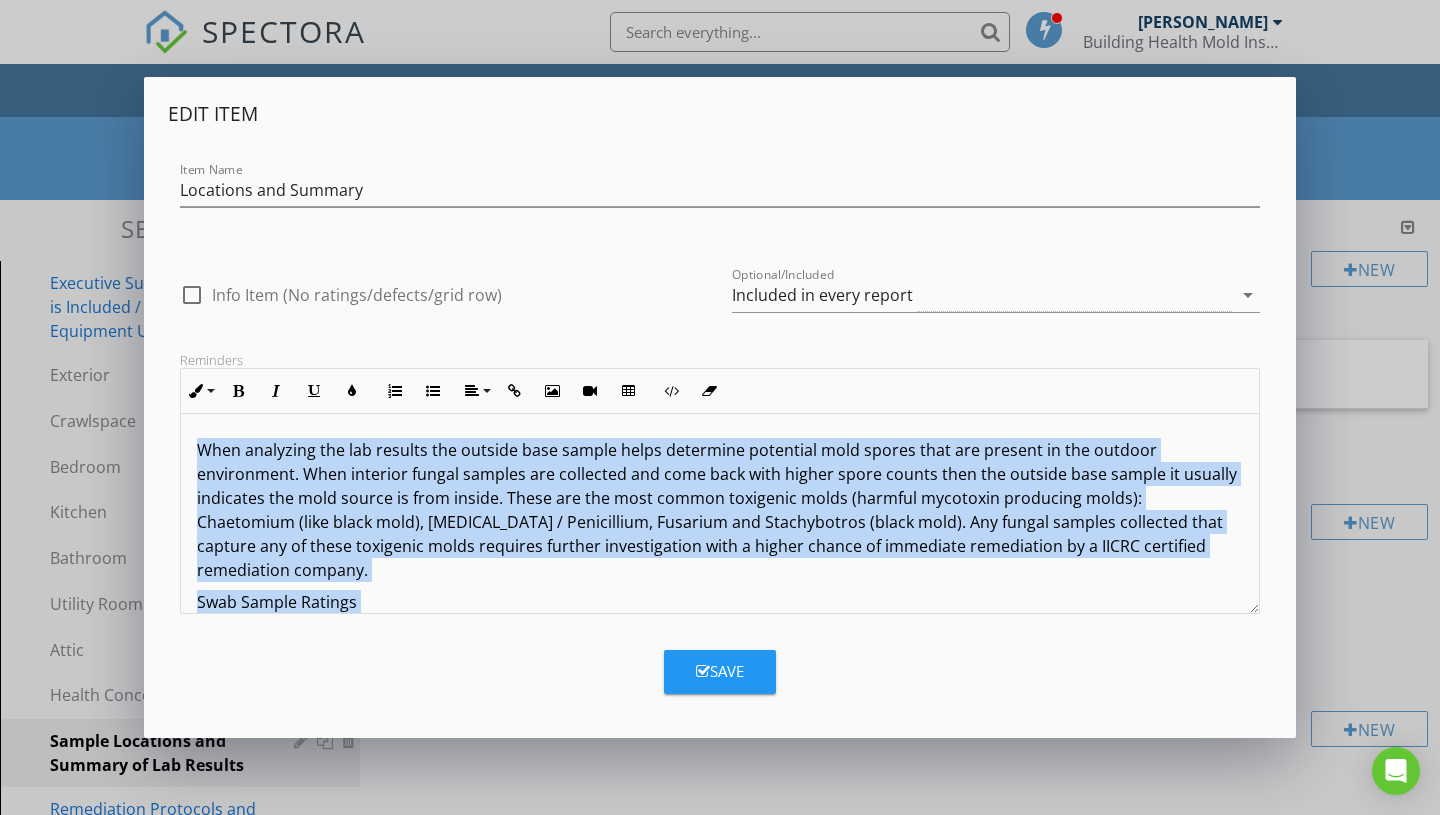 drag, startPoint x: 691, startPoint y: 585, endPoint x: 0, endPoint y: 289, distance: 751.7293 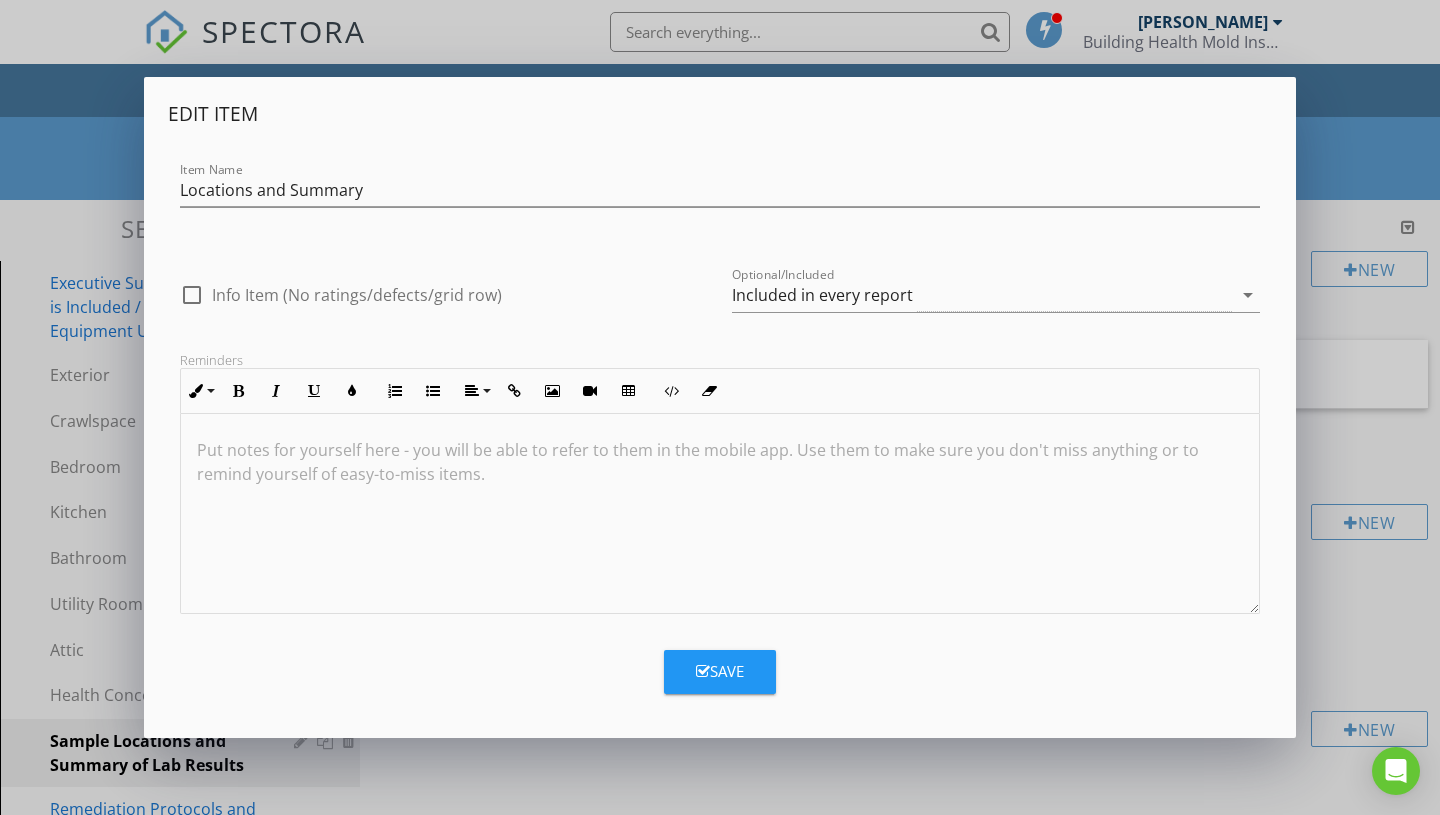 click on "Save" at bounding box center [720, 672] 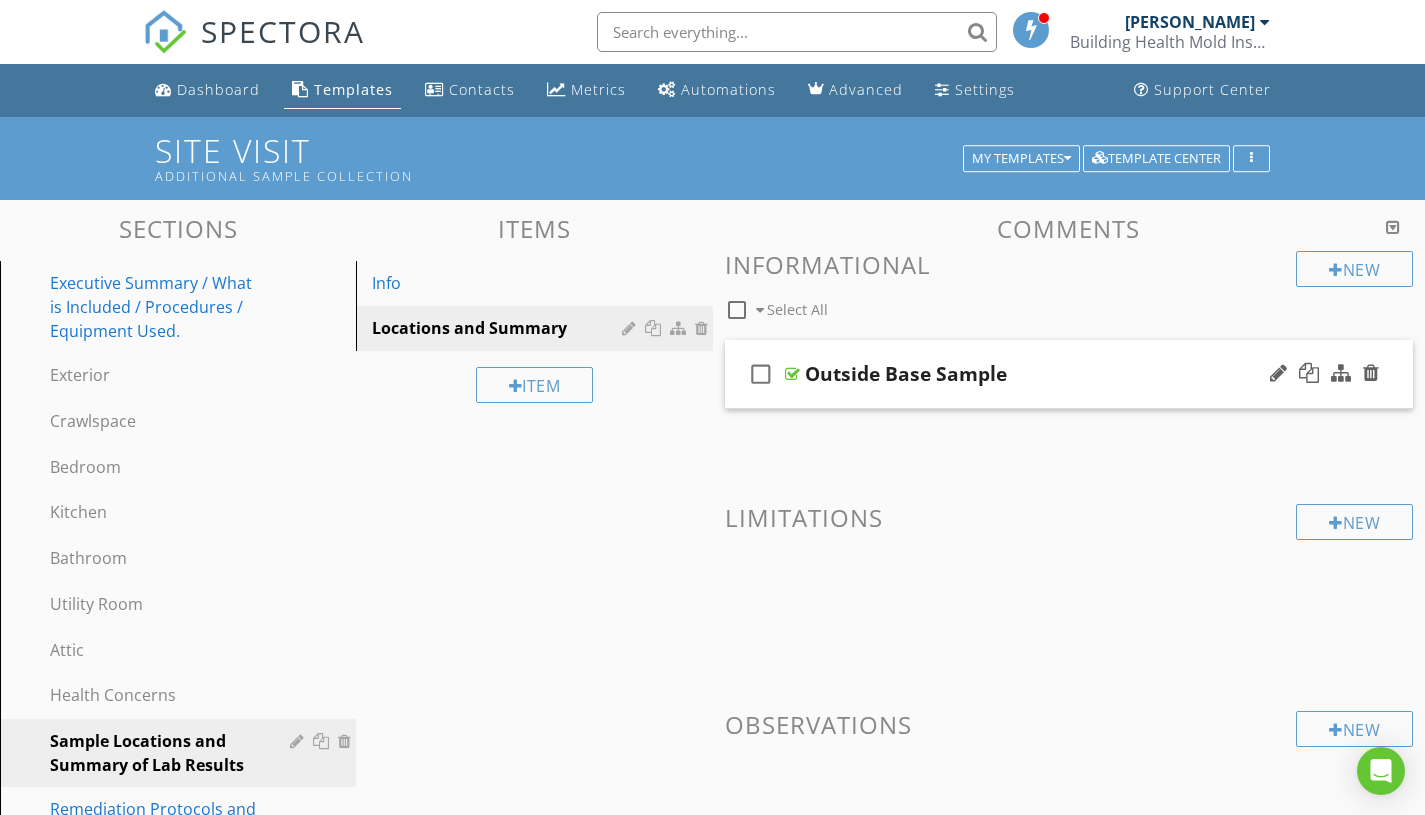 click on "Outside Base Sample" at bounding box center [906, 374] 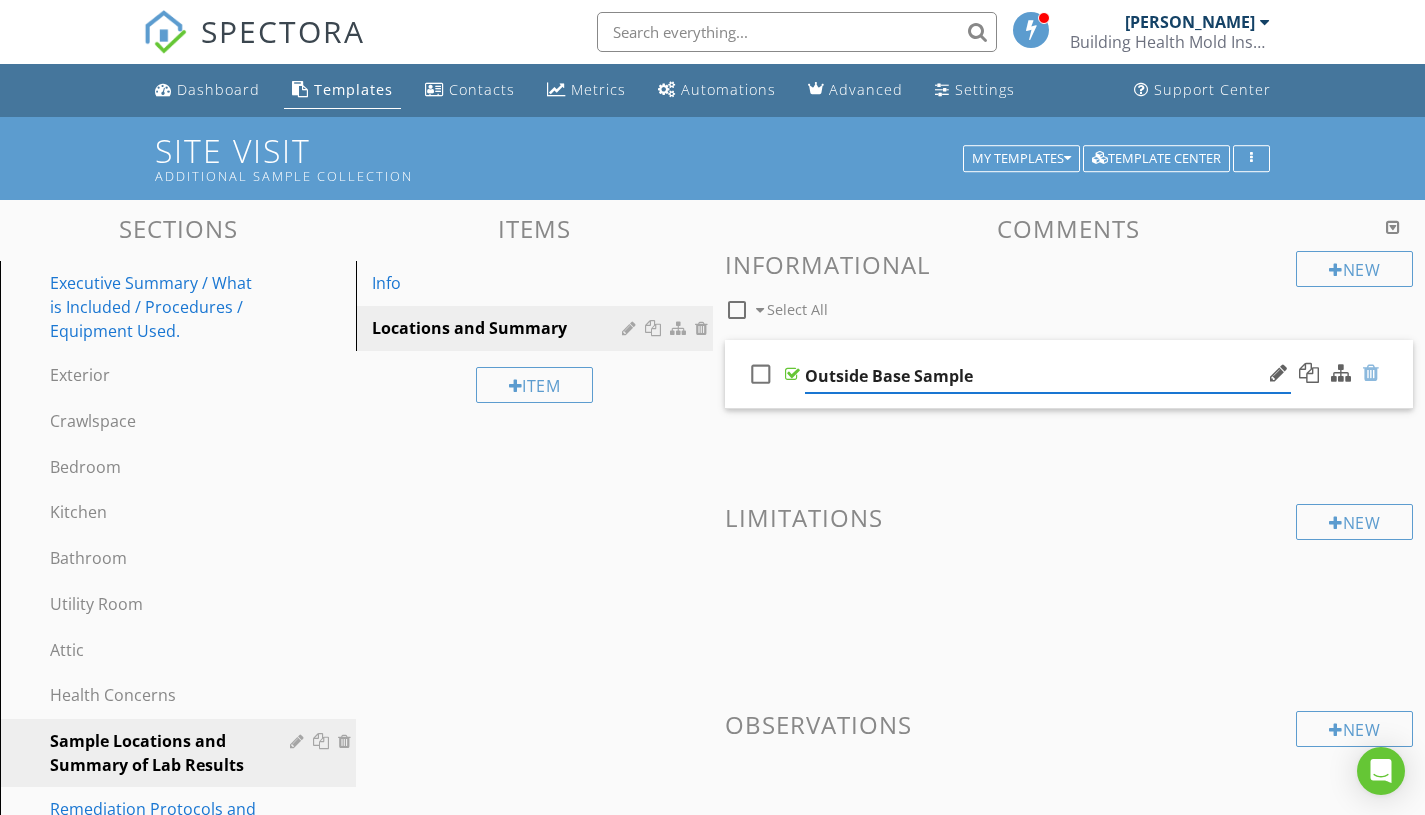 click at bounding box center (1371, 373) 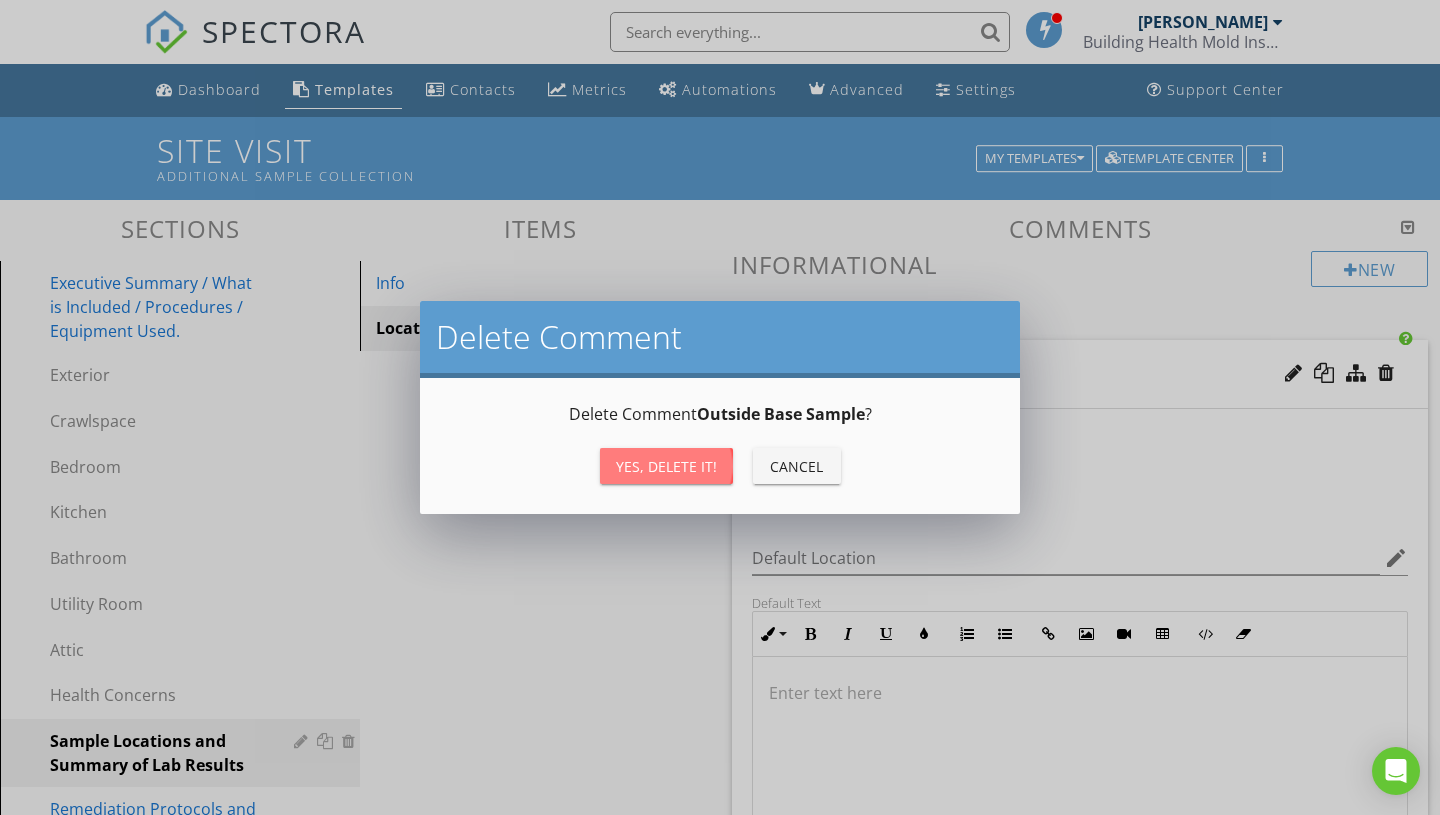 click on "Yes, Delete it!" at bounding box center [666, 466] 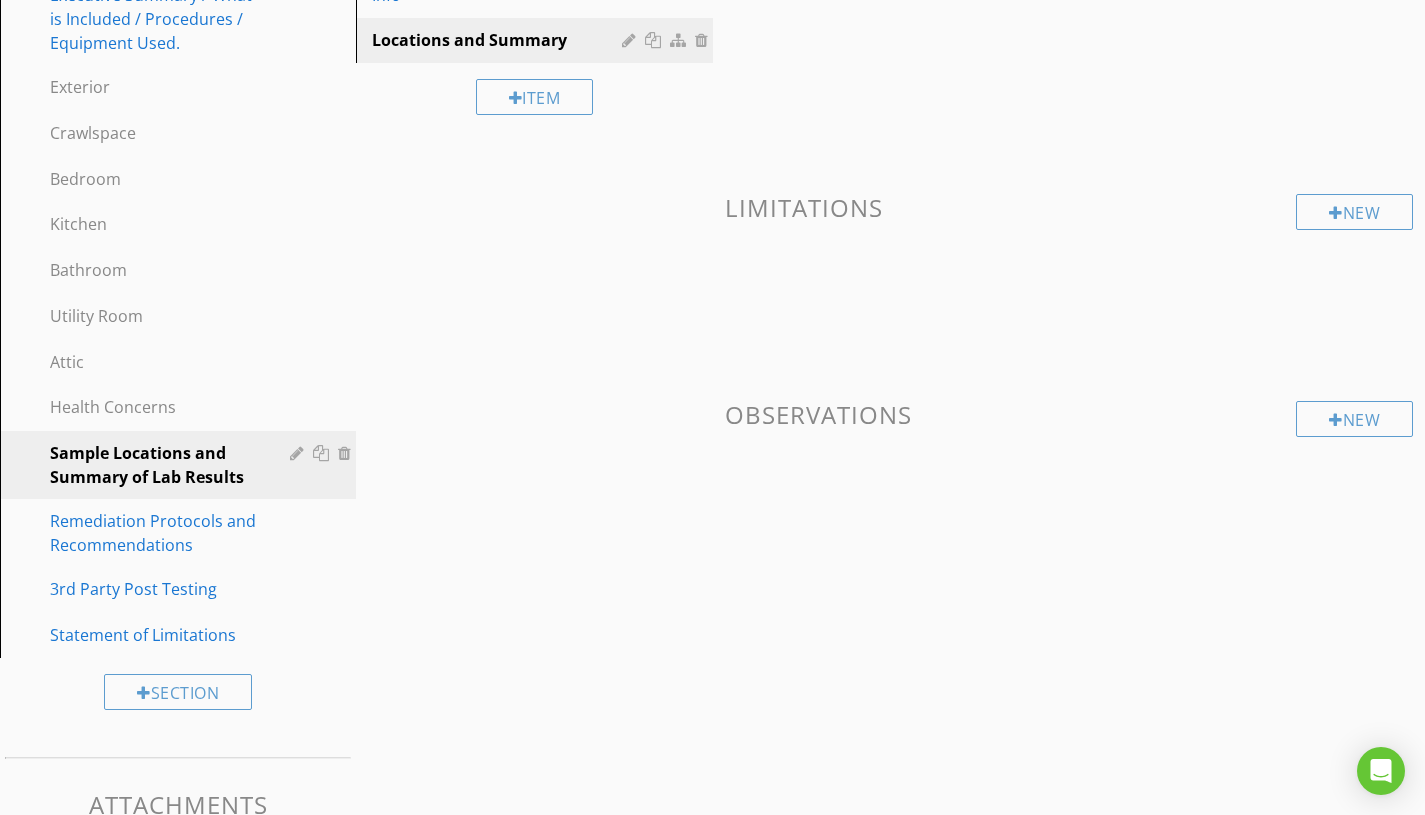 scroll, scrollTop: 0, scrollLeft: 0, axis: both 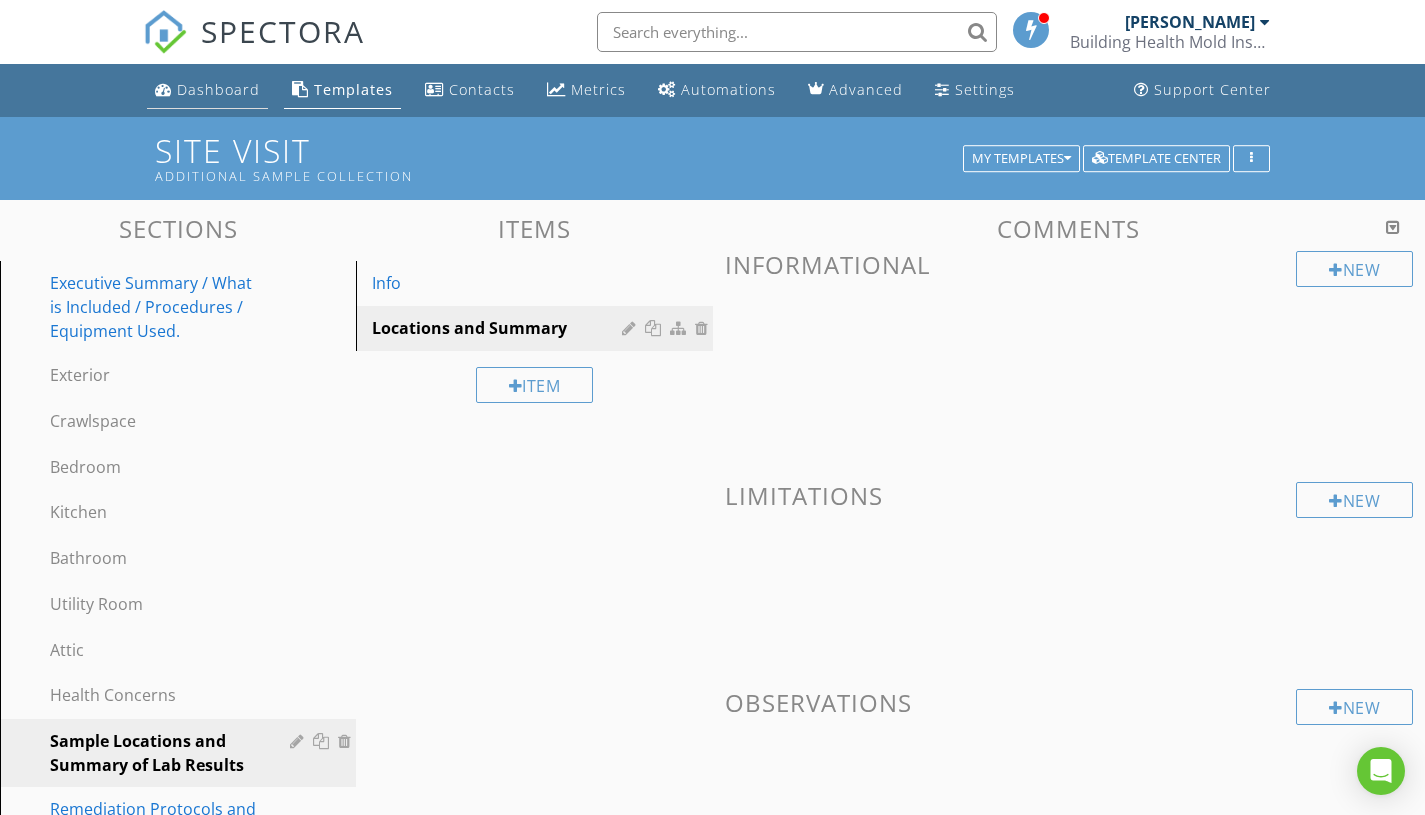 click on "Dashboard" at bounding box center (207, 90) 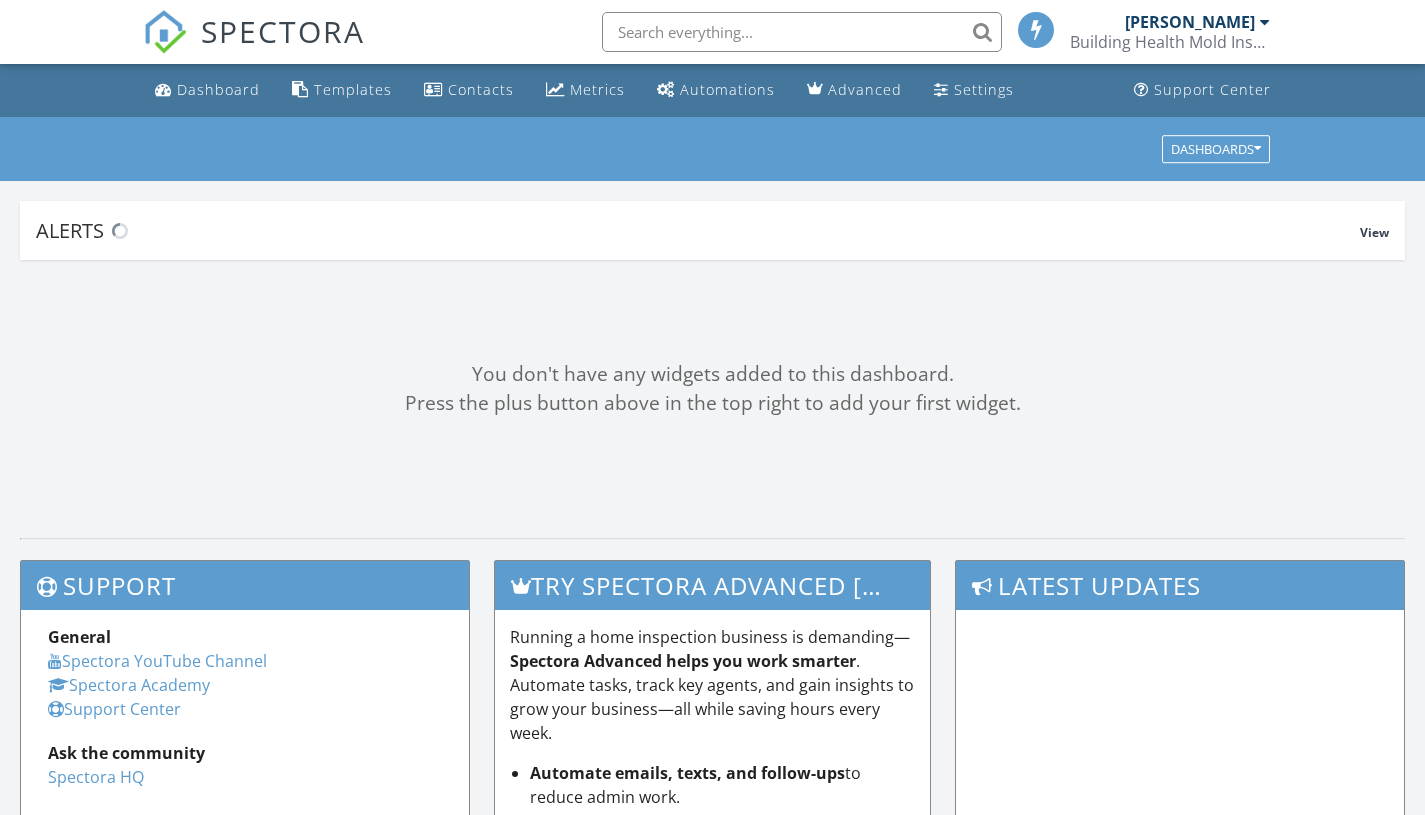 scroll, scrollTop: 0, scrollLeft: 0, axis: both 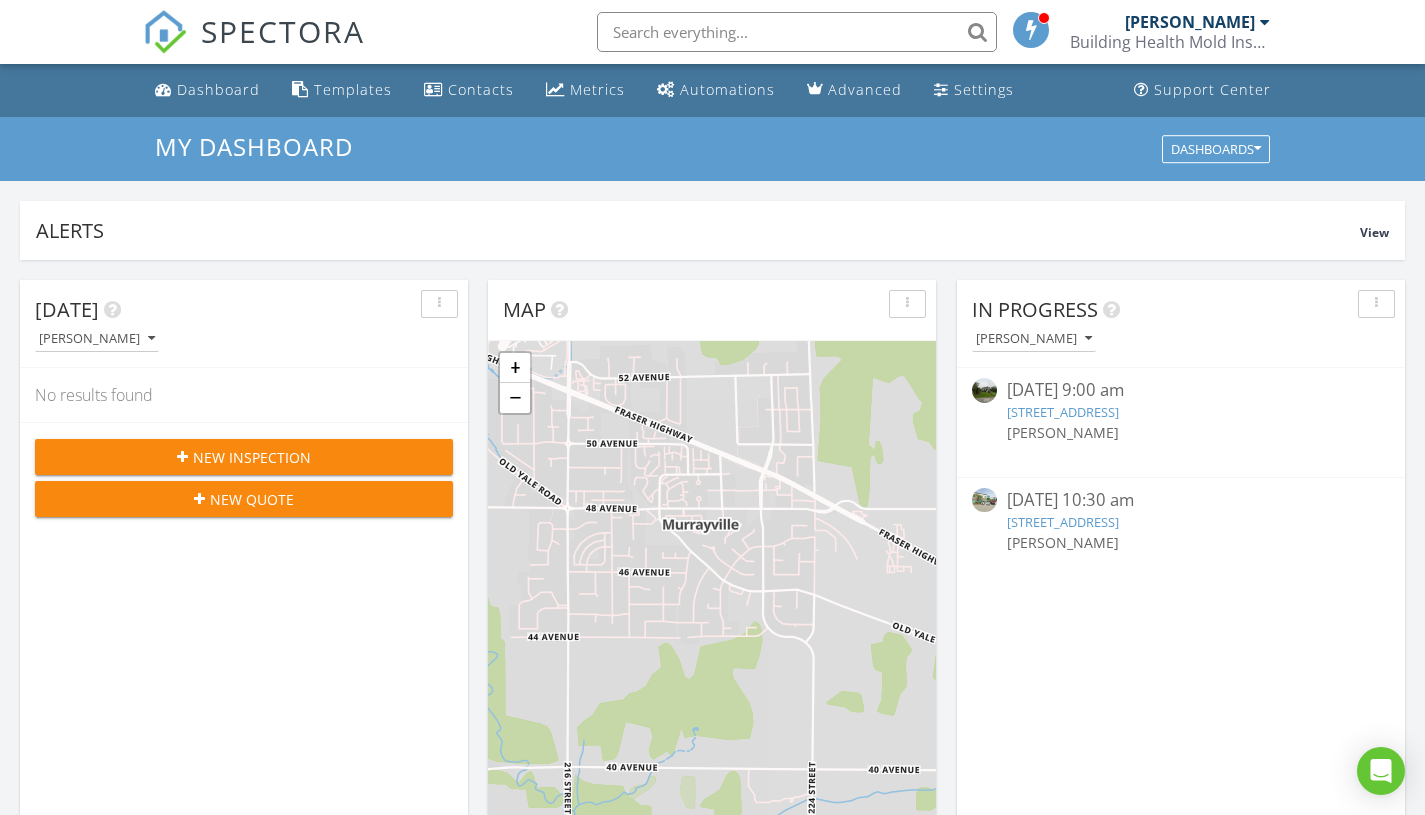 click on "[STREET_ADDRESS]" at bounding box center (1181, 412) 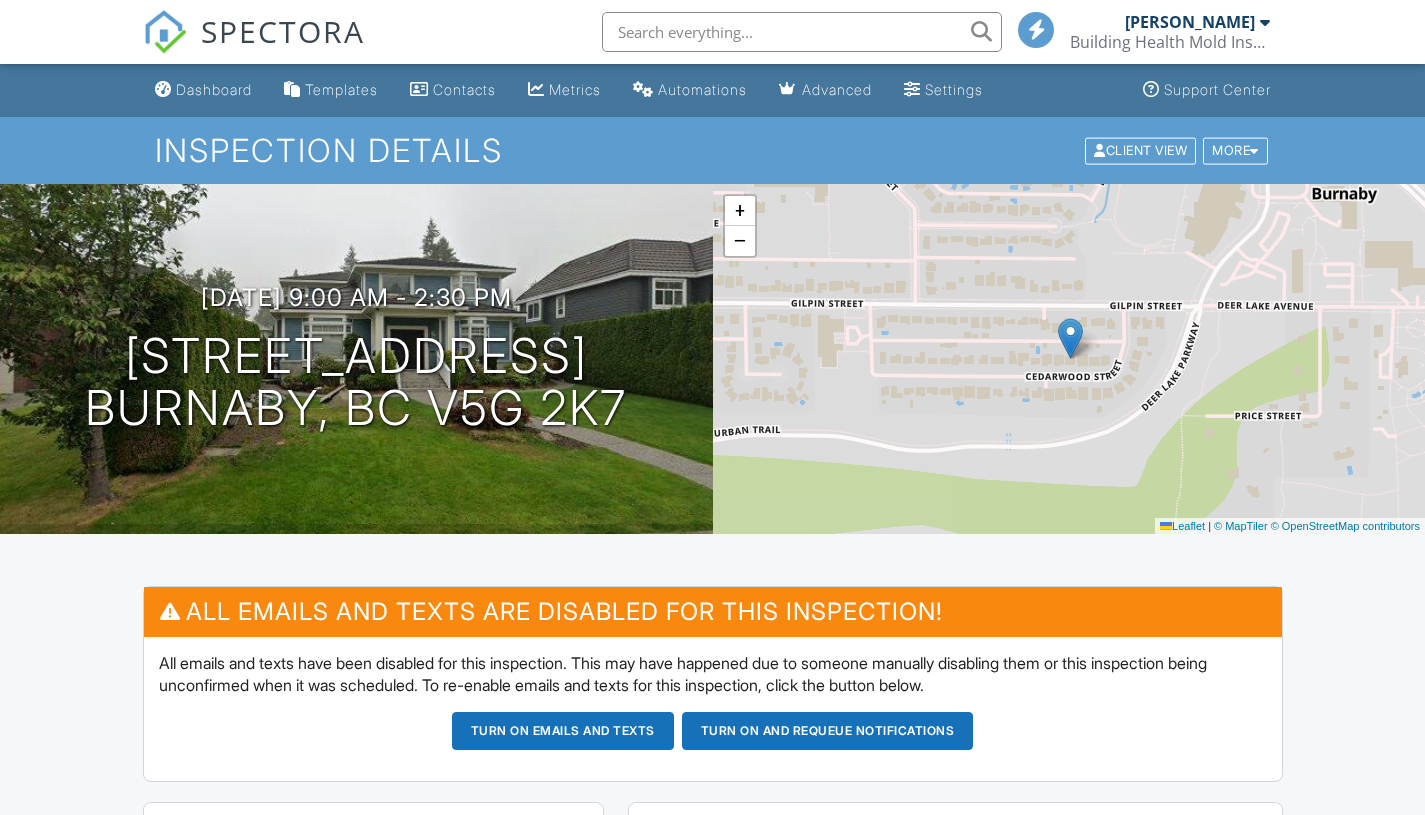 scroll, scrollTop: 9, scrollLeft: 0, axis: vertical 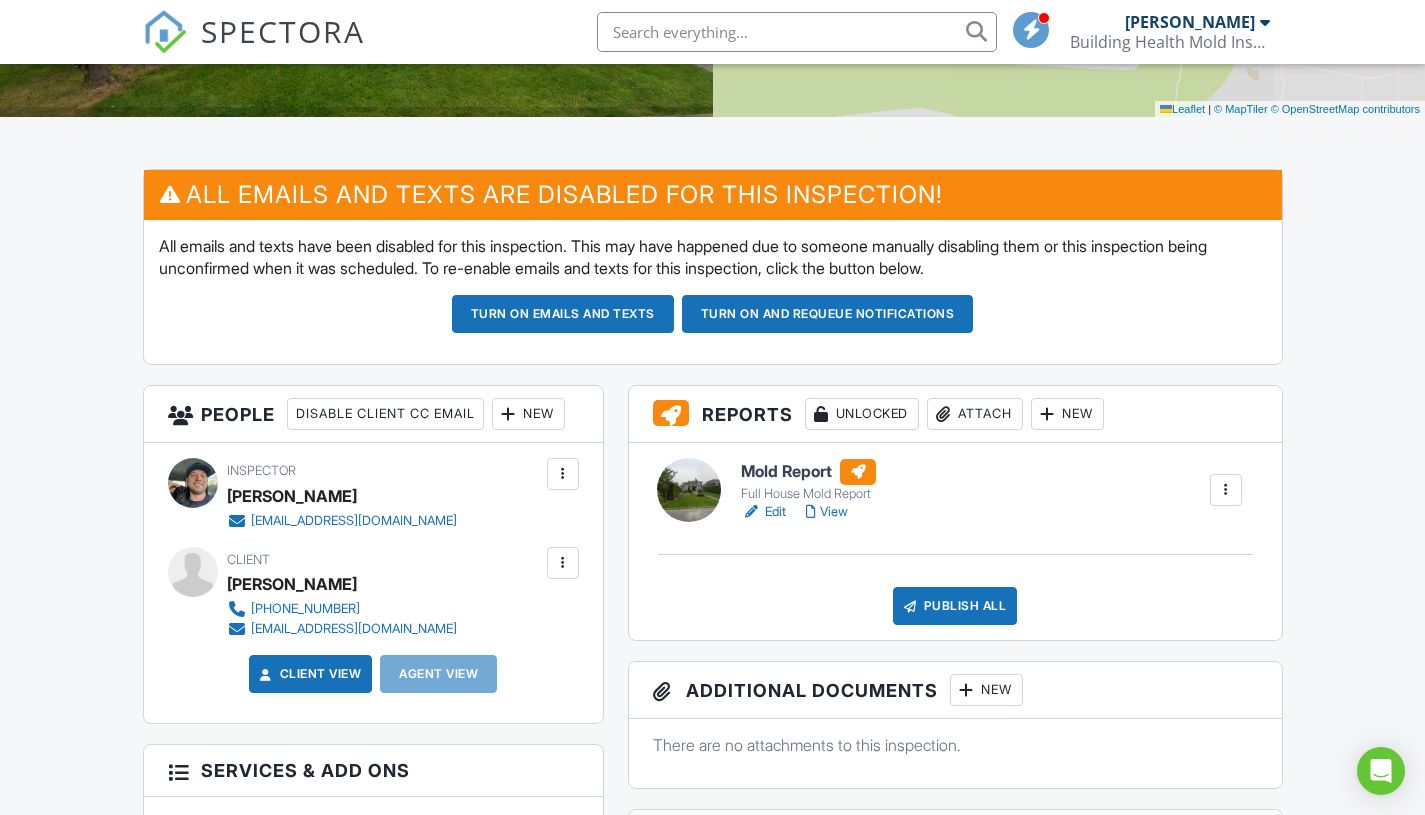 click on "Edit" at bounding box center [763, 512] 